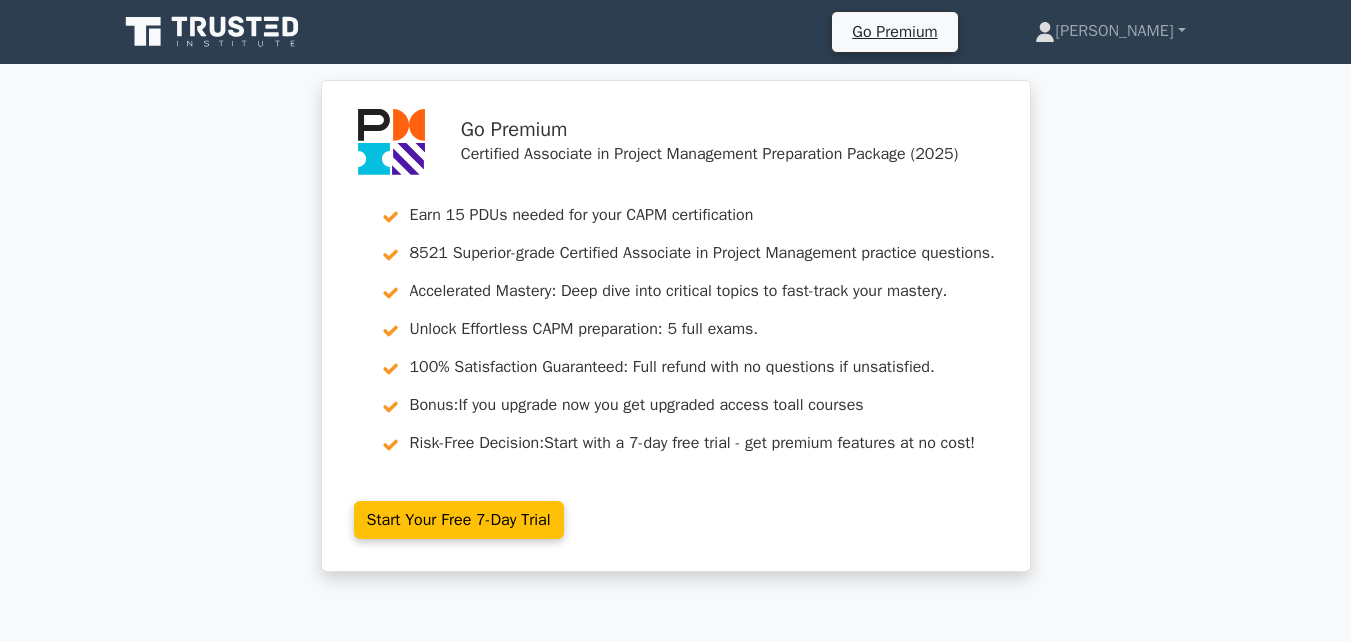 scroll, scrollTop: 1916, scrollLeft: 0, axis: vertical 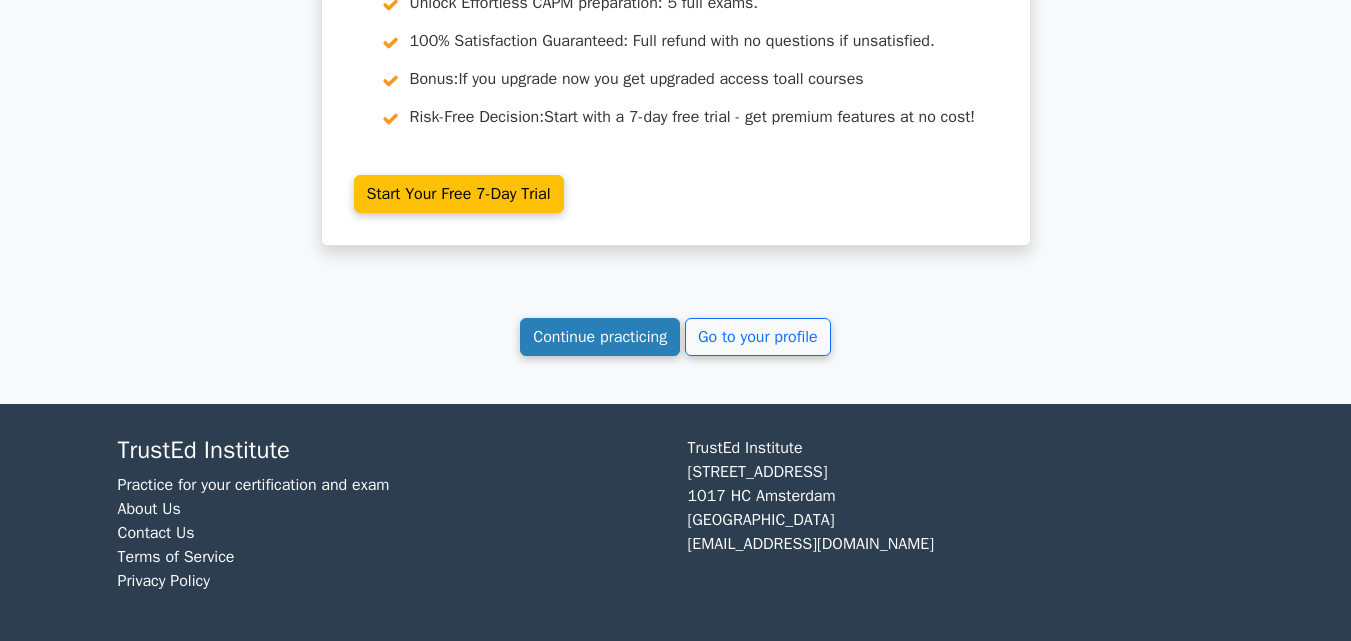 click on "Continue practicing" at bounding box center [600, 337] 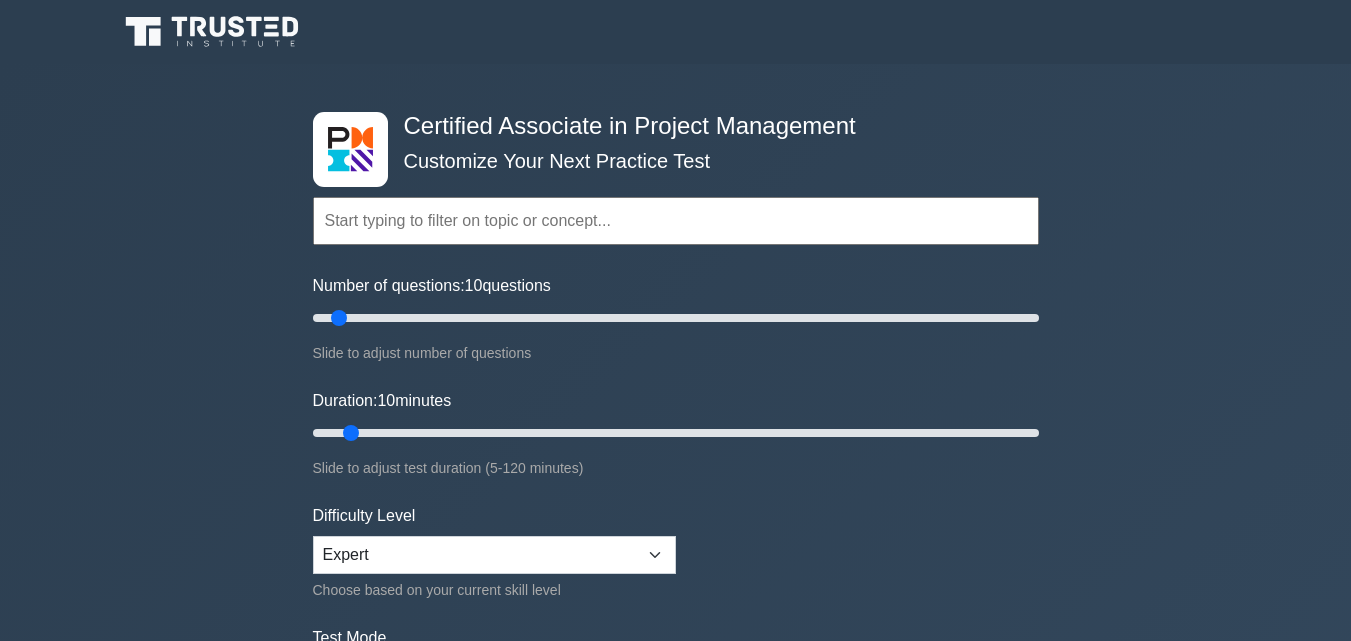 scroll, scrollTop: 0, scrollLeft: 0, axis: both 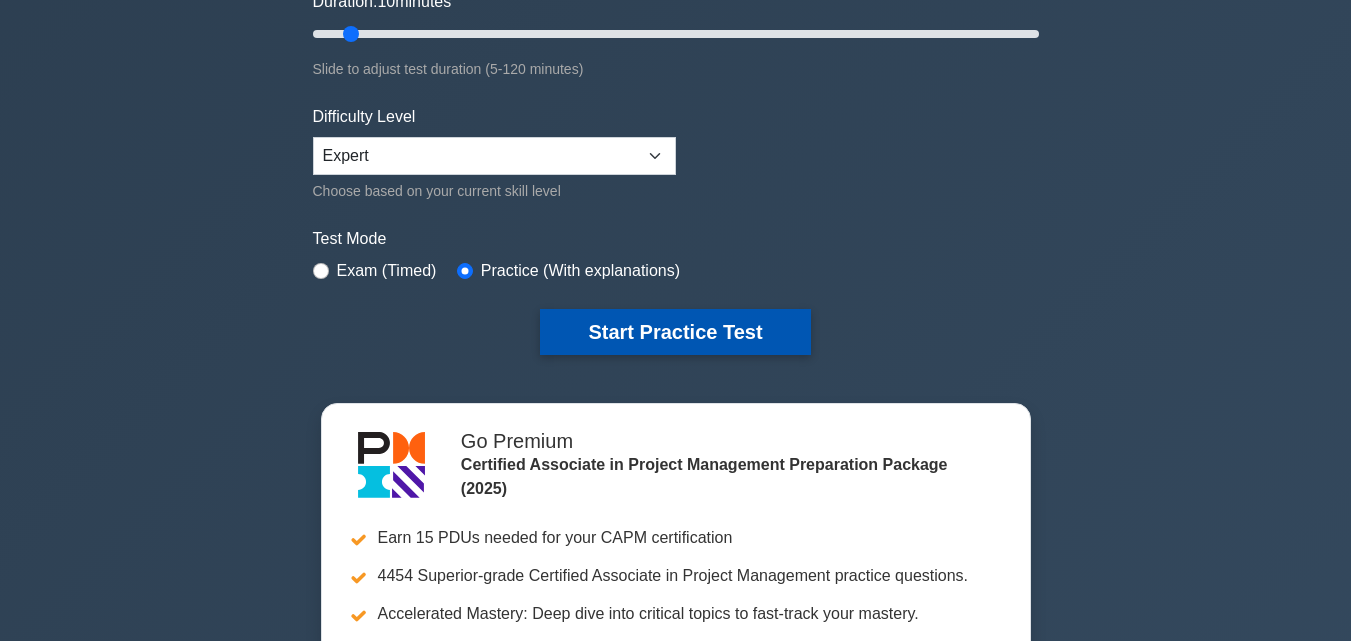 click on "Start Practice Test" at bounding box center (675, 332) 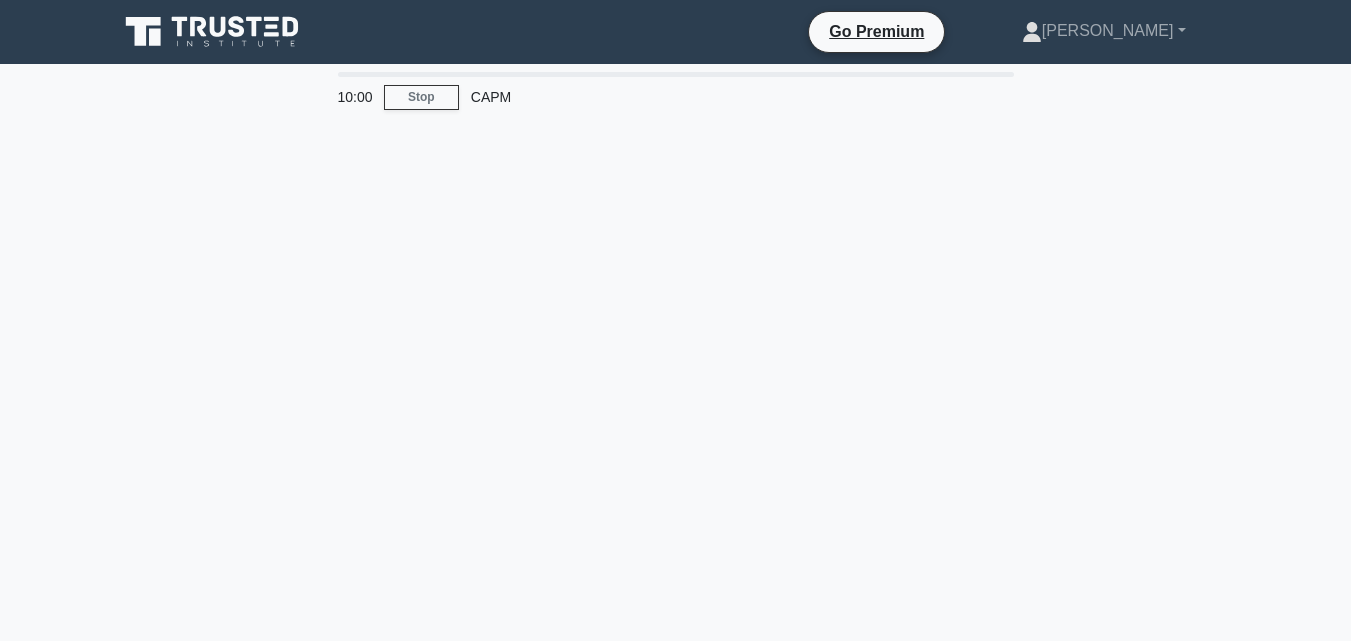 scroll, scrollTop: 0, scrollLeft: 0, axis: both 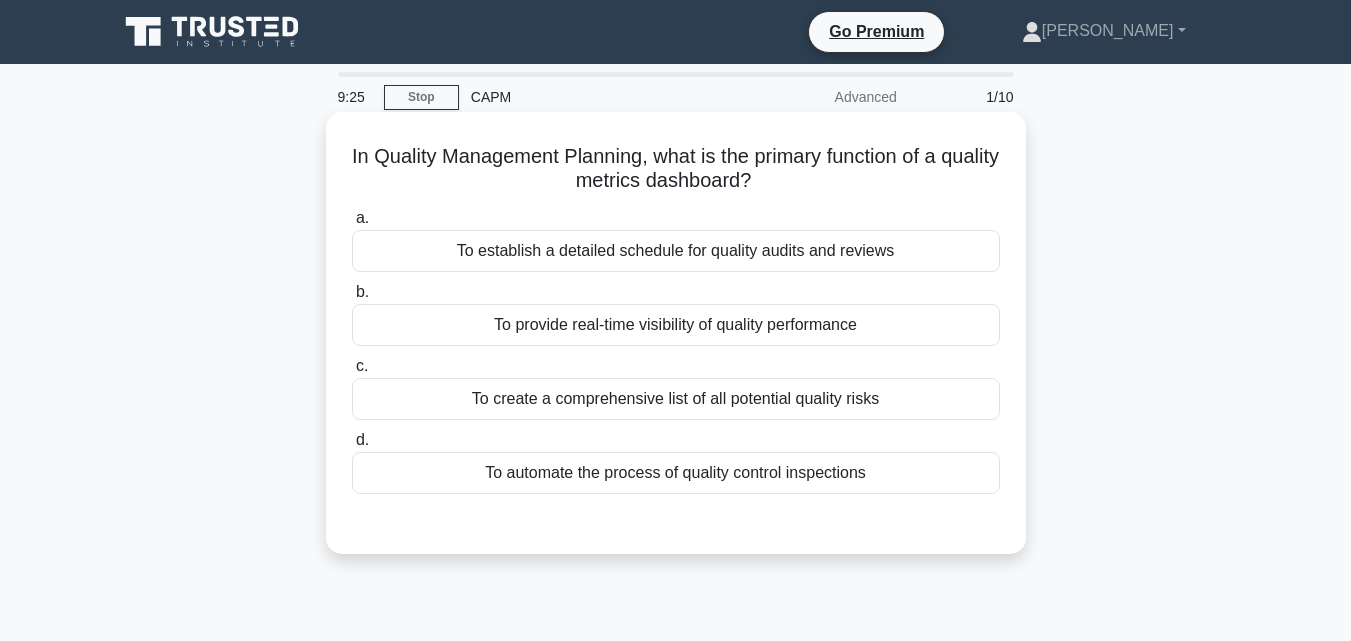 click on "To establish a detailed schedule for quality audits and reviews" at bounding box center (676, 251) 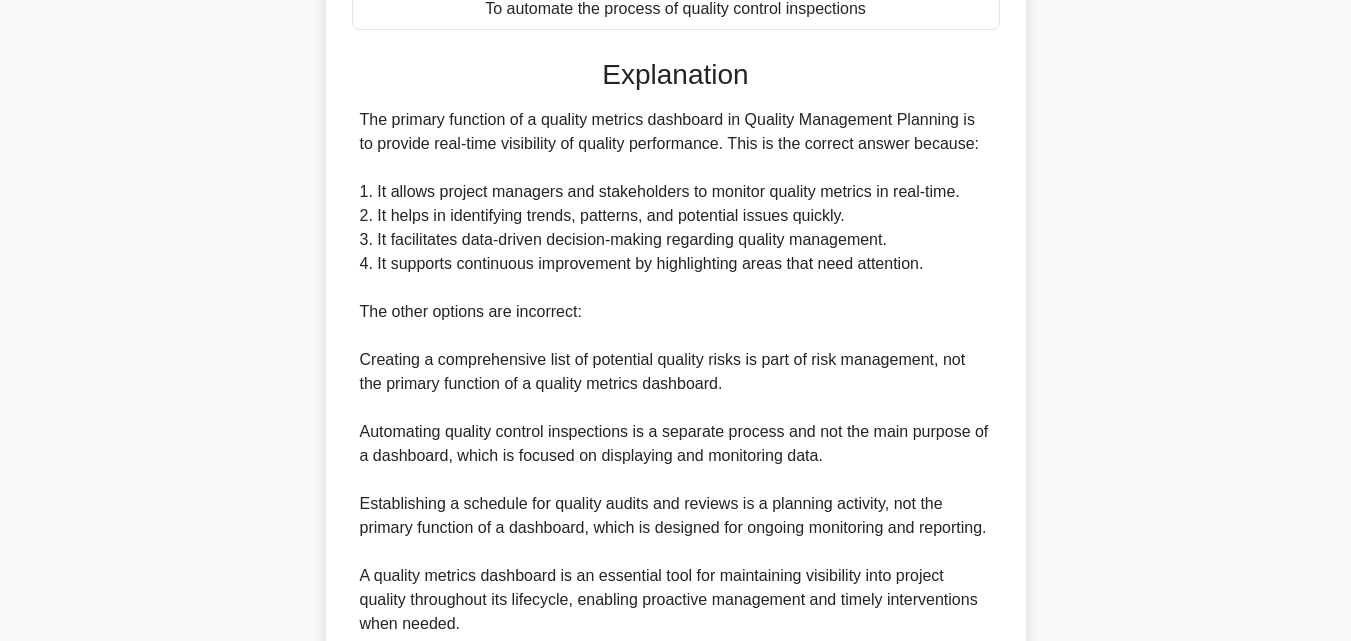 scroll, scrollTop: 667, scrollLeft: 0, axis: vertical 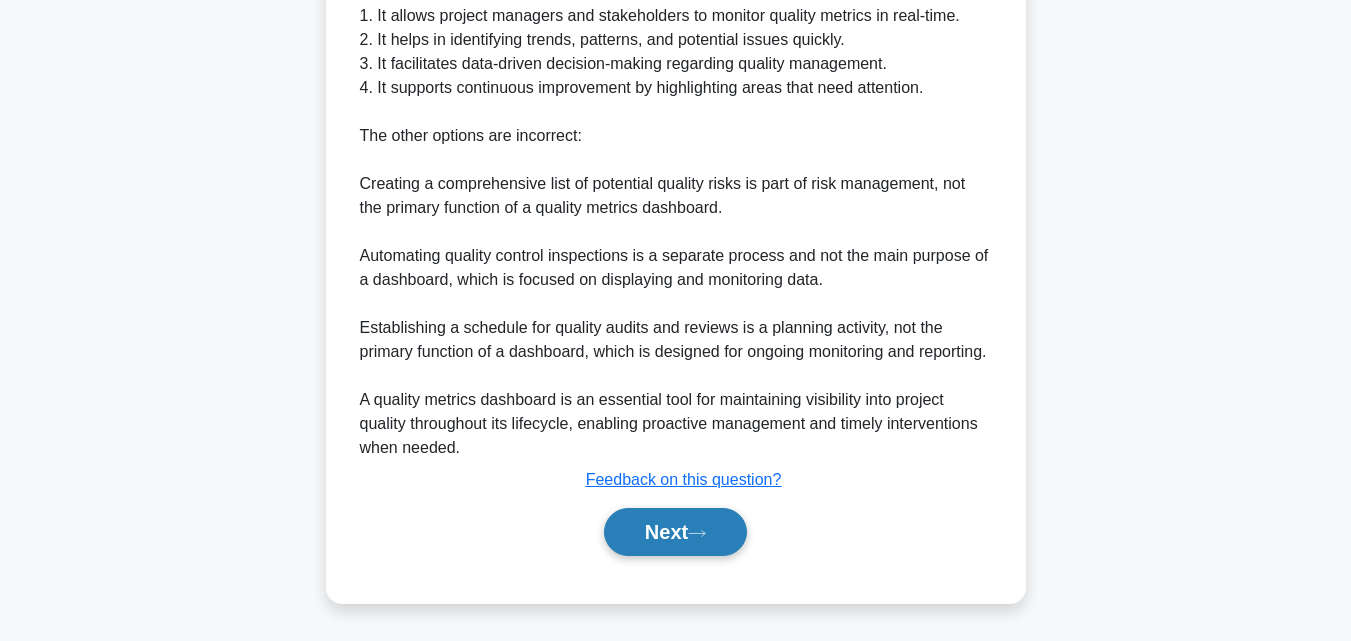 click on "Next" at bounding box center [675, 532] 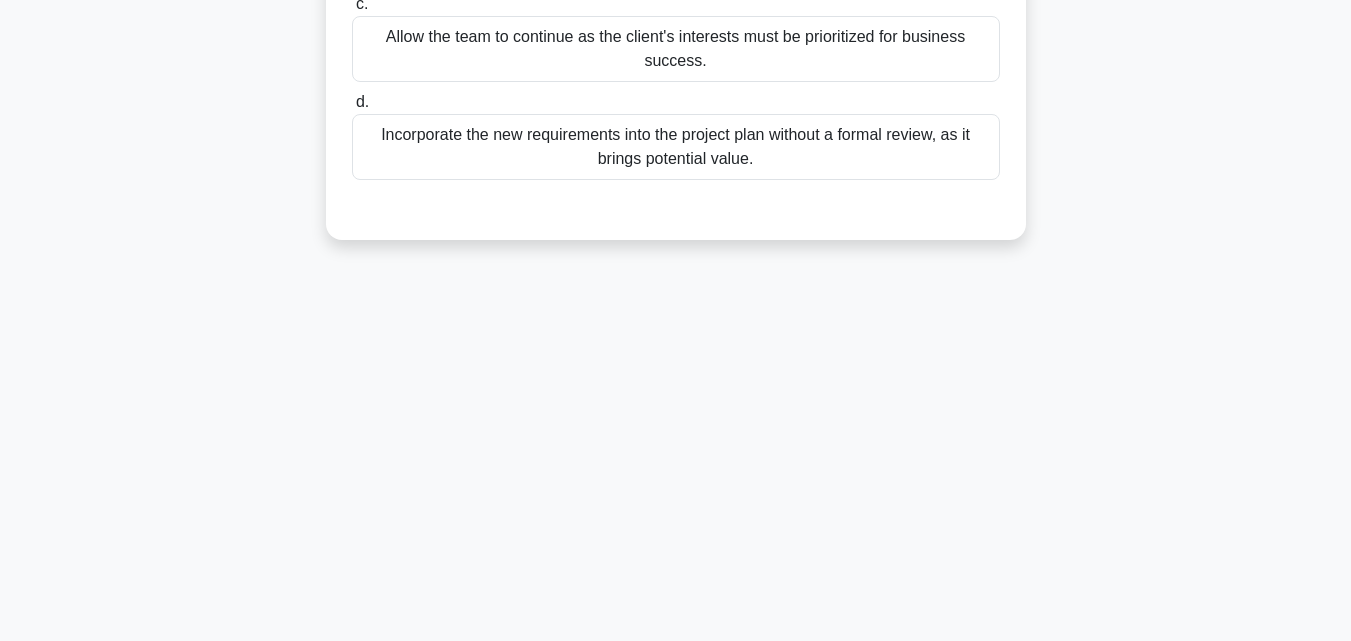 scroll, scrollTop: 439, scrollLeft: 0, axis: vertical 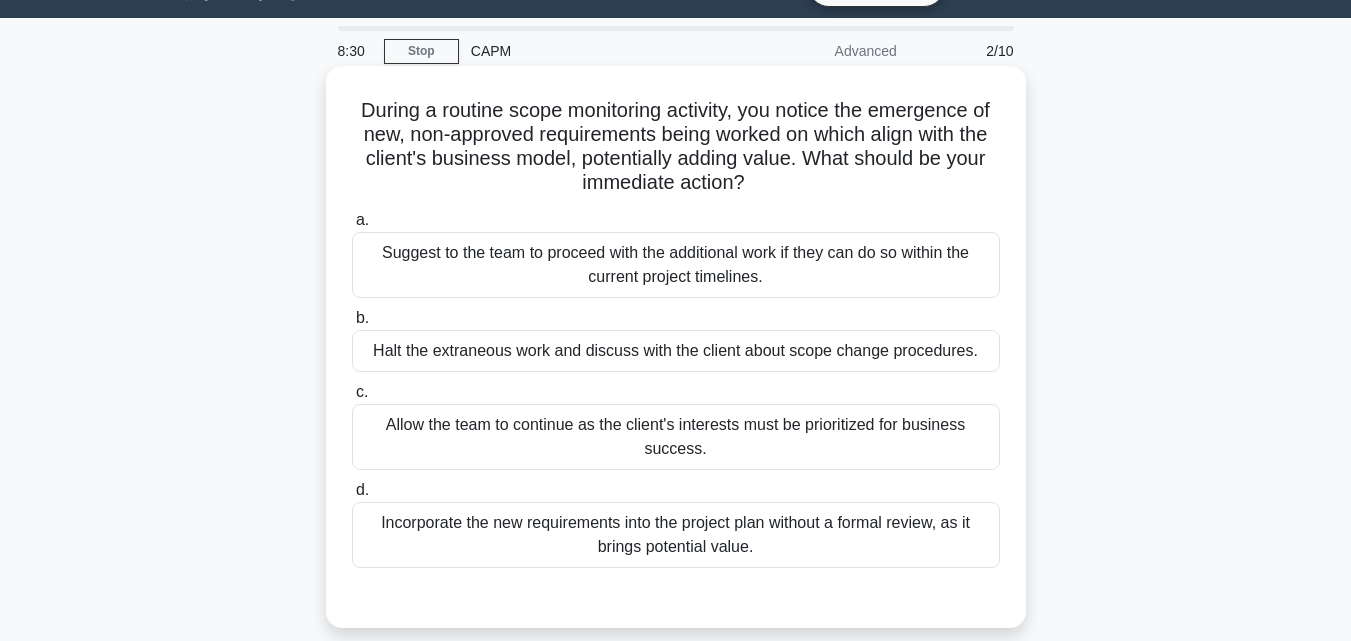 click on "Suggest to the team to proceed with the additional work if they can do so within the current project timelines." at bounding box center [676, 265] 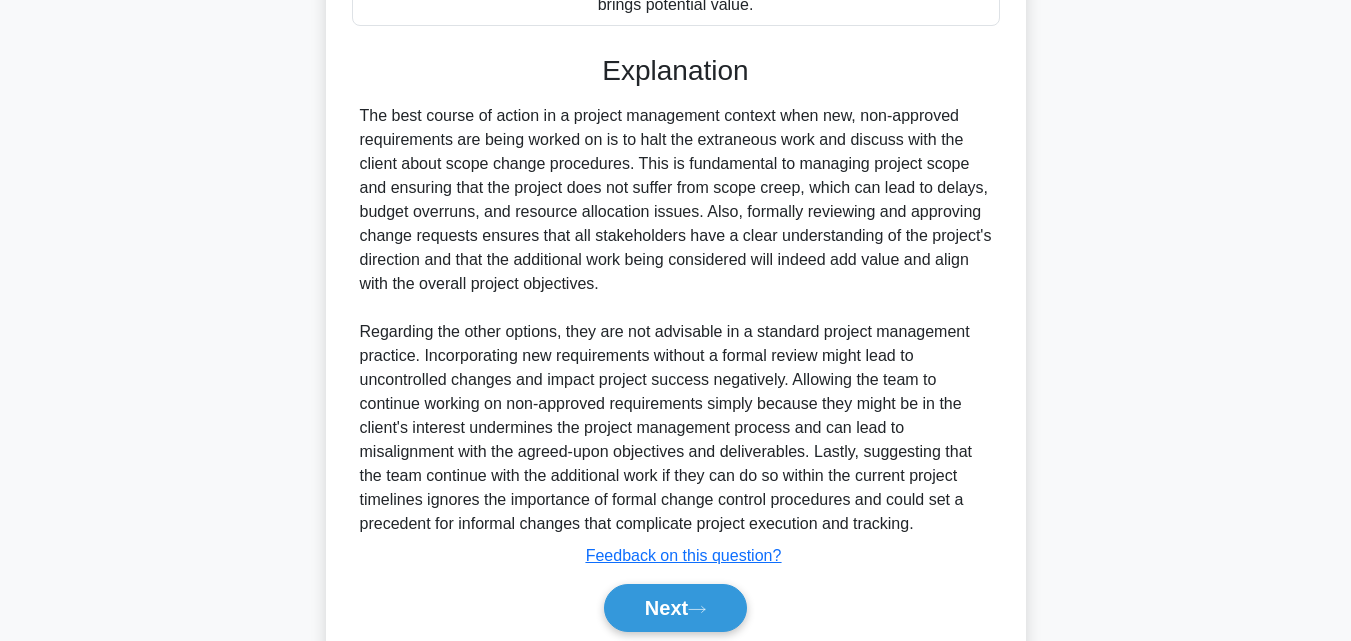 scroll, scrollTop: 46, scrollLeft: 0, axis: vertical 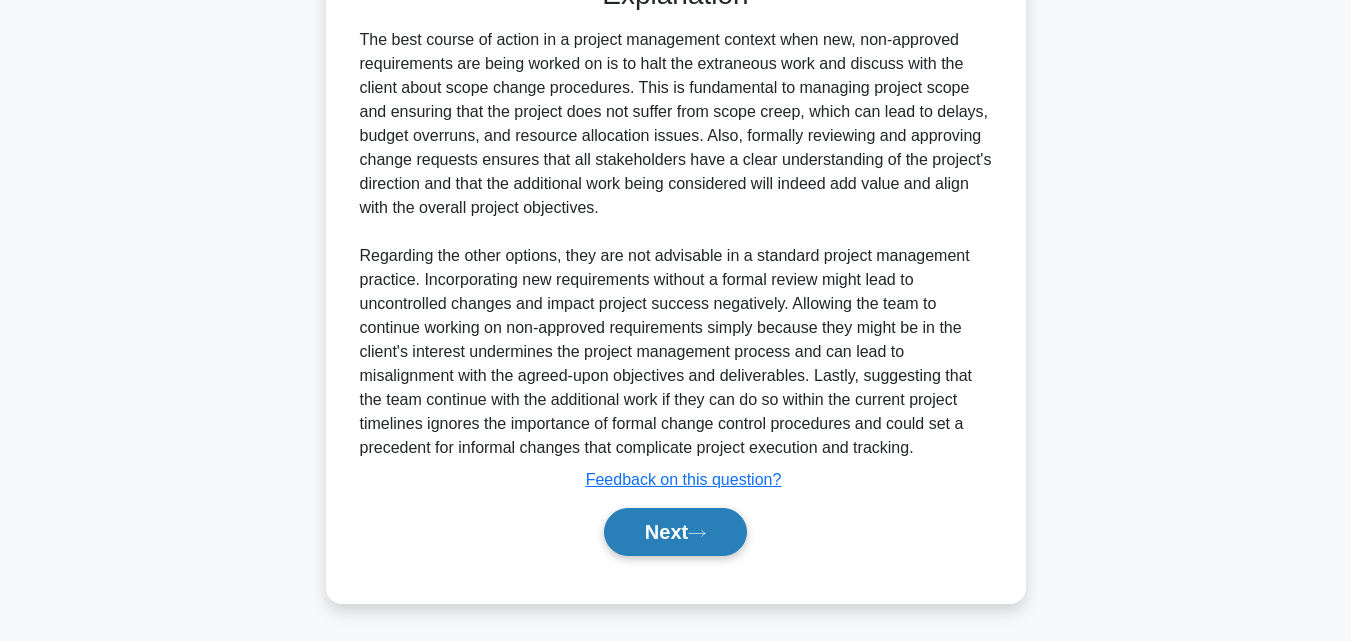 click on "Next" at bounding box center (675, 532) 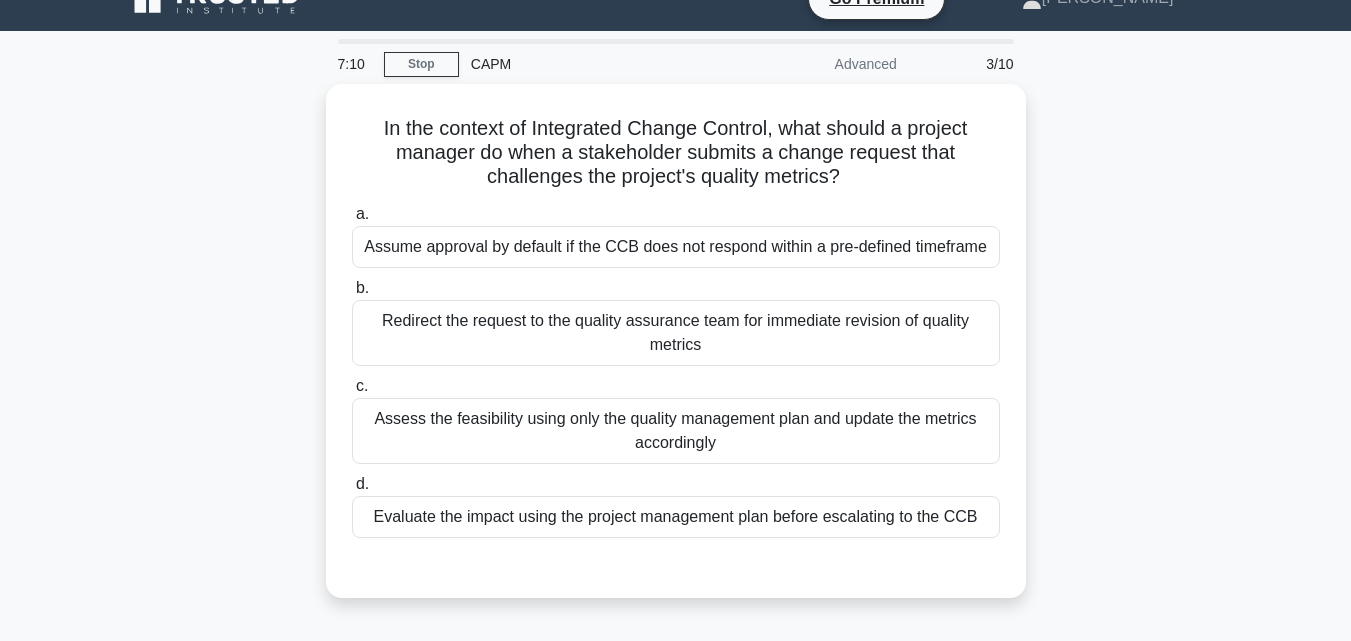scroll, scrollTop: 0, scrollLeft: 0, axis: both 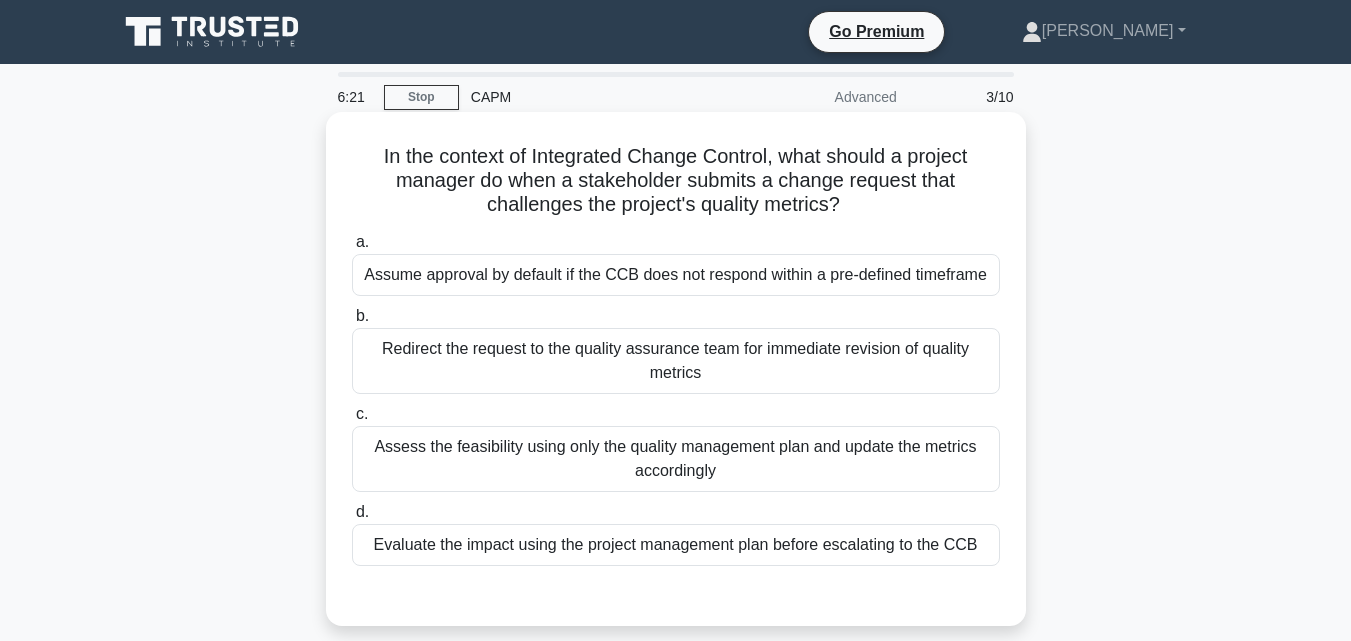 click on "Redirect the request to the quality assurance team for immediate revision of quality metrics" at bounding box center [676, 361] 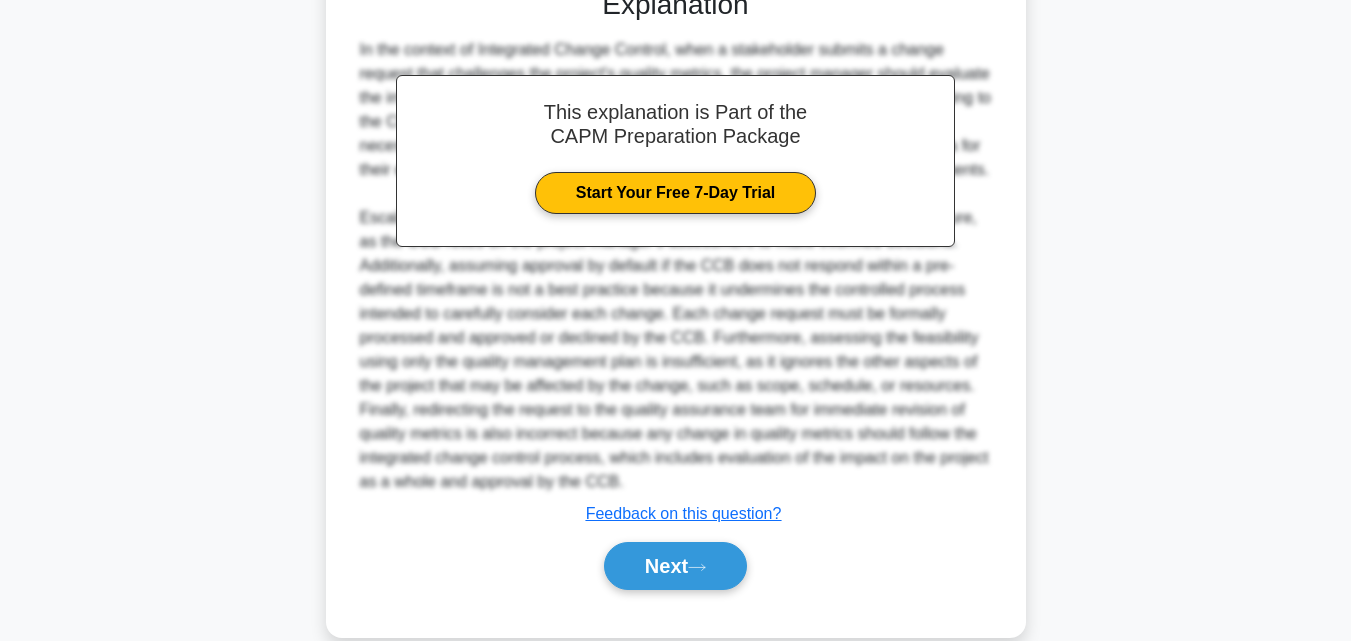 scroll, scrollTop: 643, scrollLeft: 0, axis: vertical 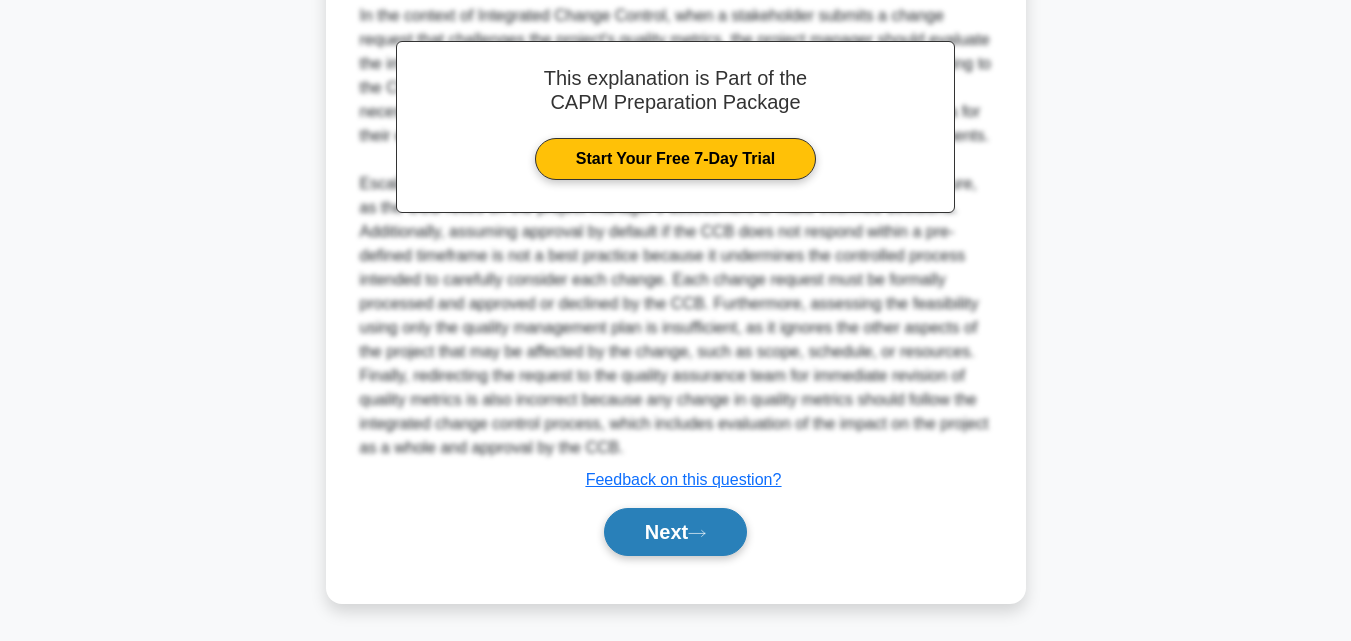 click on "Next" at bounding box center (675, 532) 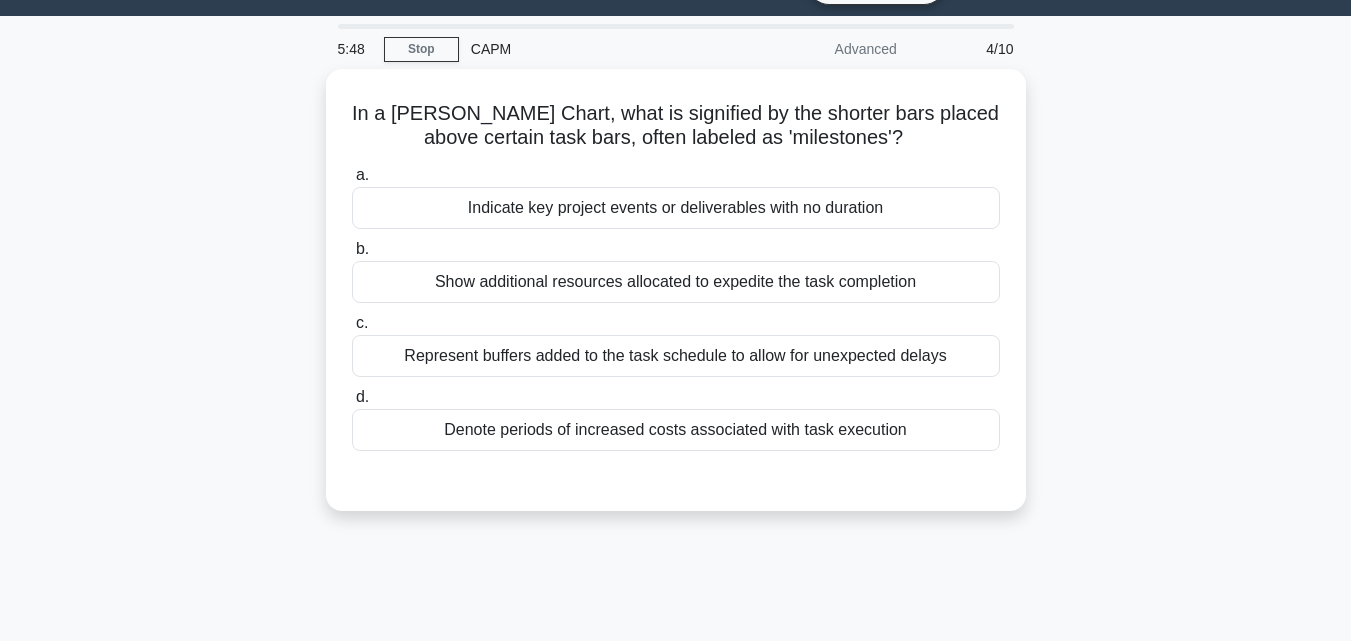 scroll, scrollTop: 0, scrollLeft: 0, axis: both 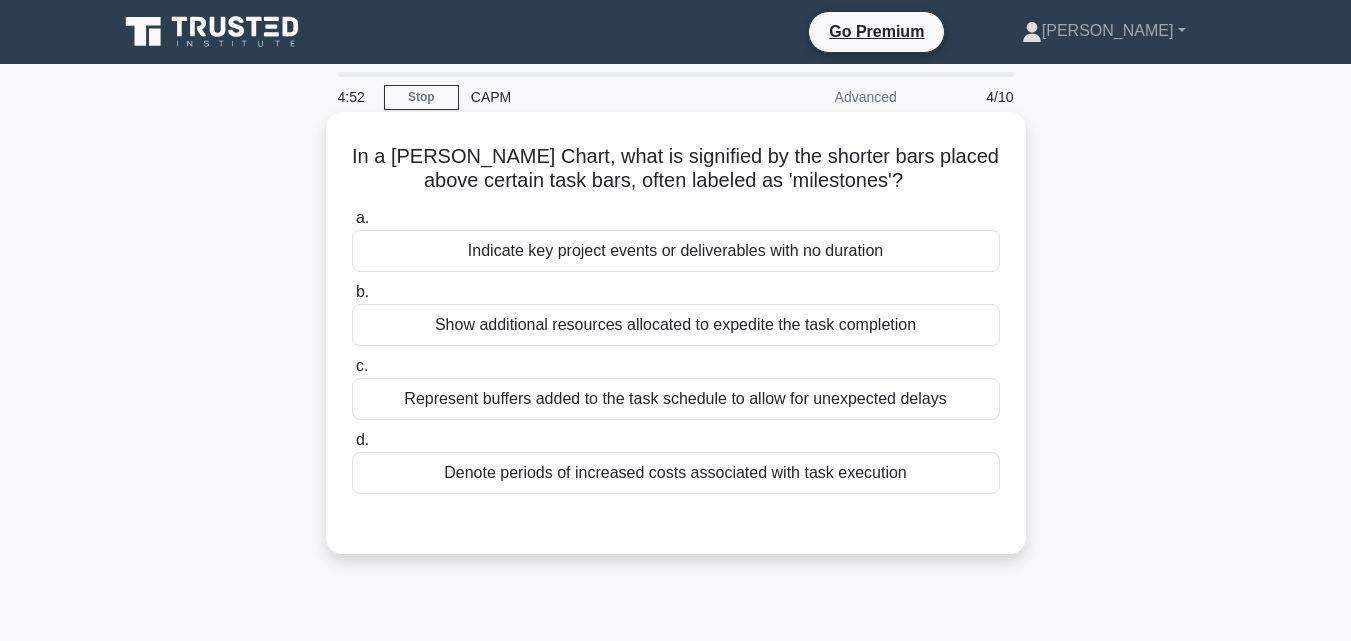 click on "Represent buffers added to the task schedule to allow for unexpected delays" at bounding box center (676, 399) 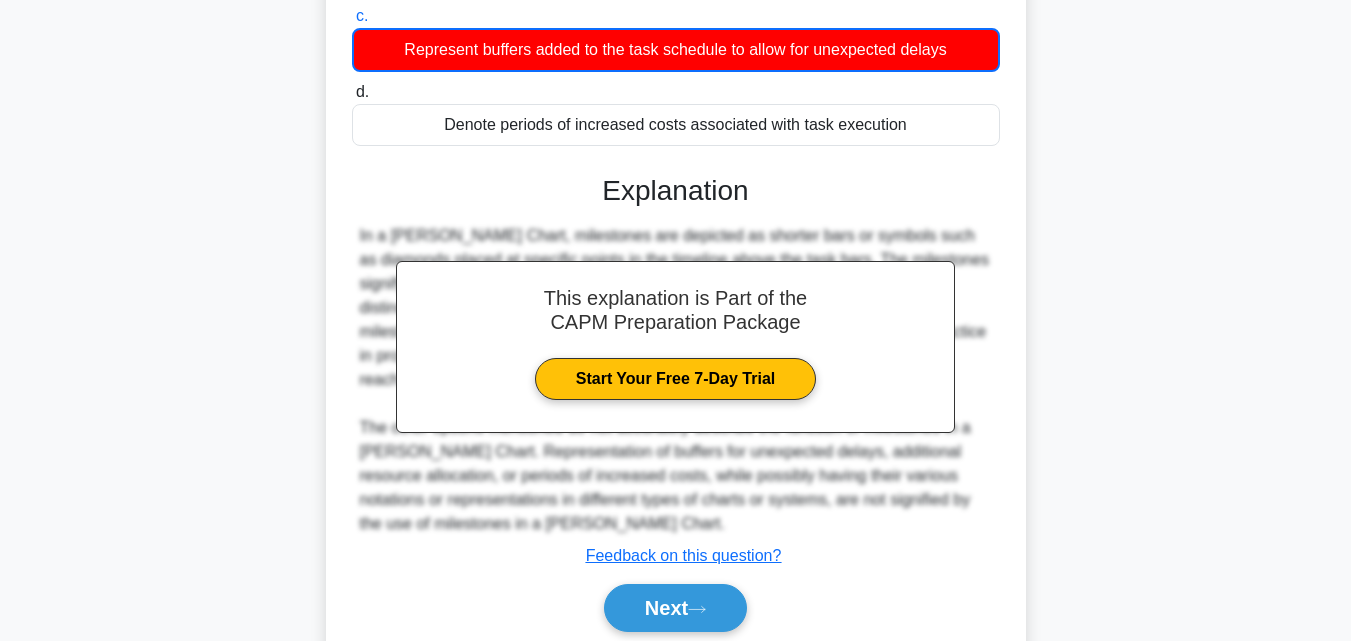 scroll, scrollTop: 439, scrollLeft: 0, axis: vertical 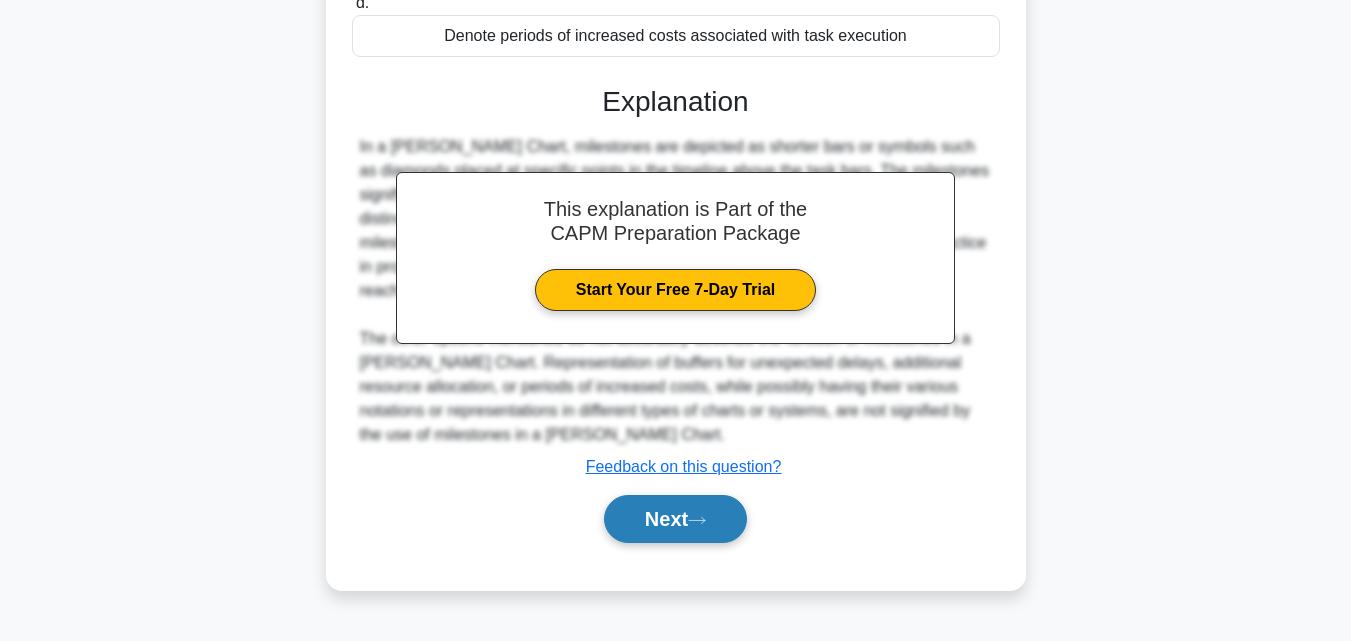click on "Next" at bounding box center [675, 519] 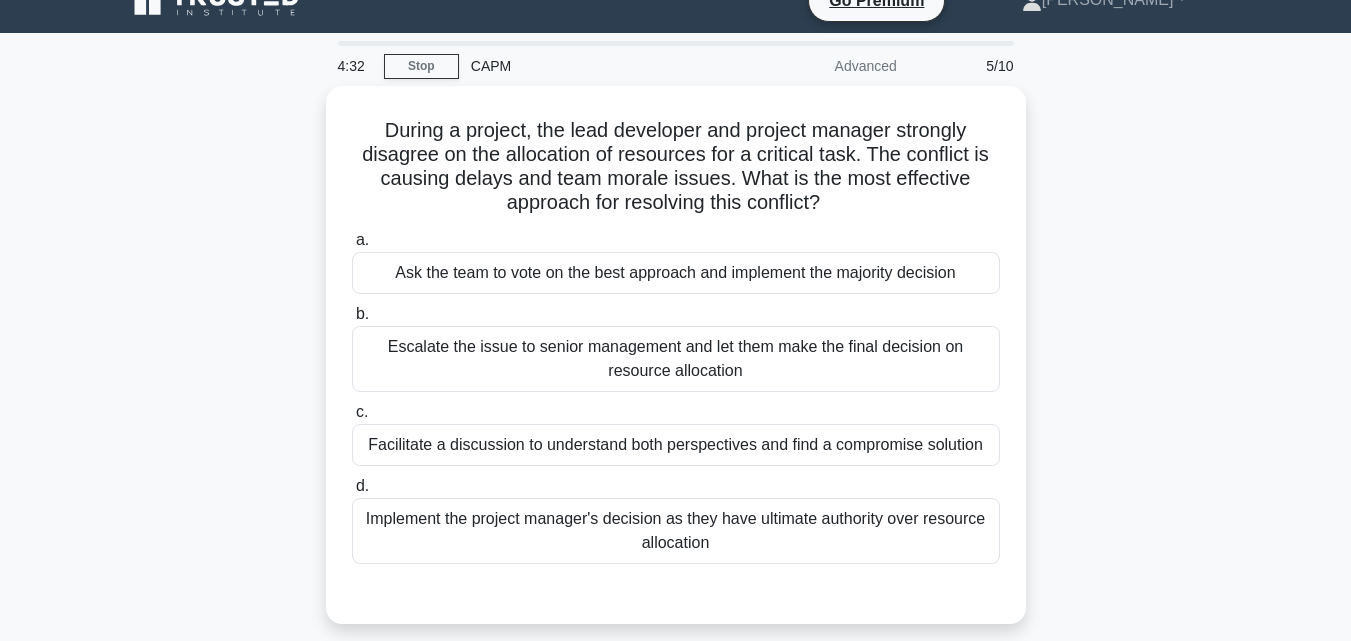 scroll, scrollTop: 0, scrollLeft: 0, axis: both 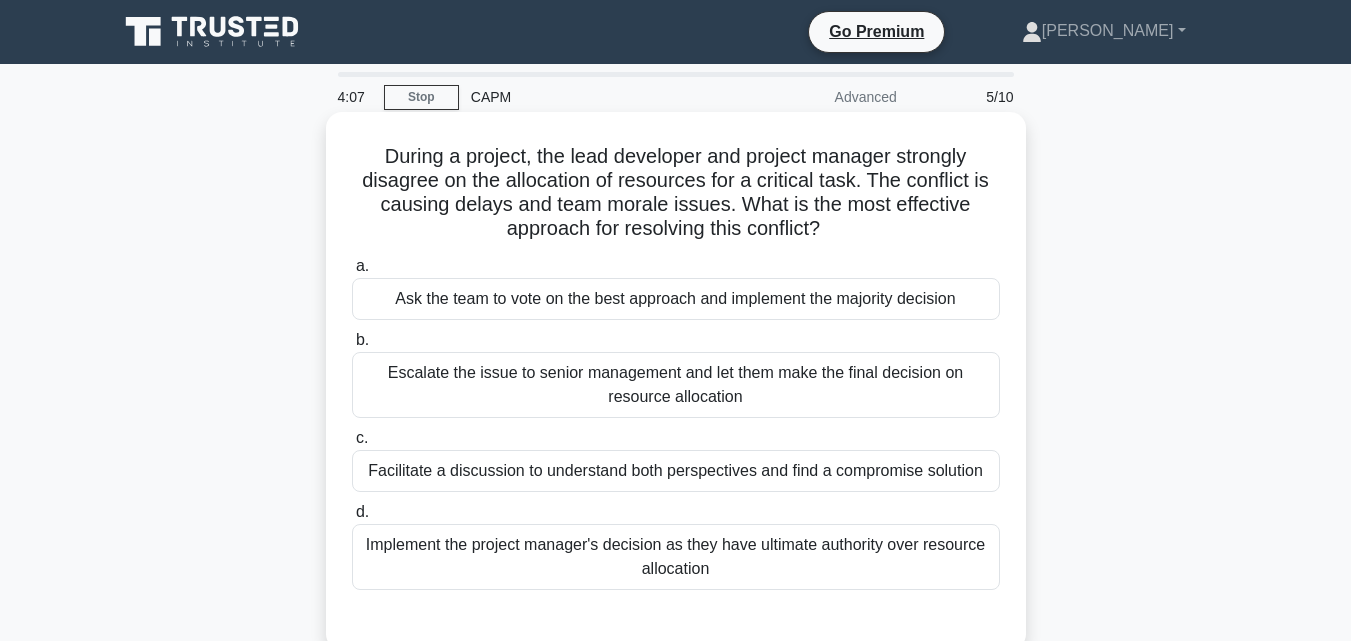 click on "Facilitate a discussion to understand both perspectives and find a compromise solution" at bounding box center (676, 471) 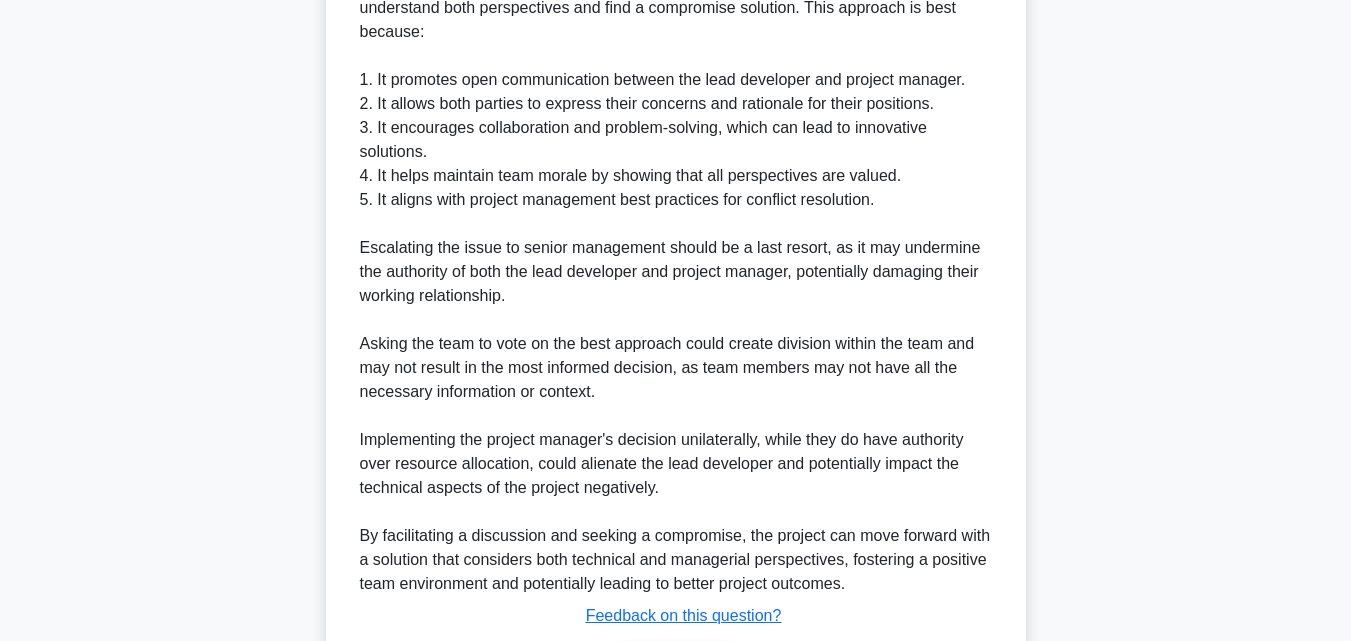 scroll, scrollTop: 857, scrollLeft: 0, axis: vertical 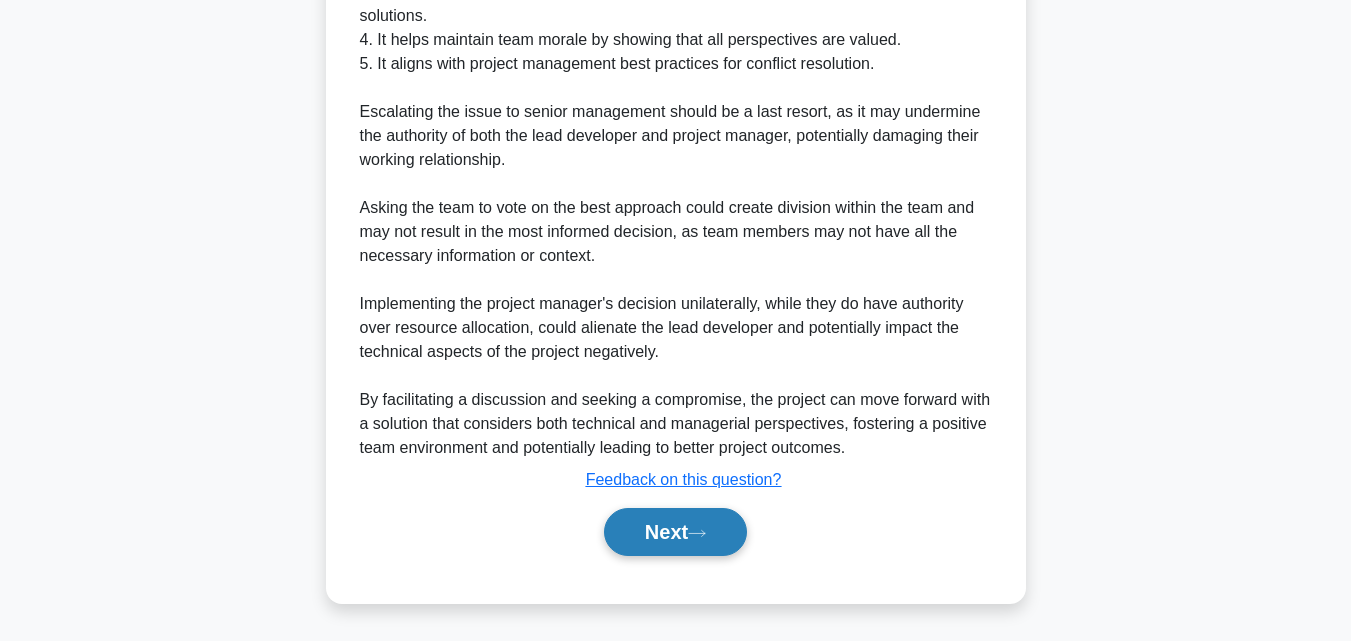 click on "Next" at bounding box center (675, 532) 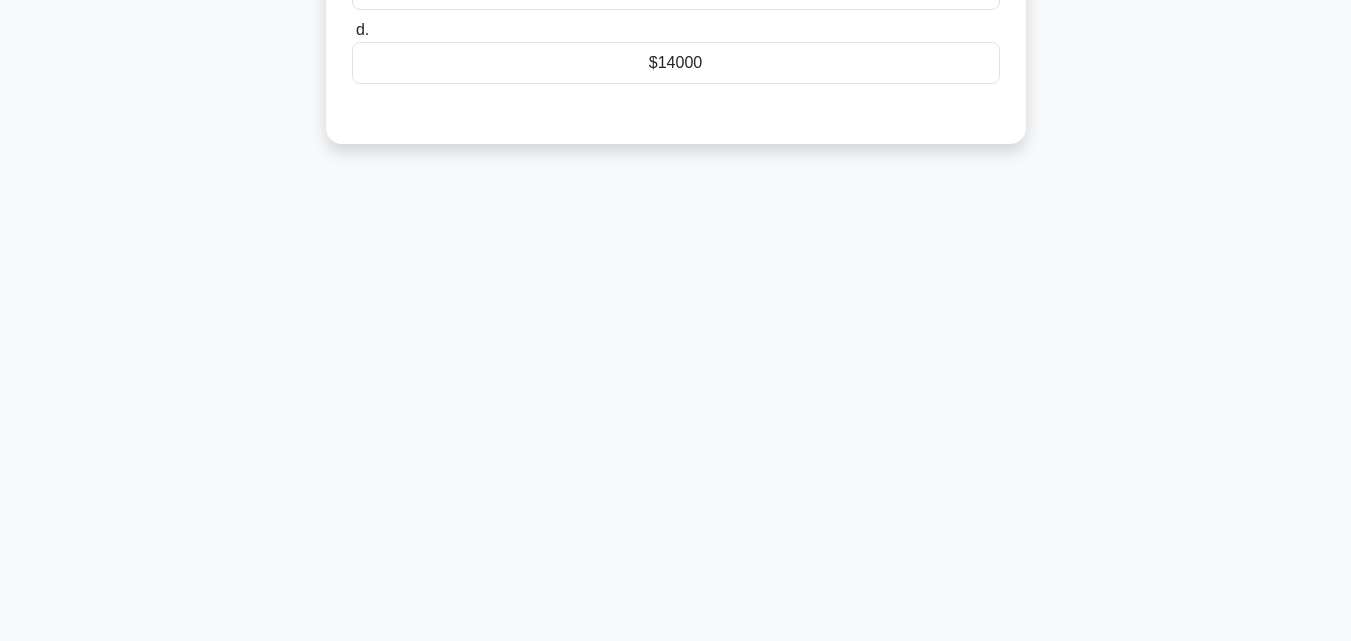 scroll, scrollTop: 0, scrollLeft: 0, axis: both 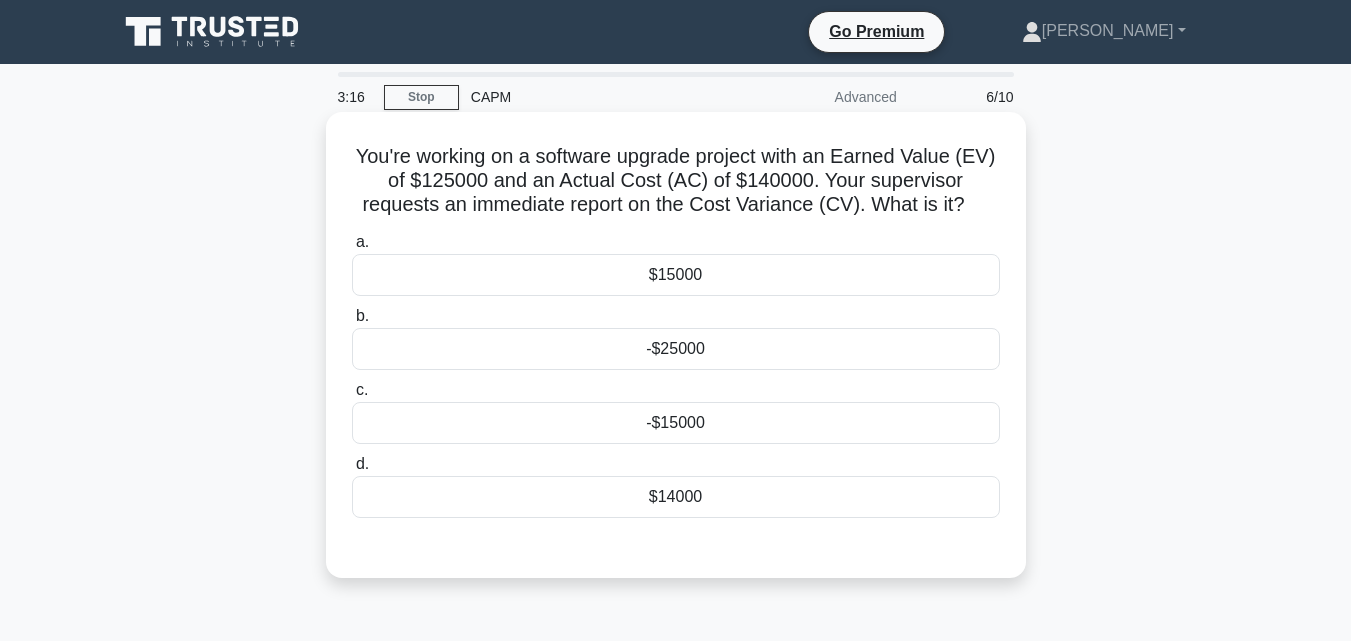 click on "$15000" at bounding box center (676, 275) 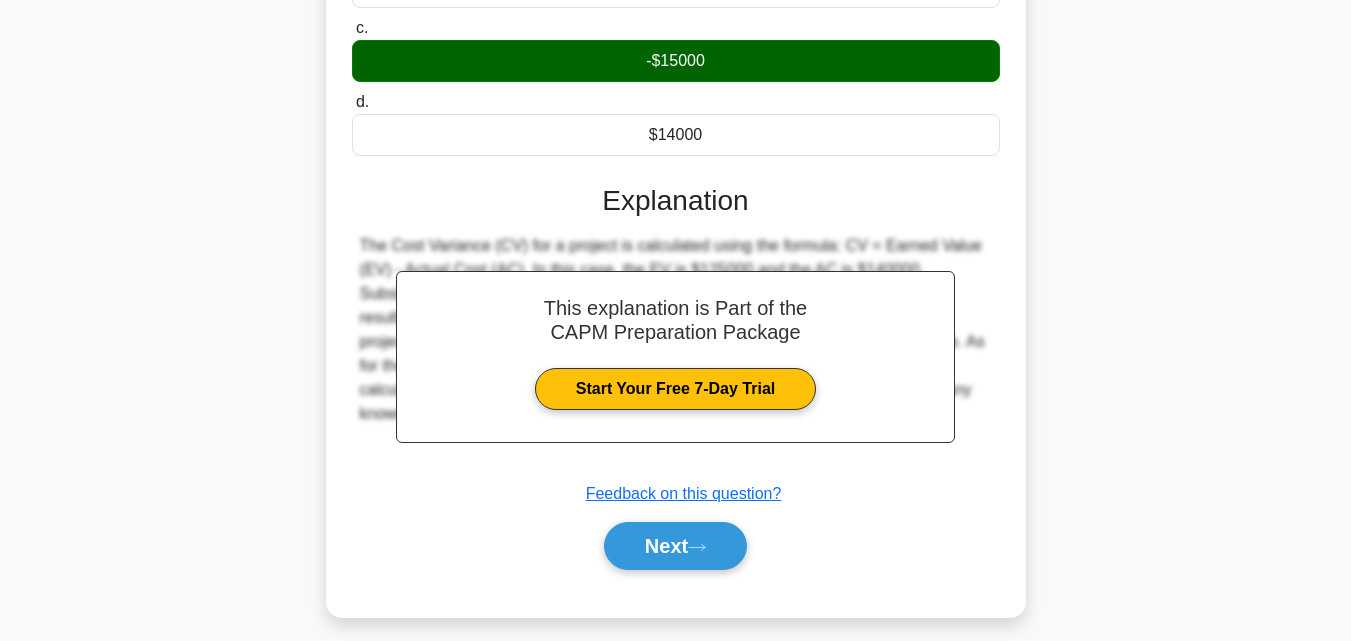 scroll, scrollTop: 425, scrollLeft: 0, axis: vertical 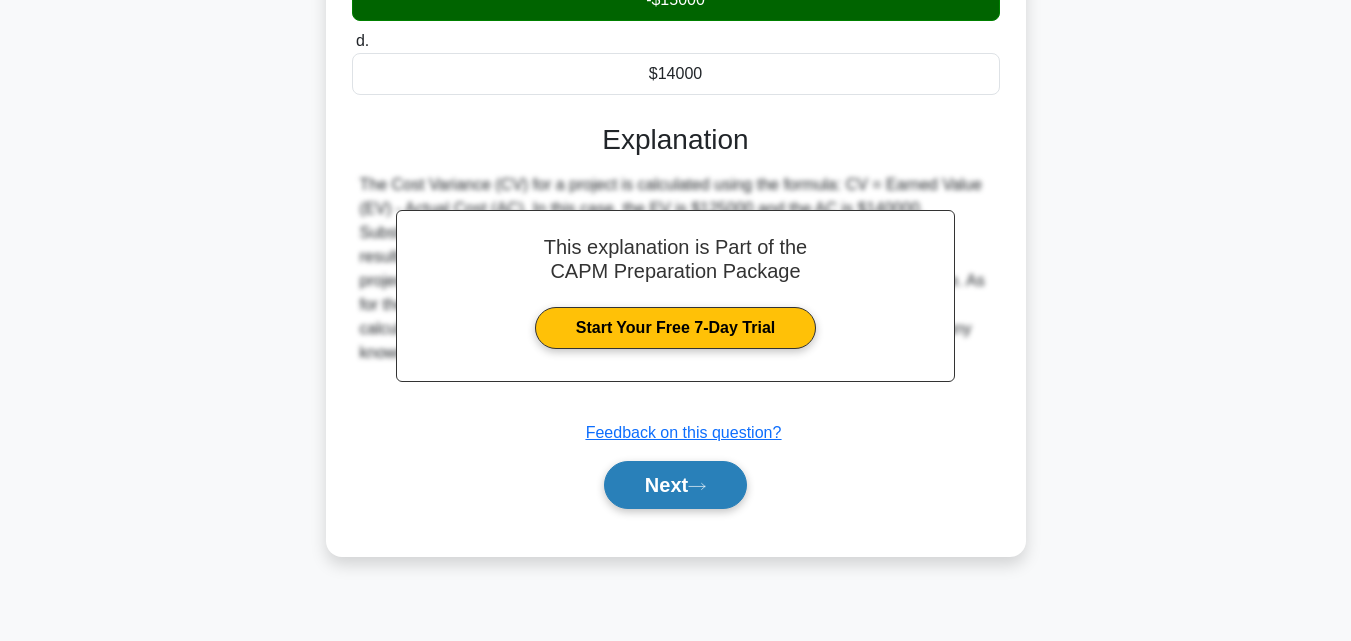 click on "Next" at bounding box center [675, 485] 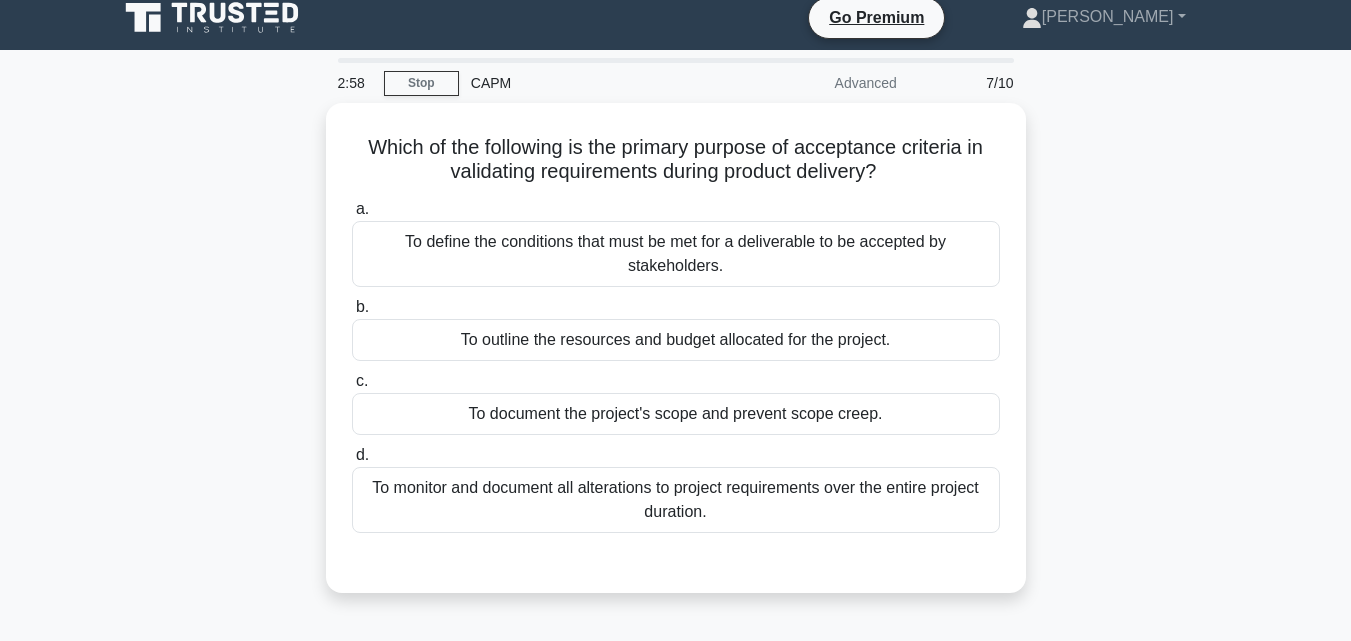 scroll, scrollTop: 0, scrollLeft: 0, axis: both 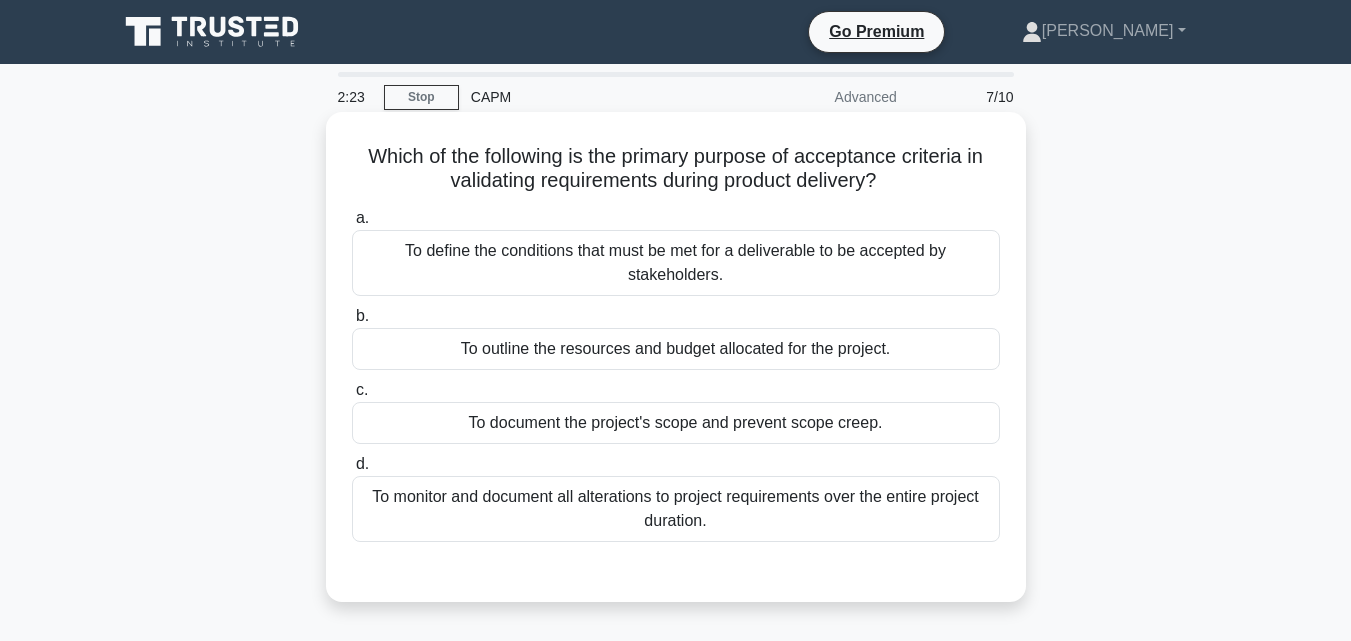 click on "To monitor and document all alterations to project requirements over the entire project duration." at bounding box center (676, 509) 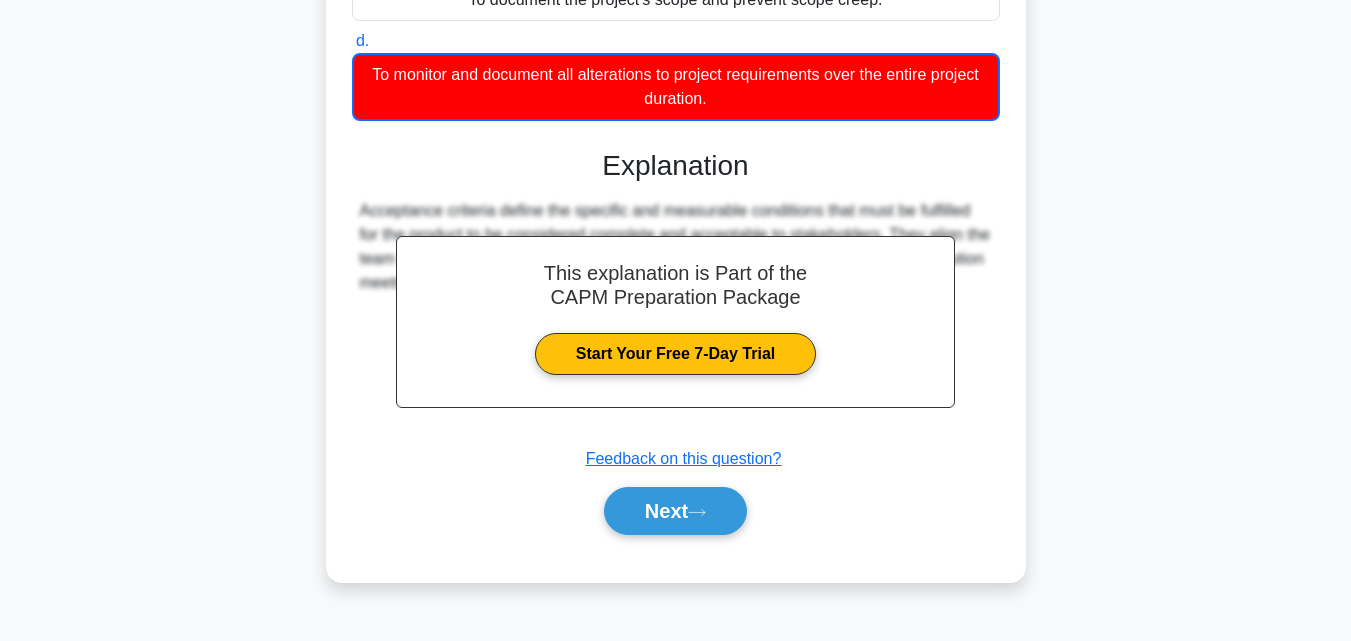 scroll, scrollTop: 439, scrollLeft: 0, axis: vertical 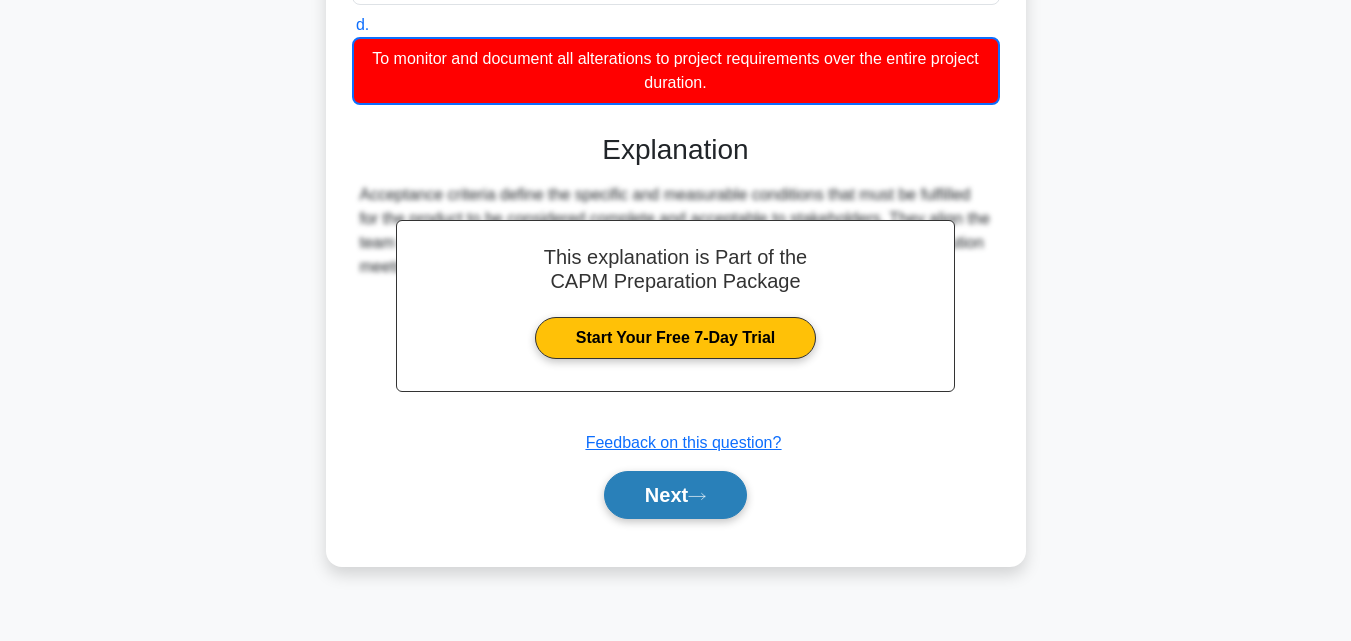 click on "Next" at bounding box center (675, 495) 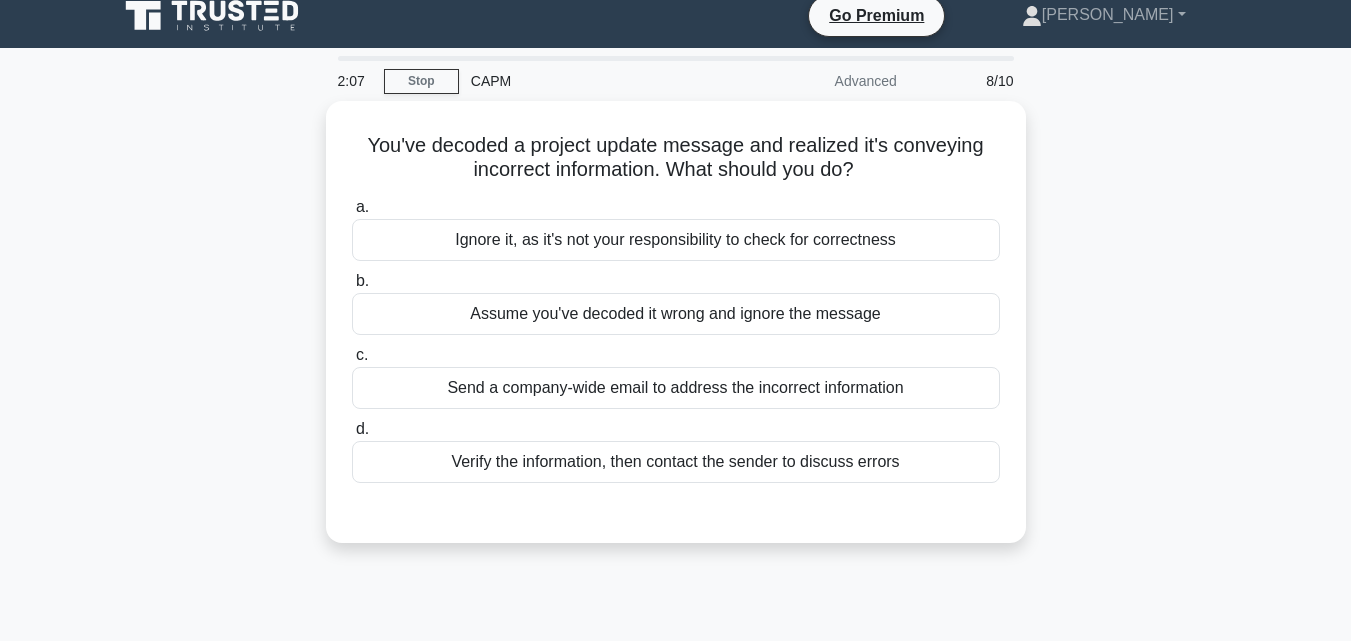 scroll, scrollTop: 0, scrollLeft: 0, axis: both 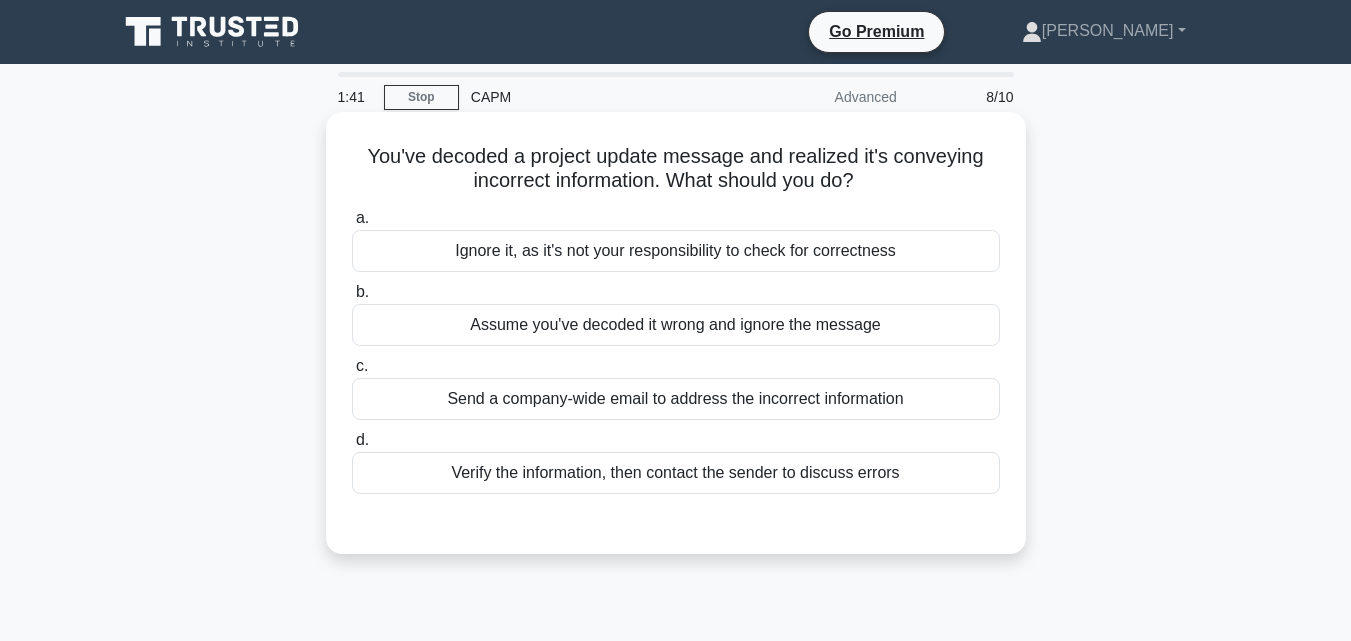 click on "Send a company-wide email to address the incorrect information" at bounding box center [676, 399] 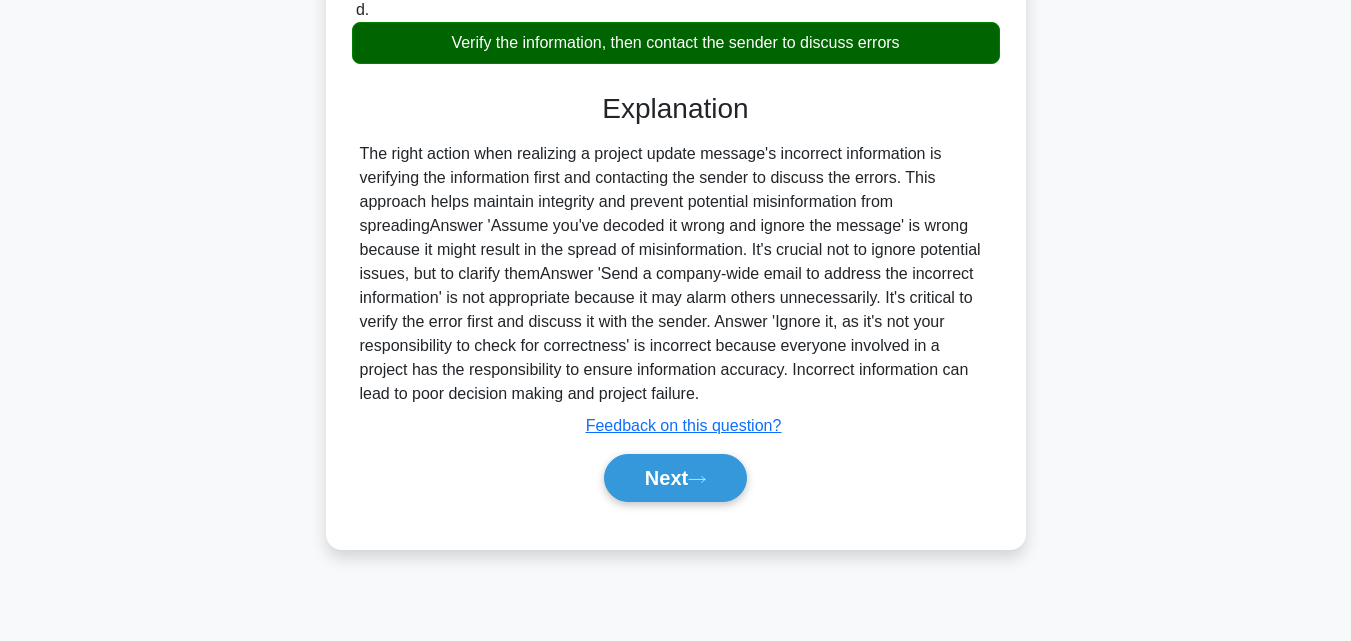 scroll, scrollTop: 439, scrollLeft: 0, axis: vertical 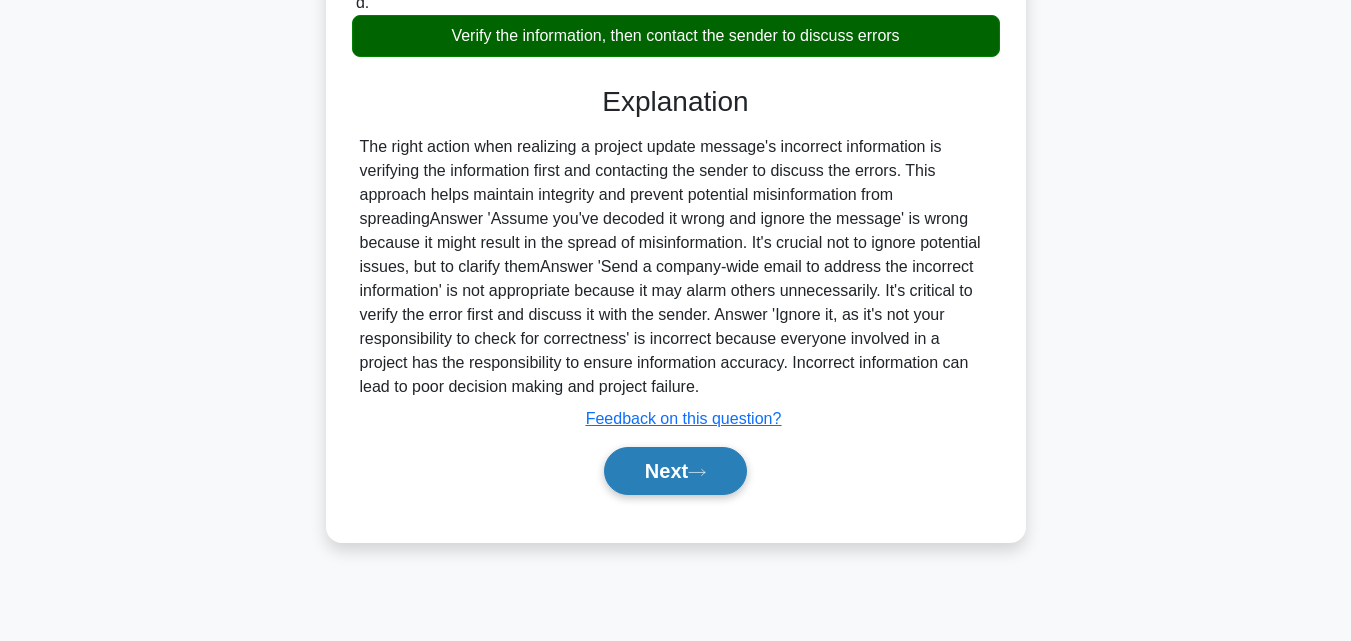 click on "Next" at bounding box center [675, 471] 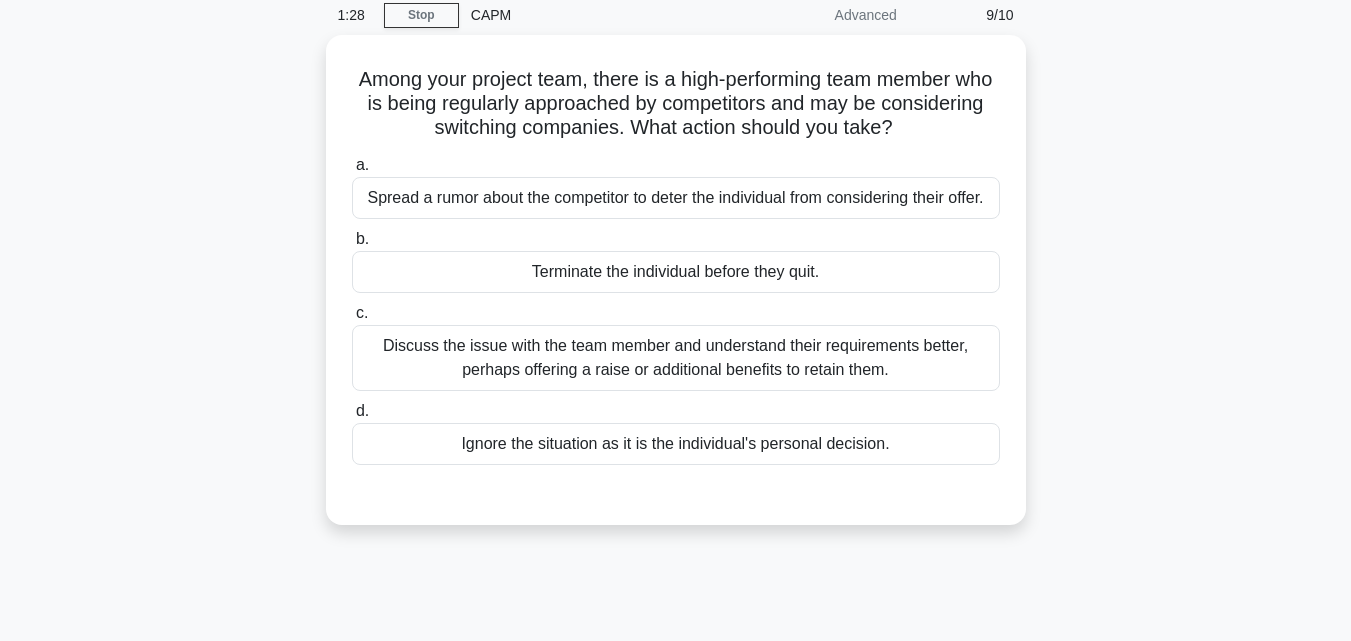 scroll, scrollTop: 0, scrollLeft: 0, axis: both 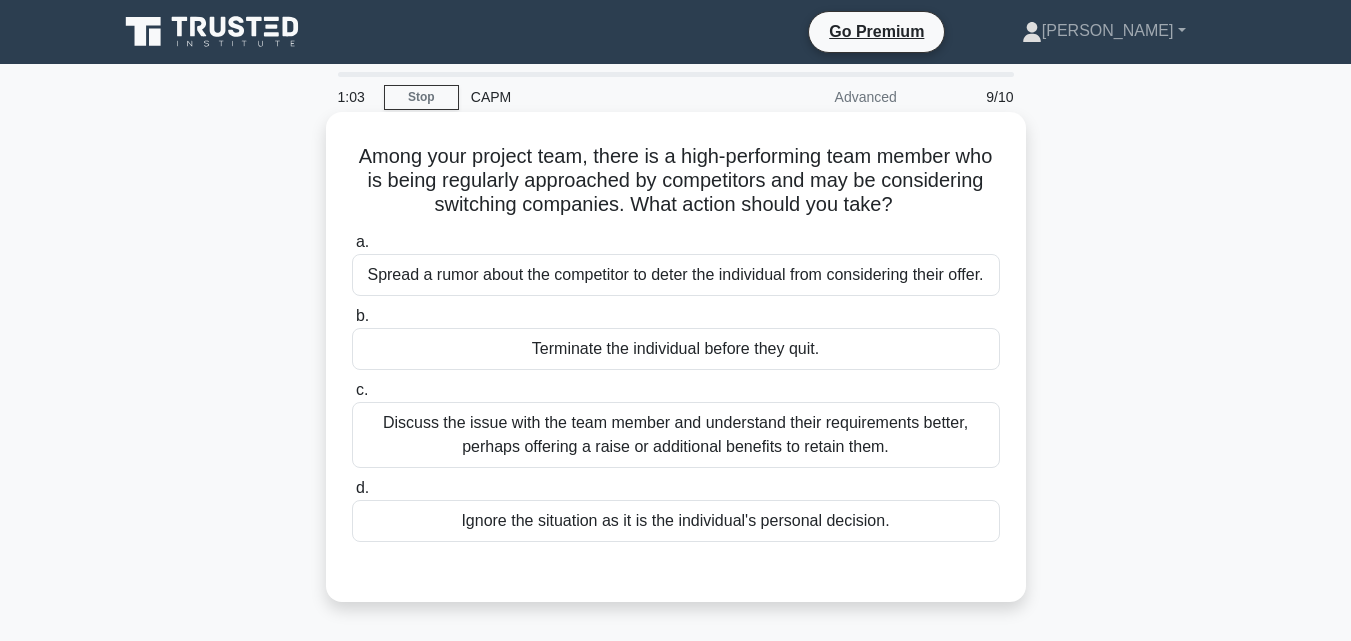 click on "Discuss the issue with the team member and understand their requirements better, perhaps offering a raise or additional benefits to retain them." at bounding box center (676, 435) 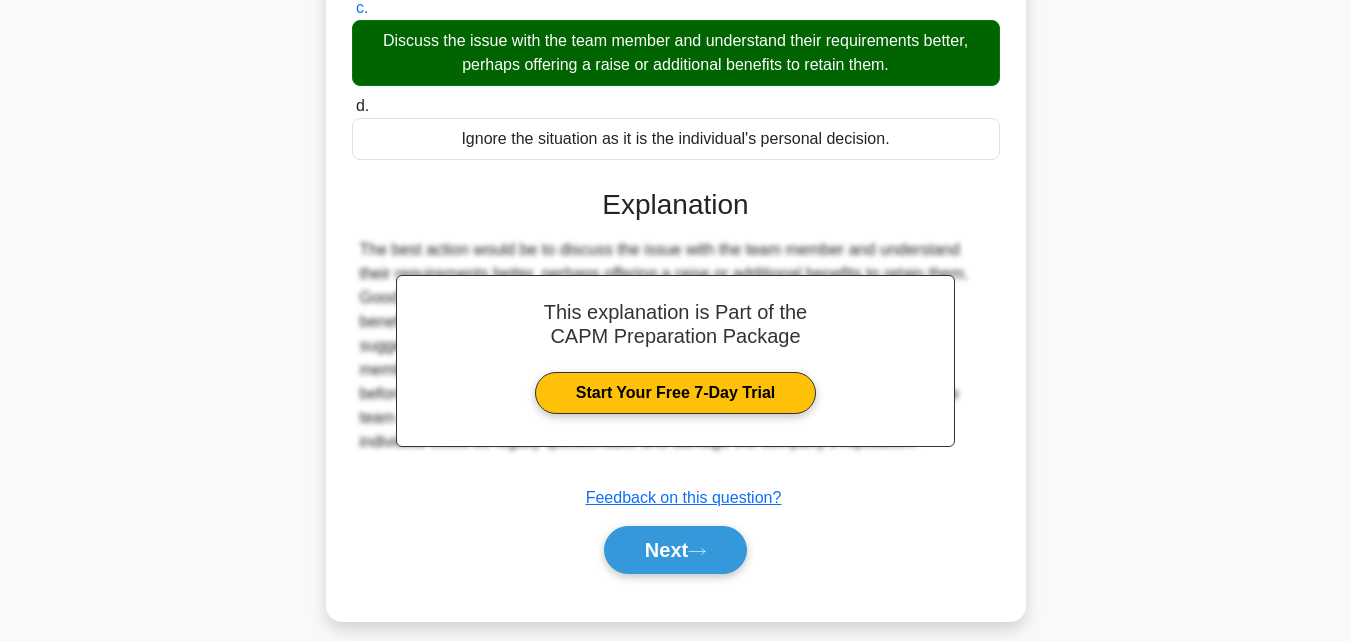 scroll, scrollTop: 439, scrollLeft: 0, axis: vertical 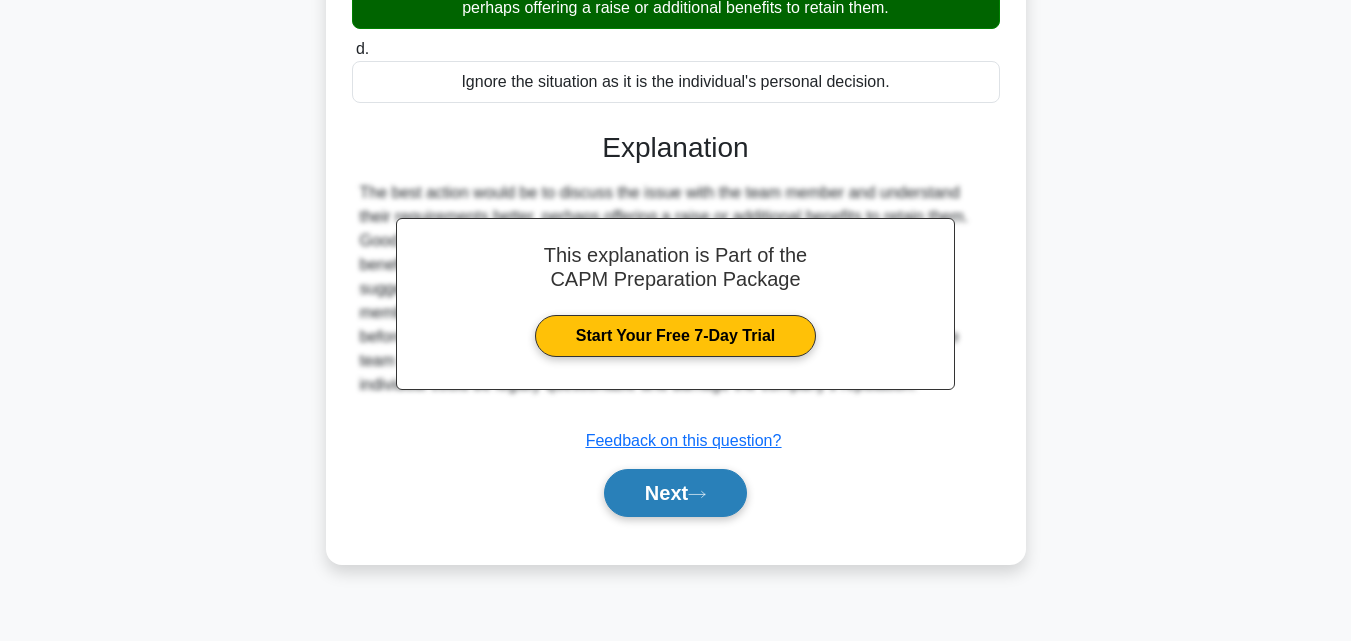 click on "Next" at bounding box center (675, 493) 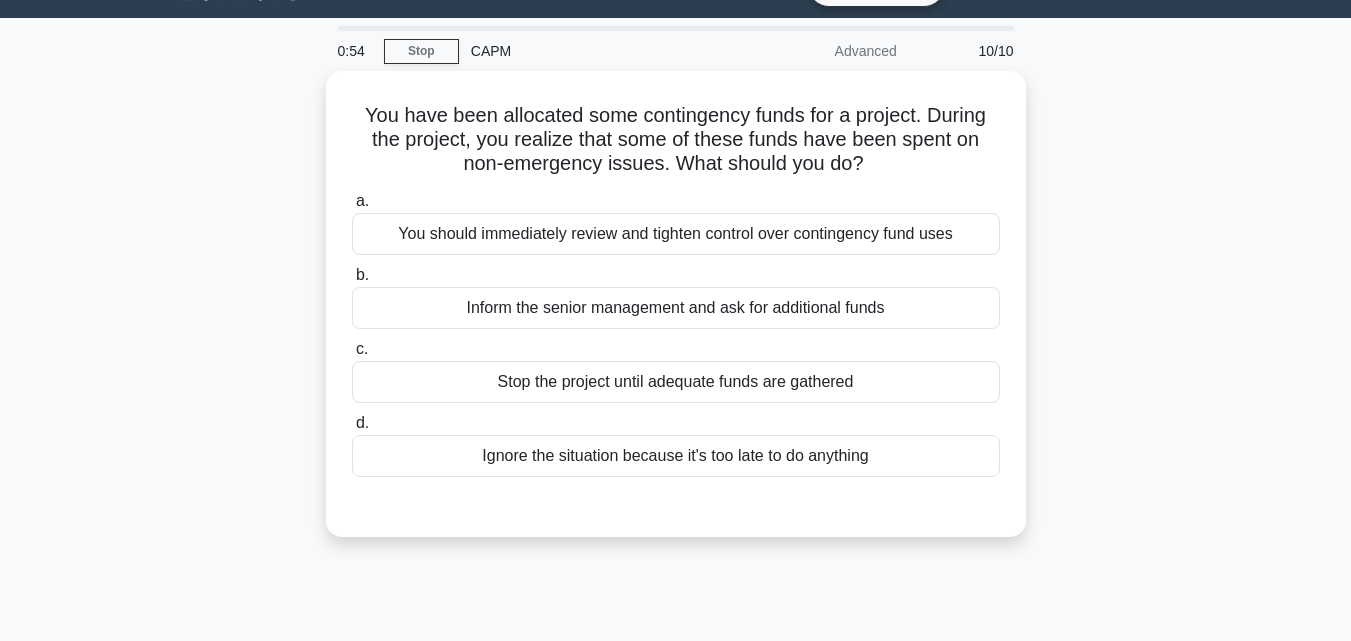 scroll, scrollTop: 34, scrollLeft: 0, axis: vertical 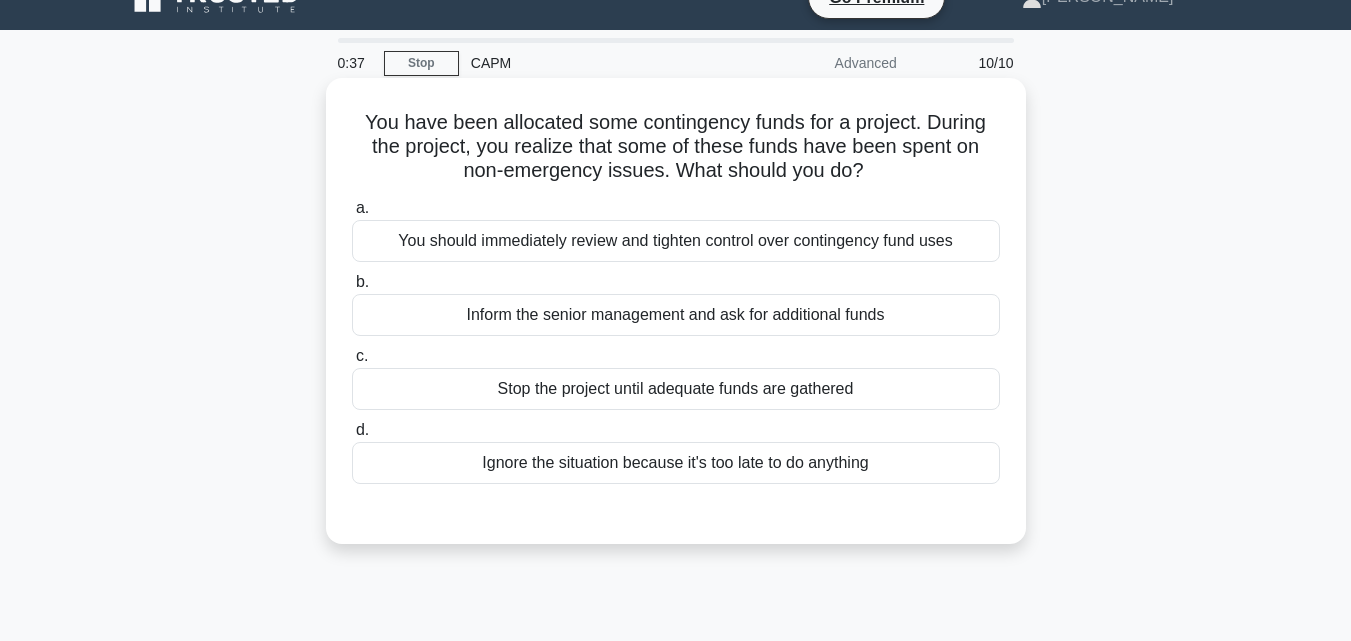 click on "You should immediately review and tighten control over contingency fund uses" at bounding box center [676, 241] 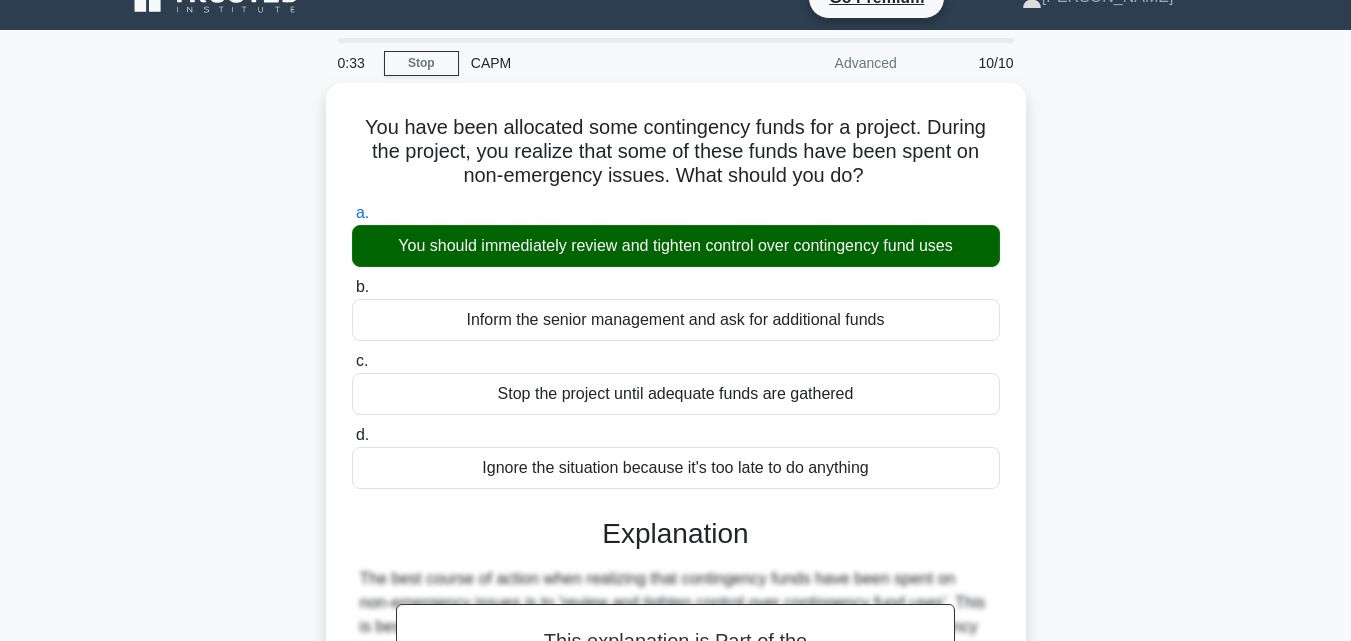 drag, startPoint x: 1350, startPoint y: 204, endPoint x: 1365, endPoint y: 307, distance: 104.0865 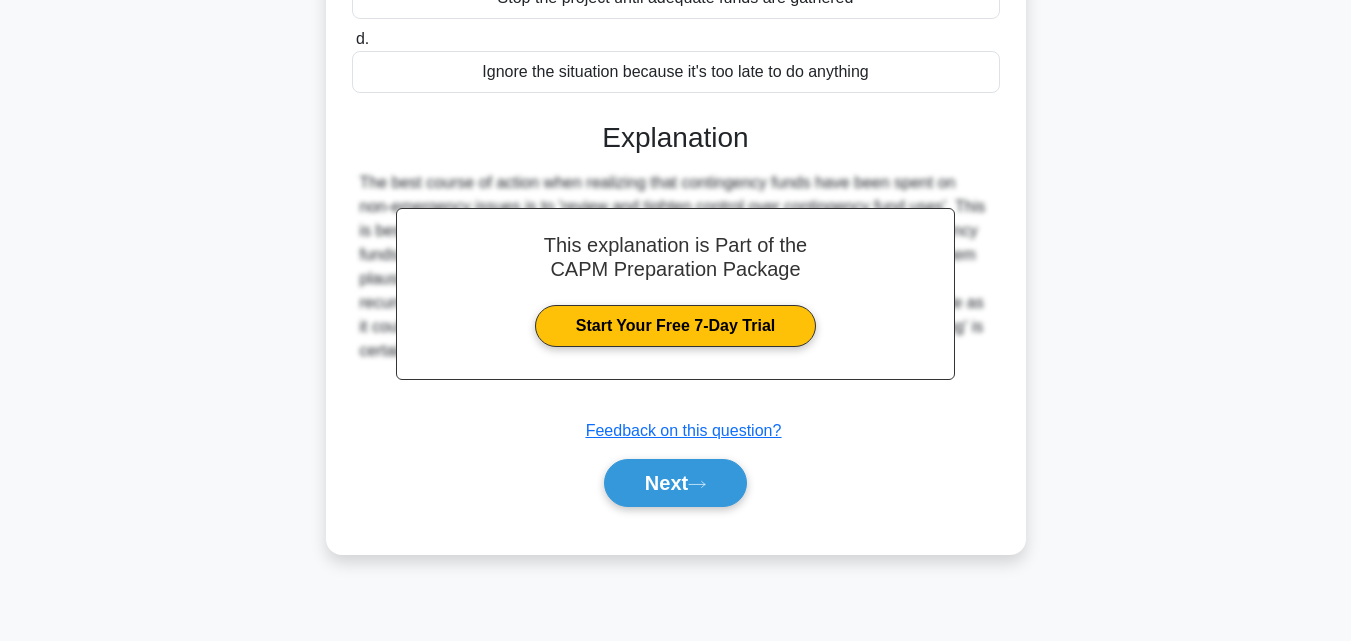 scroll, scrollTop: 439, scrollLeft: 0, axis: vertical 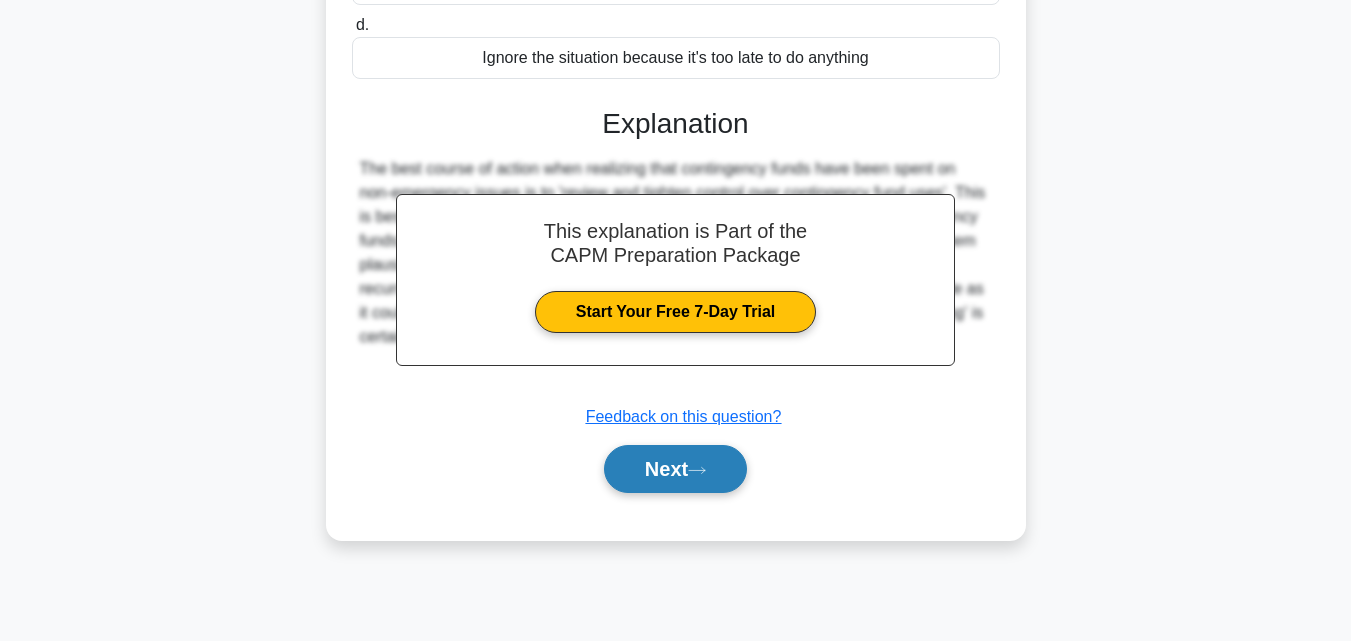 click on "Next" at bounding box center [675, 469] 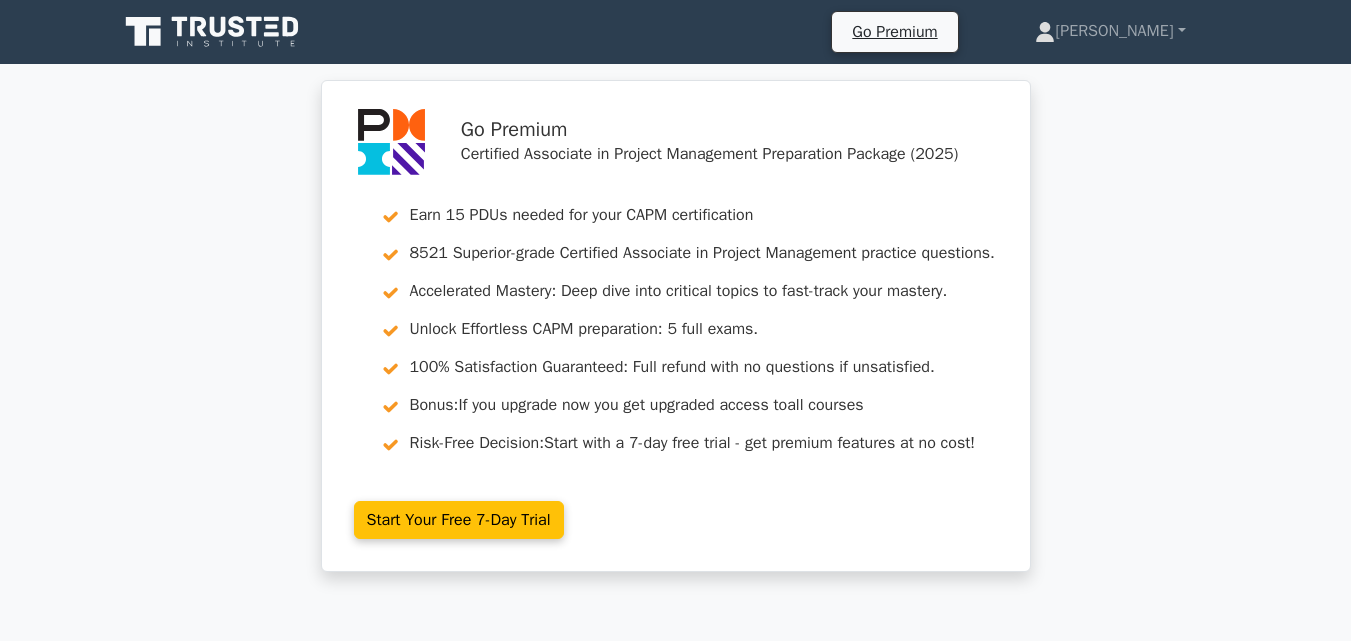 scroll, scrollTop: 0, scrollLeft: 0, axis: both 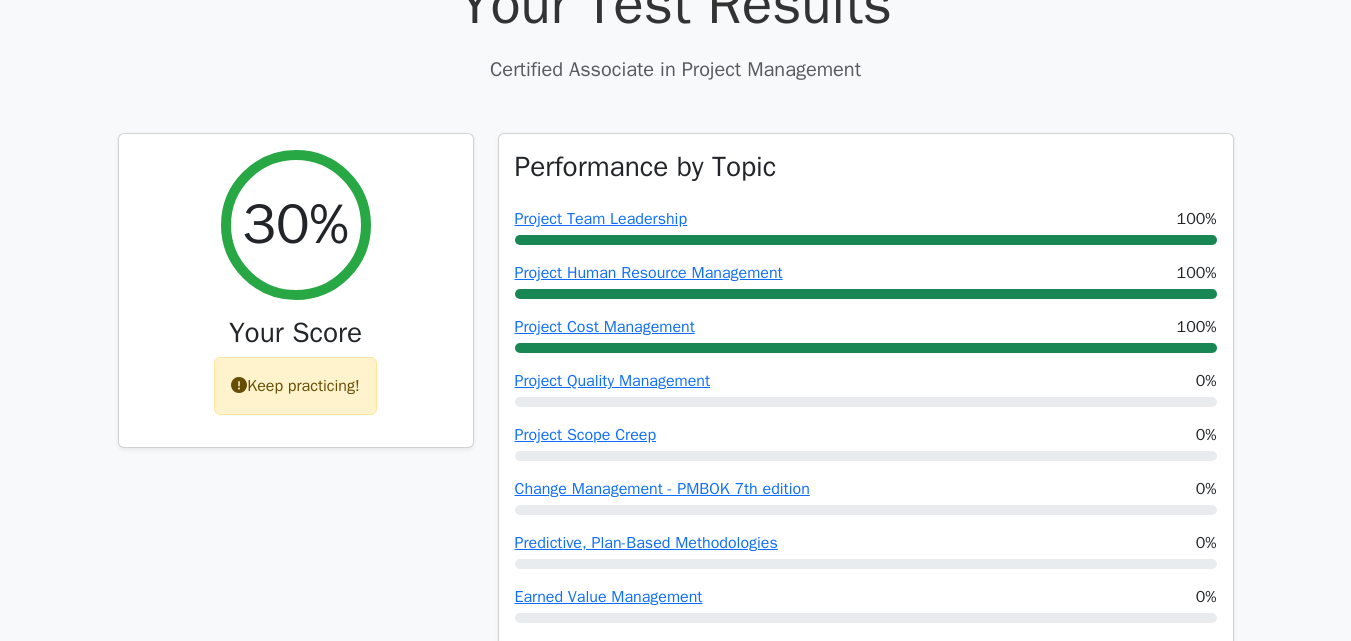 drag, startPoint x: 1353, startPoint y: 89, endPoint x: 1354, endPoint y: 179, distance: 90.005554 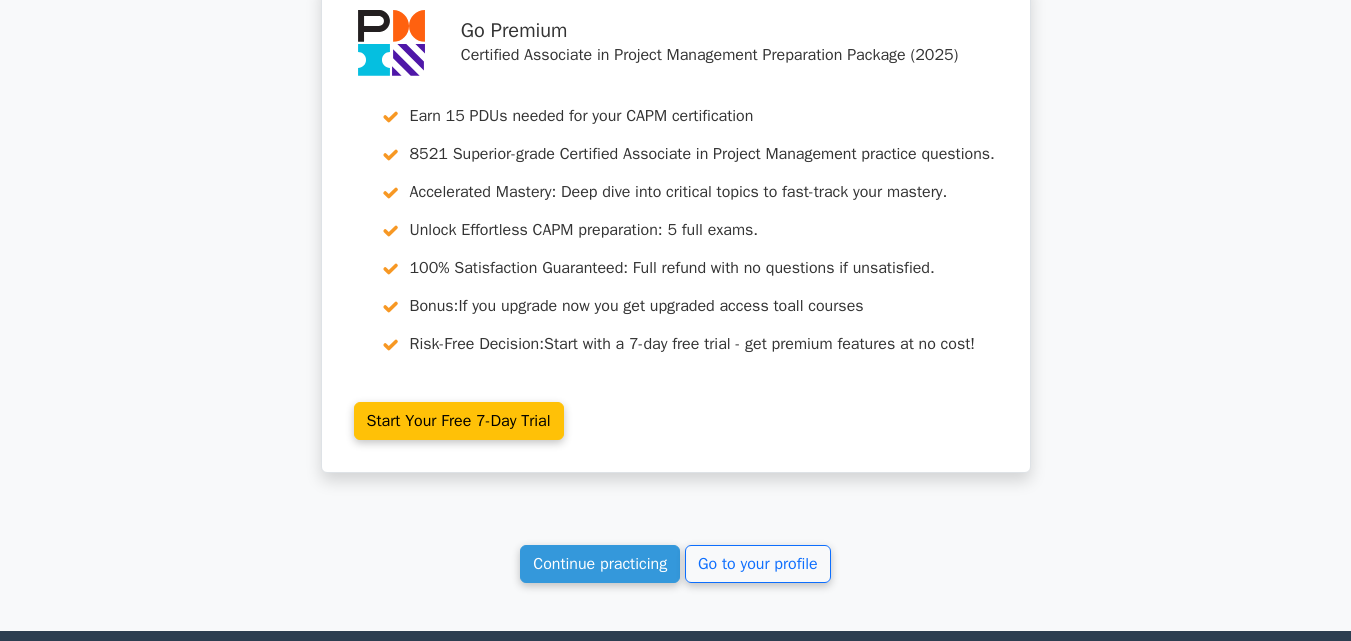 scroll, scrollTop: 3651, scrollLeft: 0, axis: vertical 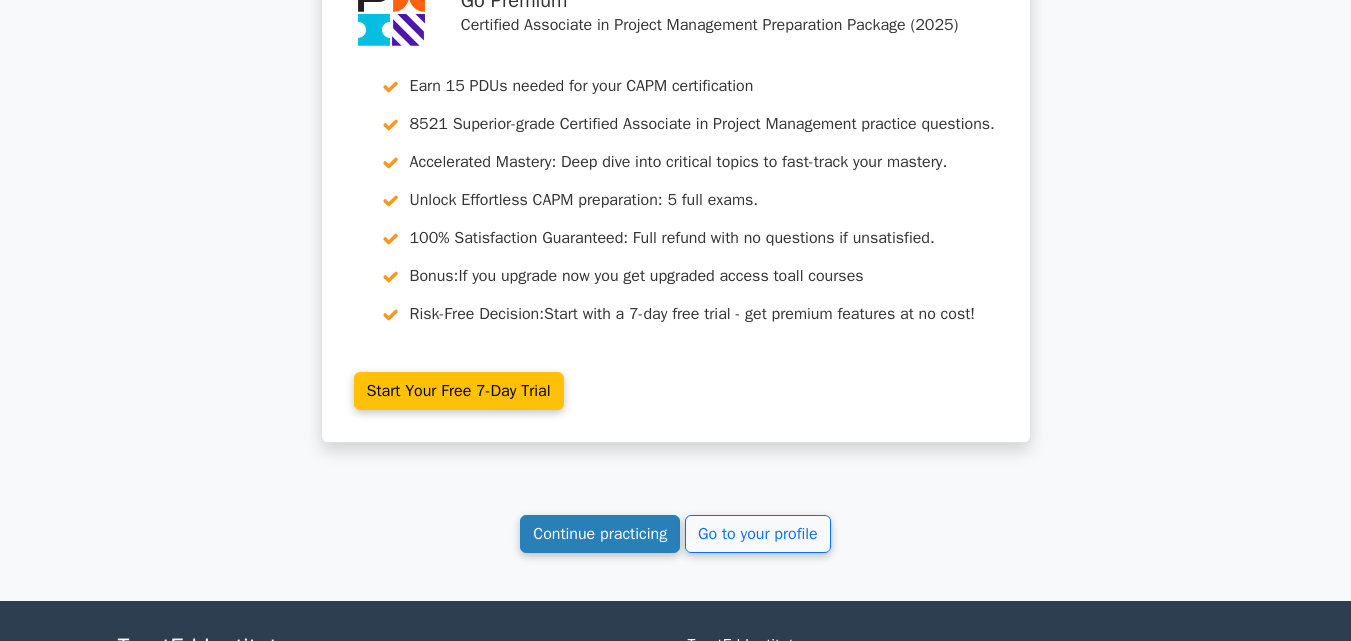 click on "Continue practicing" at bounding box center (600, 534) 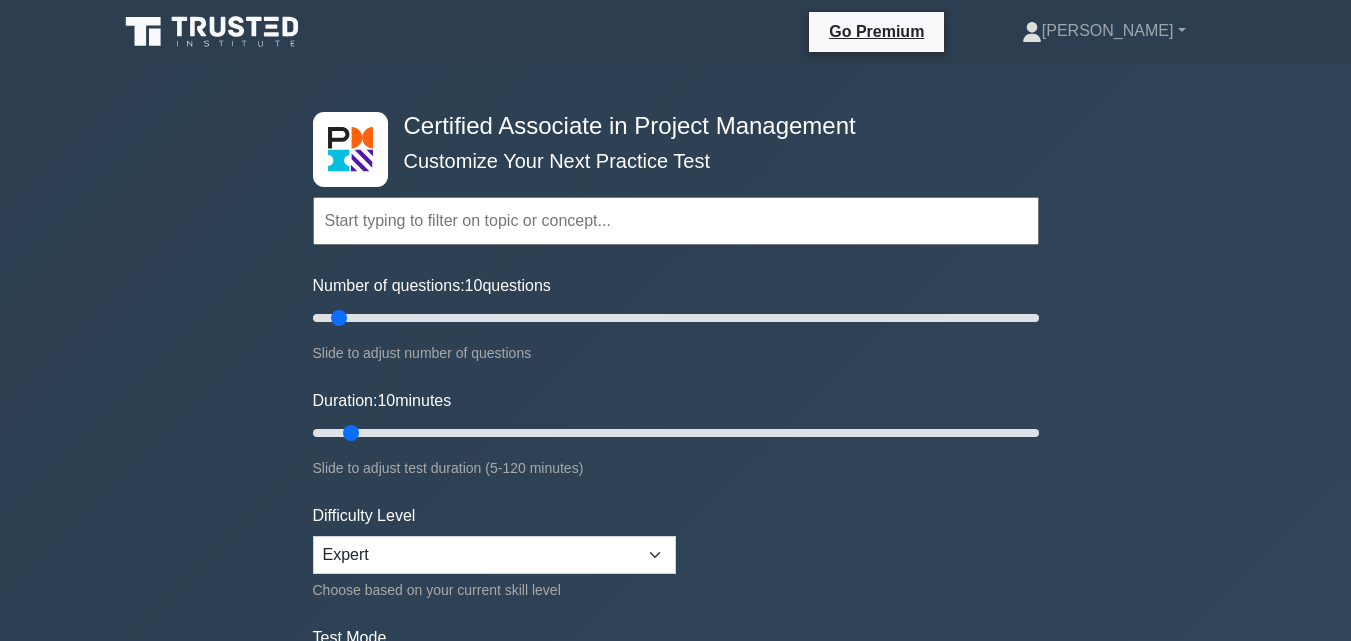 scroll, scrollTop: 0, scrollLeft: 0, axis: both 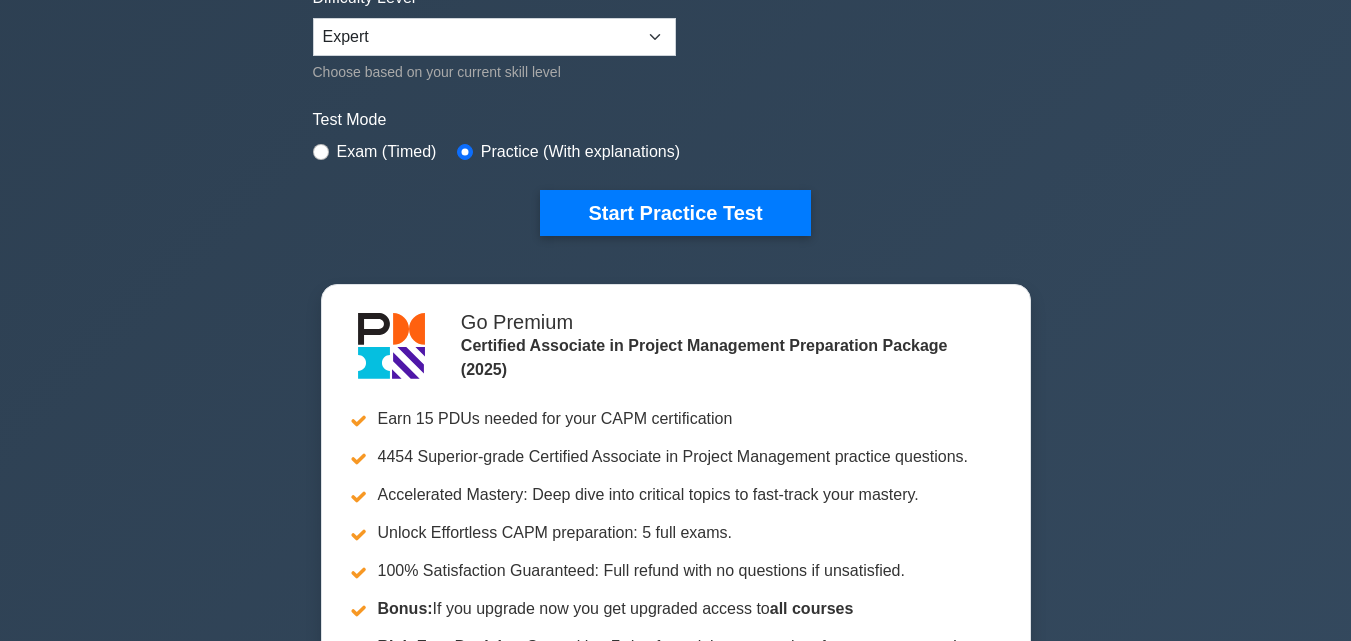 click on "Certified Associate in Project Management
Customize Your Next Practice Test
Topics
Project Scope Management
Project Time Management
Project Cost Management
Project Quality Management
Project Risk Management
Project Integration Management
Project Communication Management" at bounding box center (676, -85) 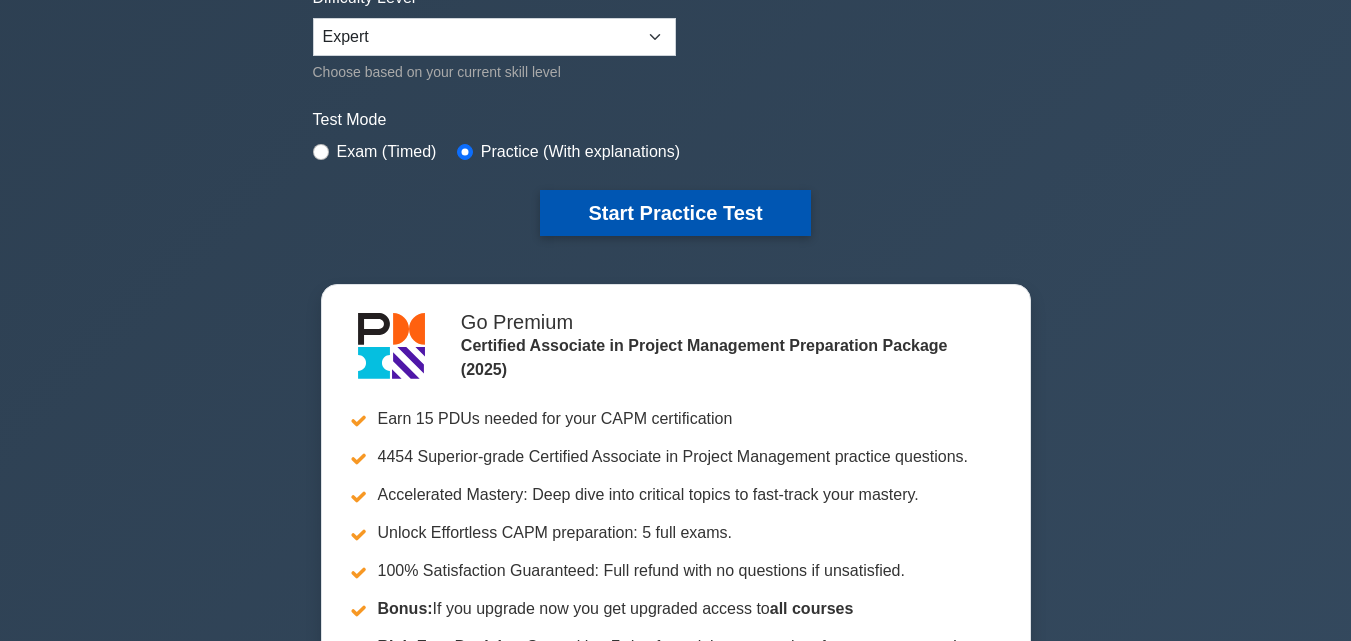 click on "Start Practice Test" at bounding box center (675, 213) 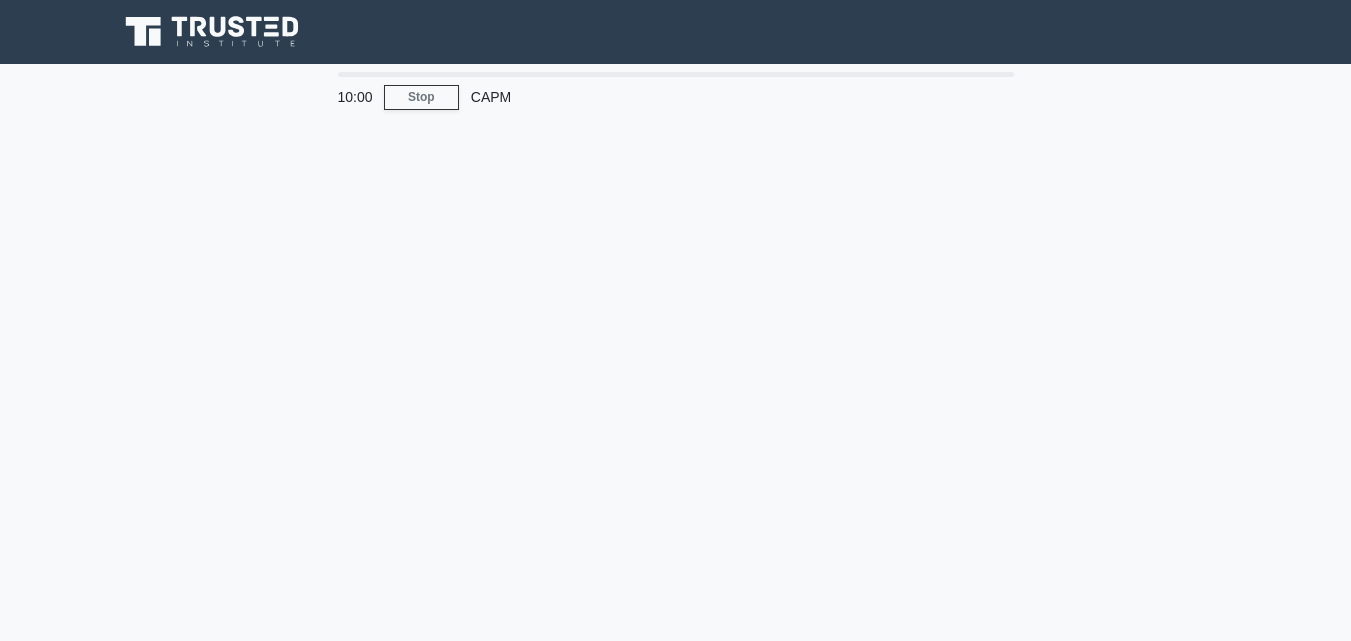 scroll, scrollTop: 0, scrollLeft: 0, axis: both 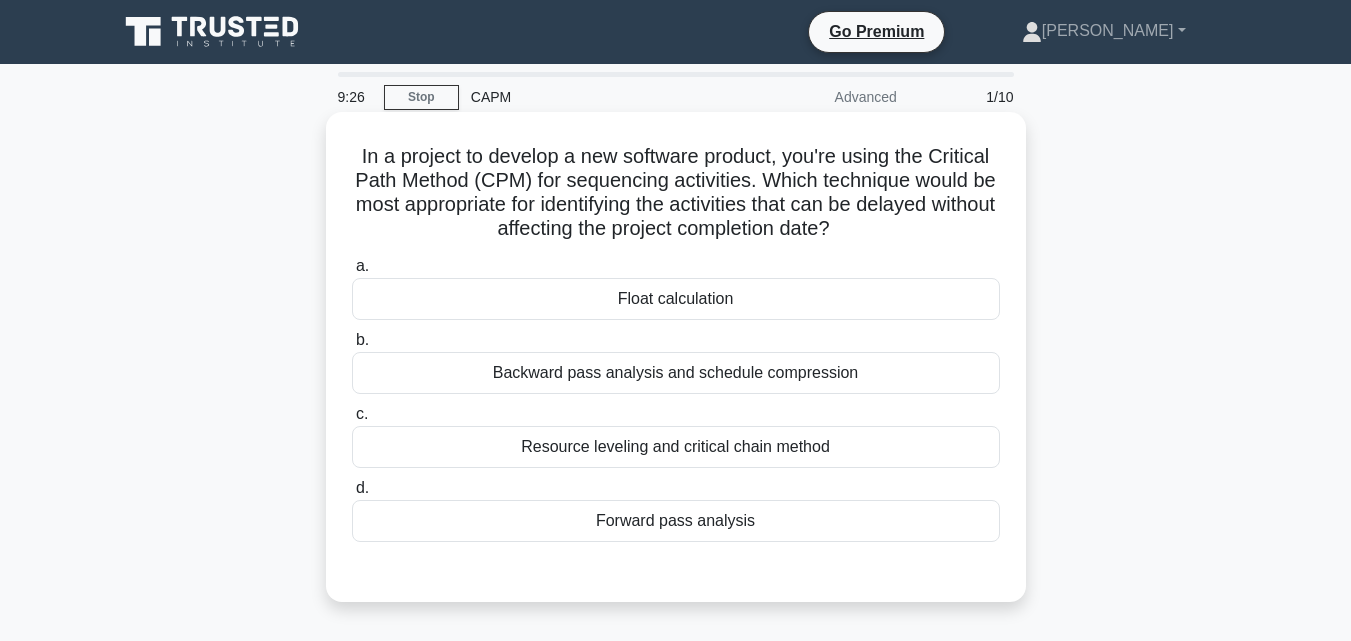 click on "Resource leveling and critical chain method" at bounding box center (676, 447) 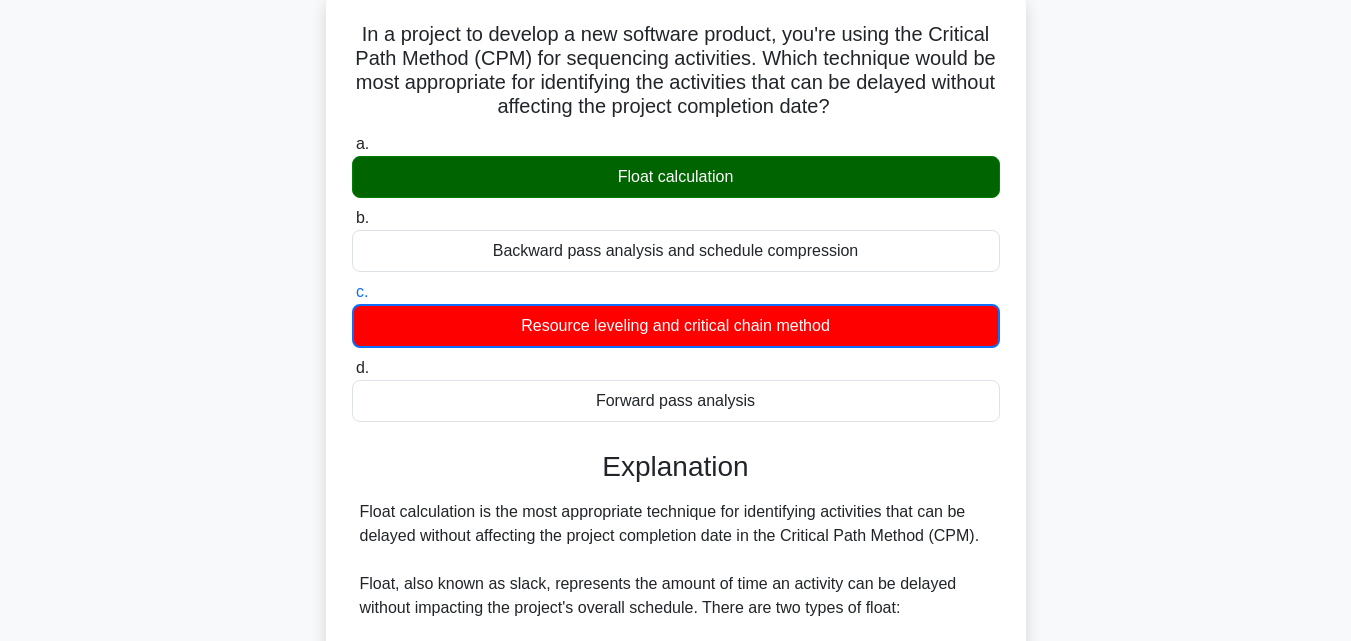 scroll, scrollTop: 130, scrollLeft: 0, axis: vertical 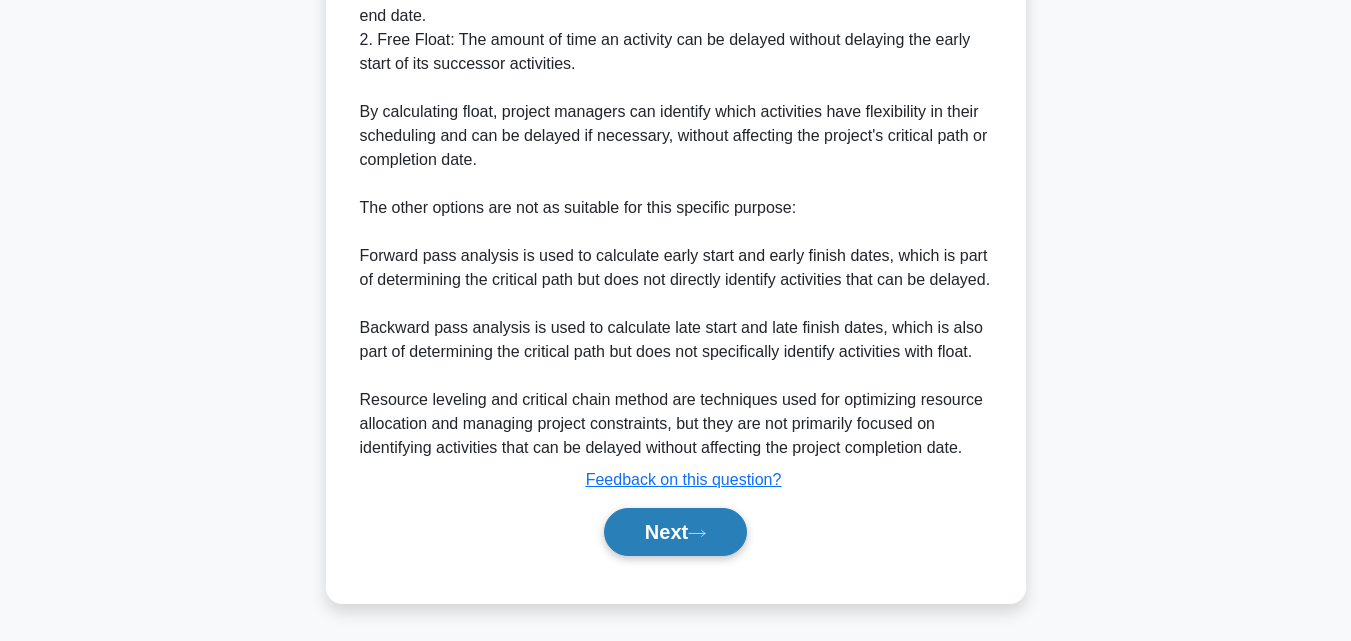 click on "Next" at bounding box center [675, 532] 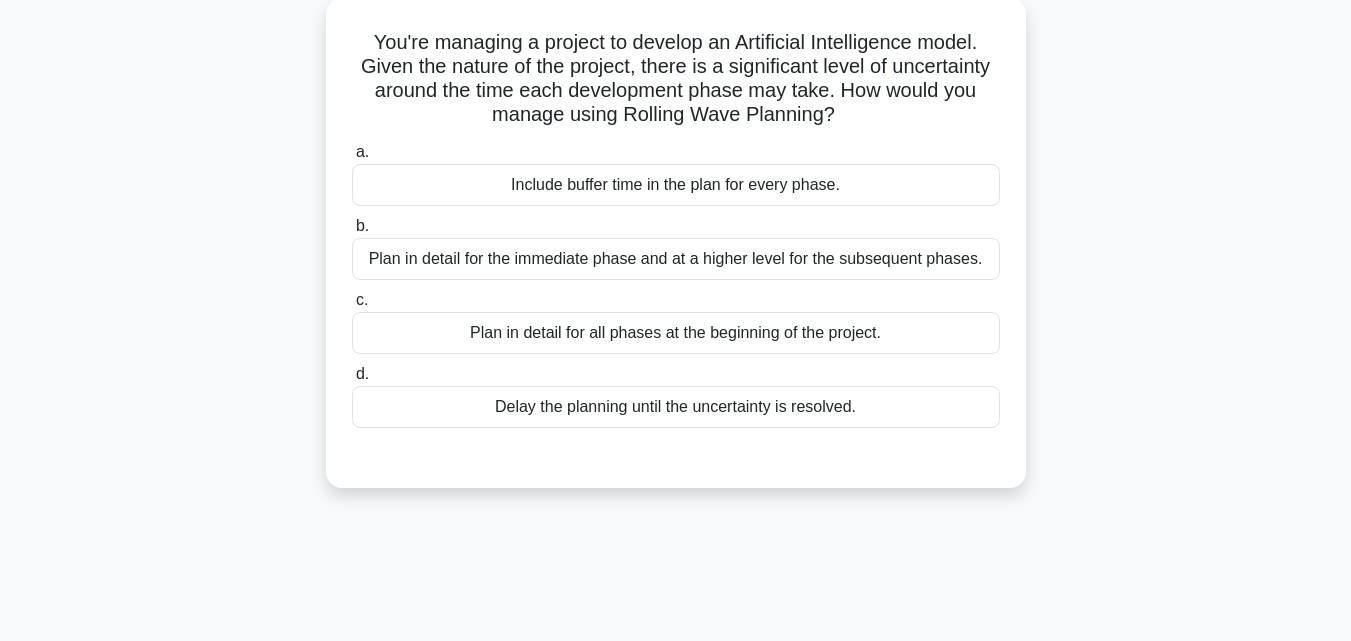 scroll, scrollTop: 77, scrollLeft: 0, axis: vertical 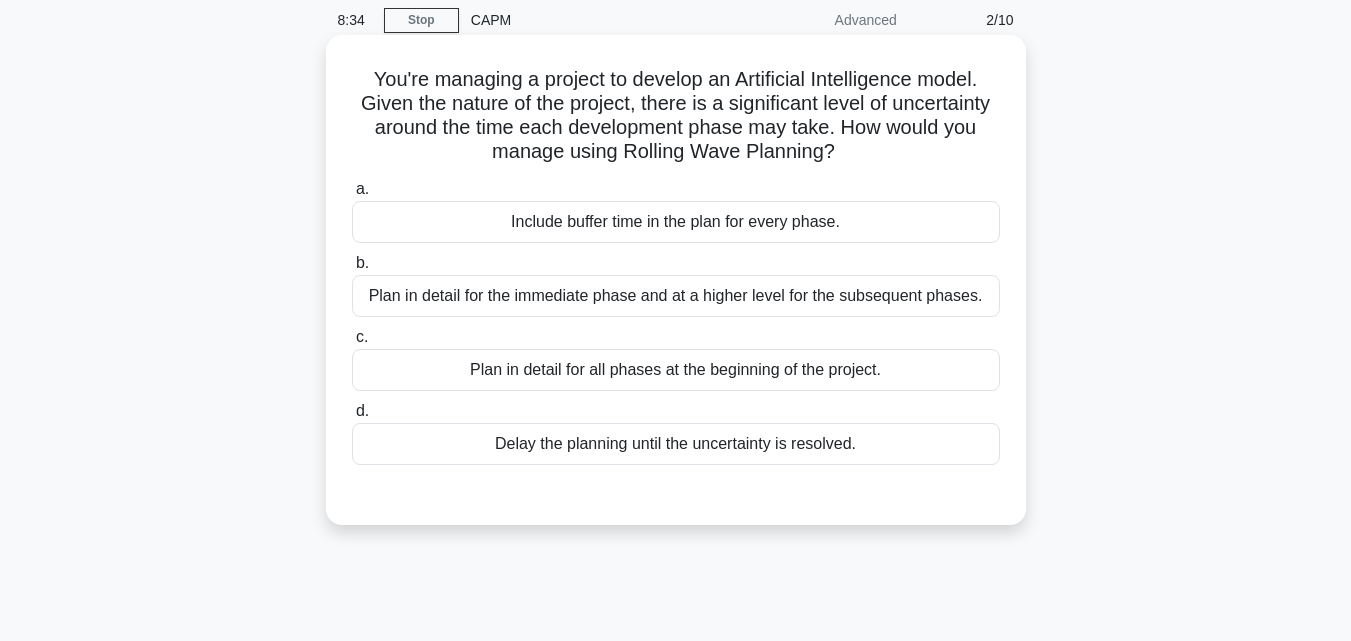 click on "Include buffer time in the plan for every phase." at bounding box center [676, 222] 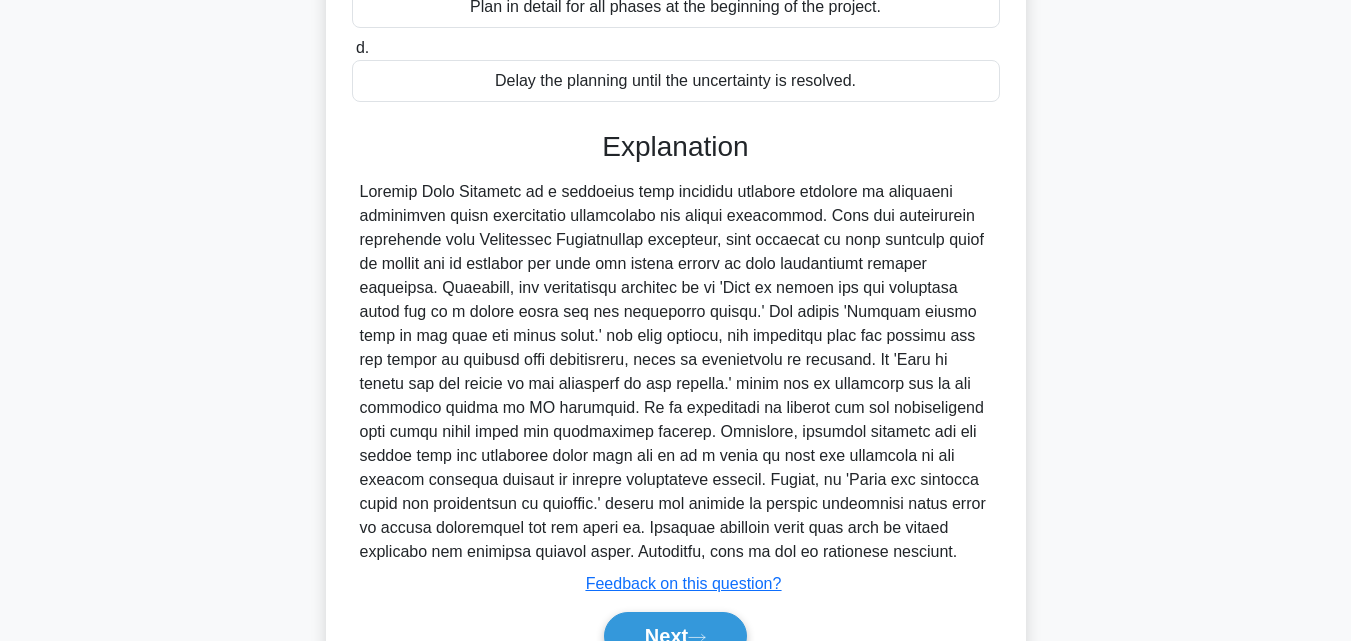 scroll, scrollTop: 482, scrollLeft: 0, axis: vertical 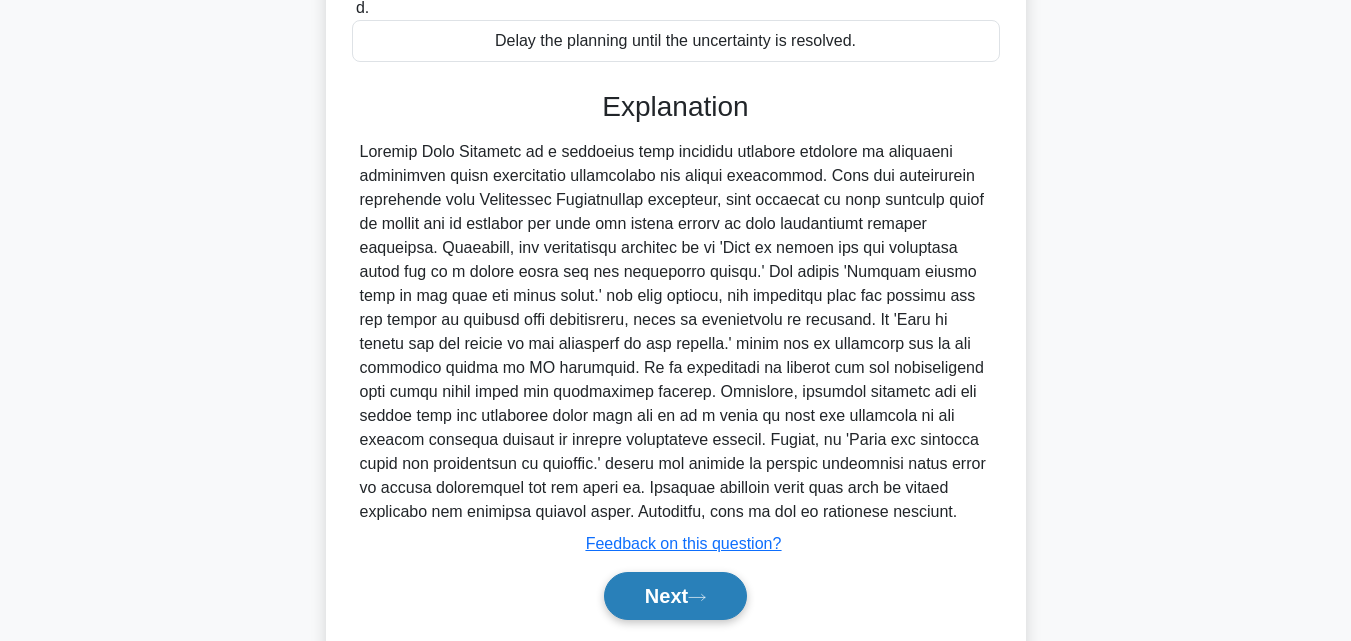 click on "Next" at bounding box center [675, 596] 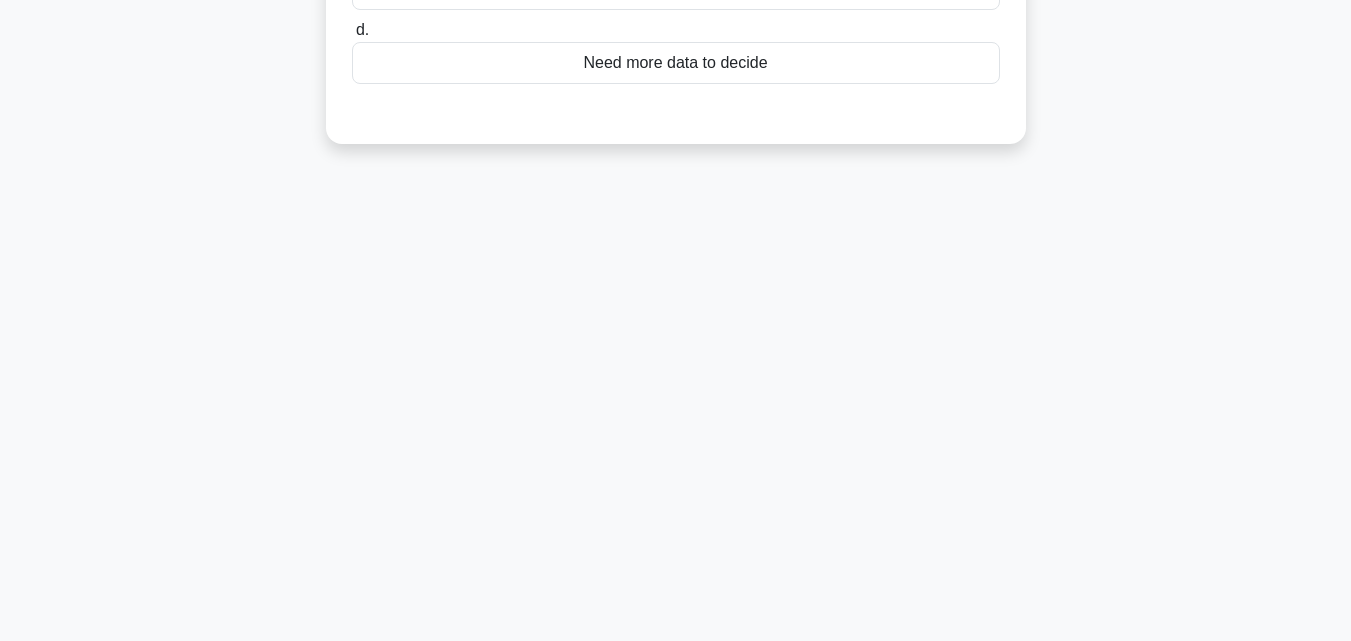scroll, scrollTop: 0, scrollLeft: 0, axis: both 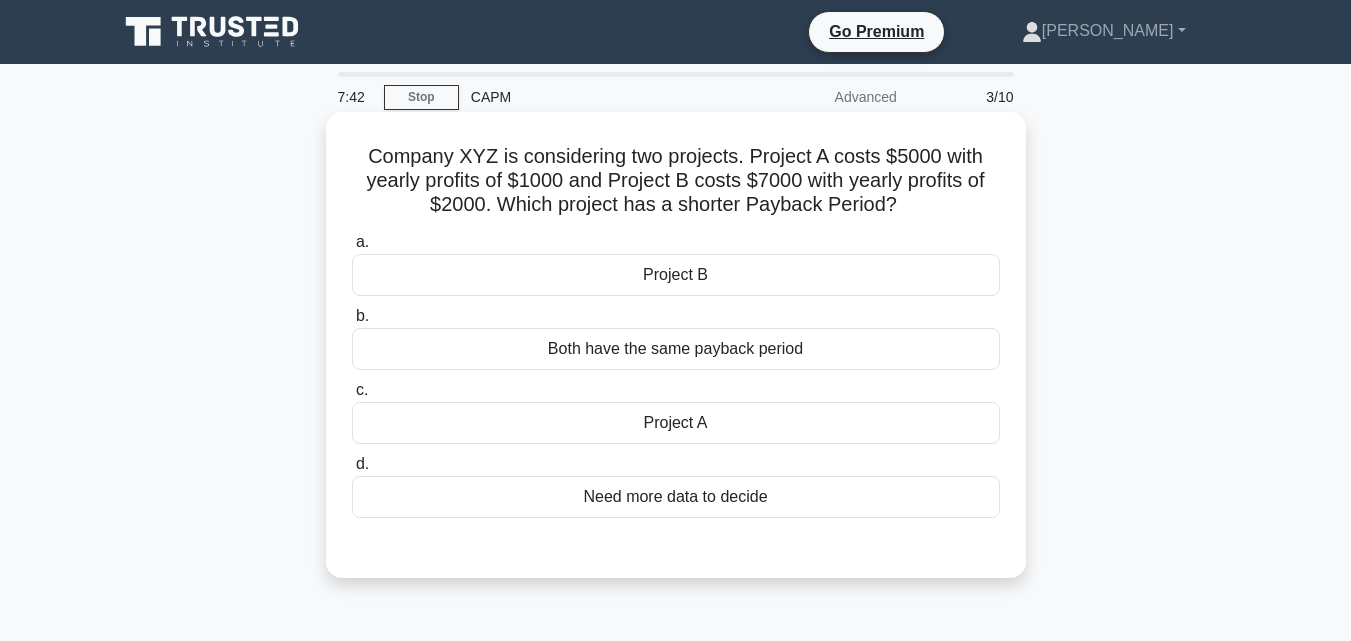 click on "Project B" at bounding box center [676, 275] 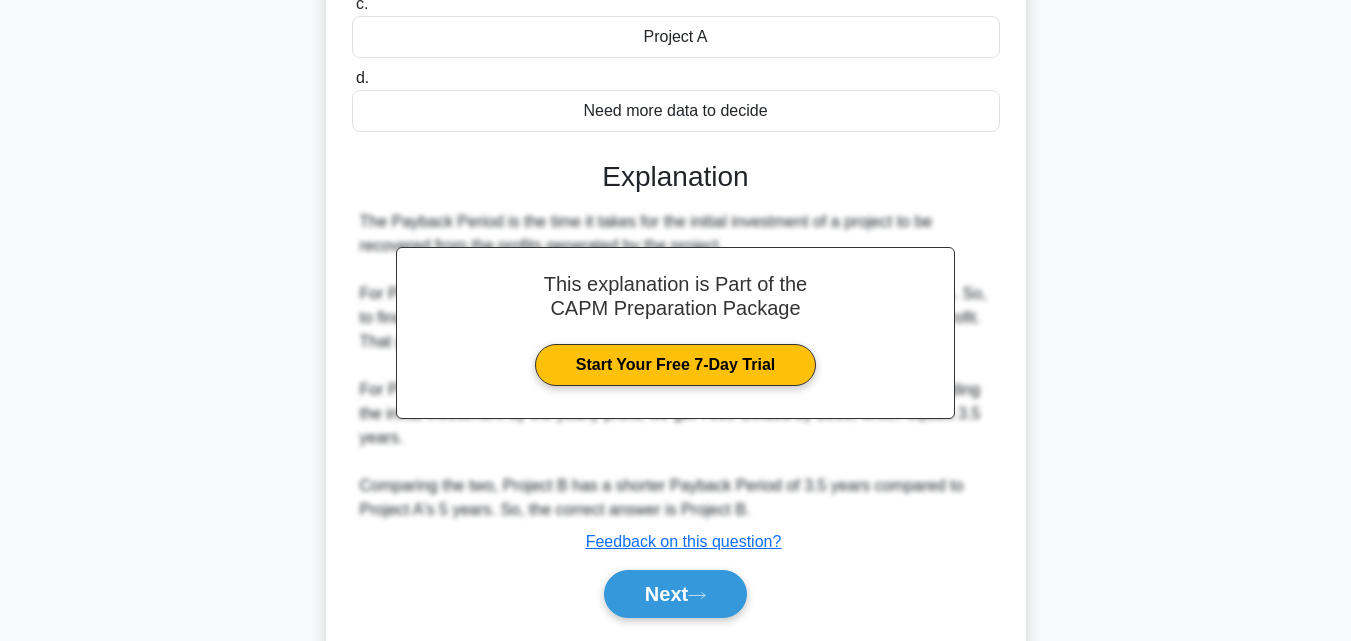 scroll, scrollTop: 449, scrollLeft: 0, axis: vertical 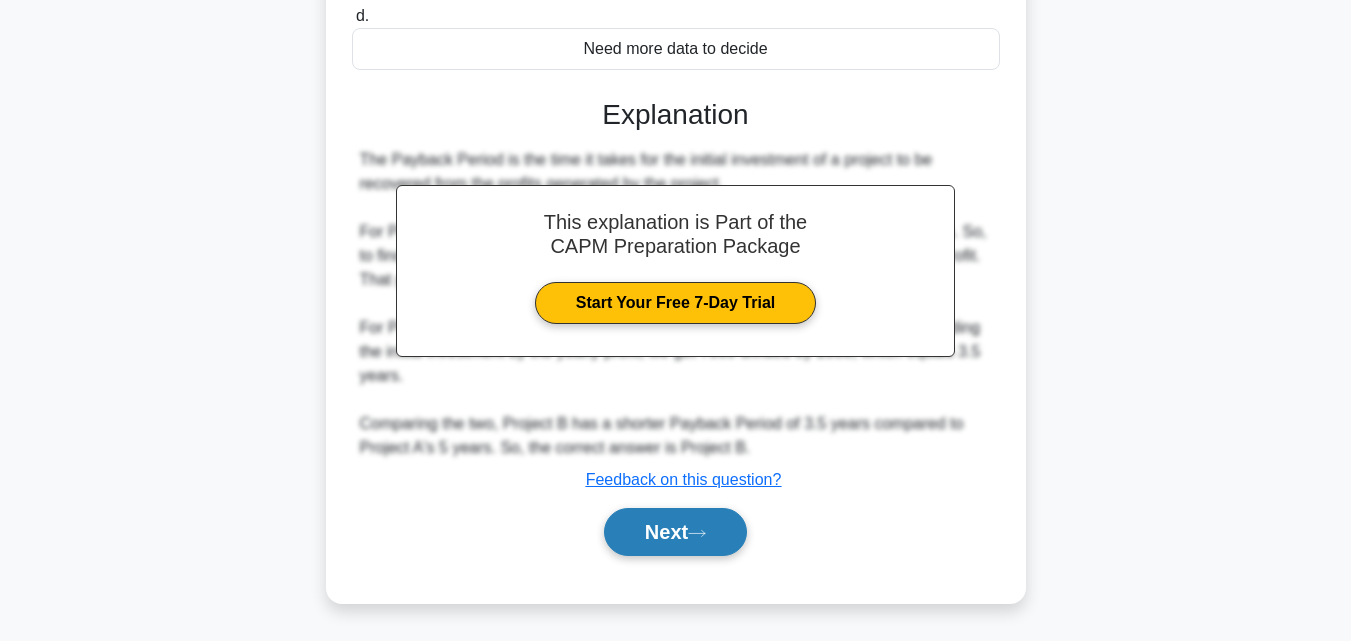 click on "Next" at bounding box center [675, 532] 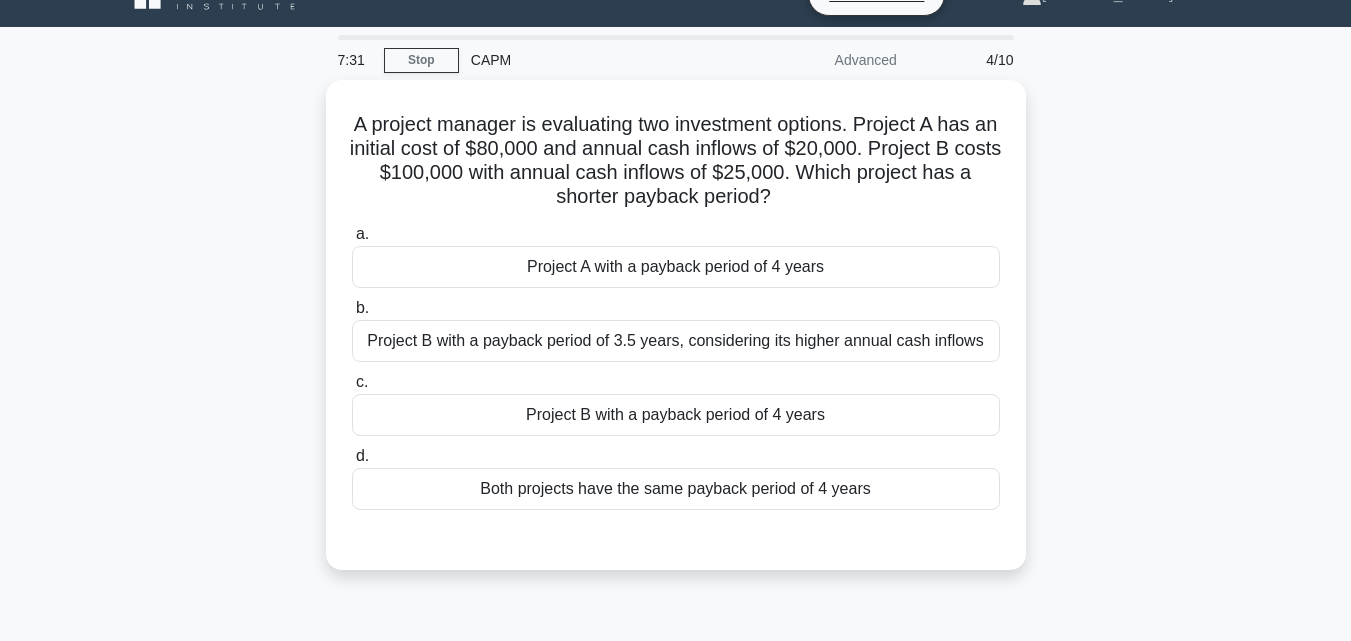 scroll, scrollTop: 29, scrollLeft: 0, axis: vertical 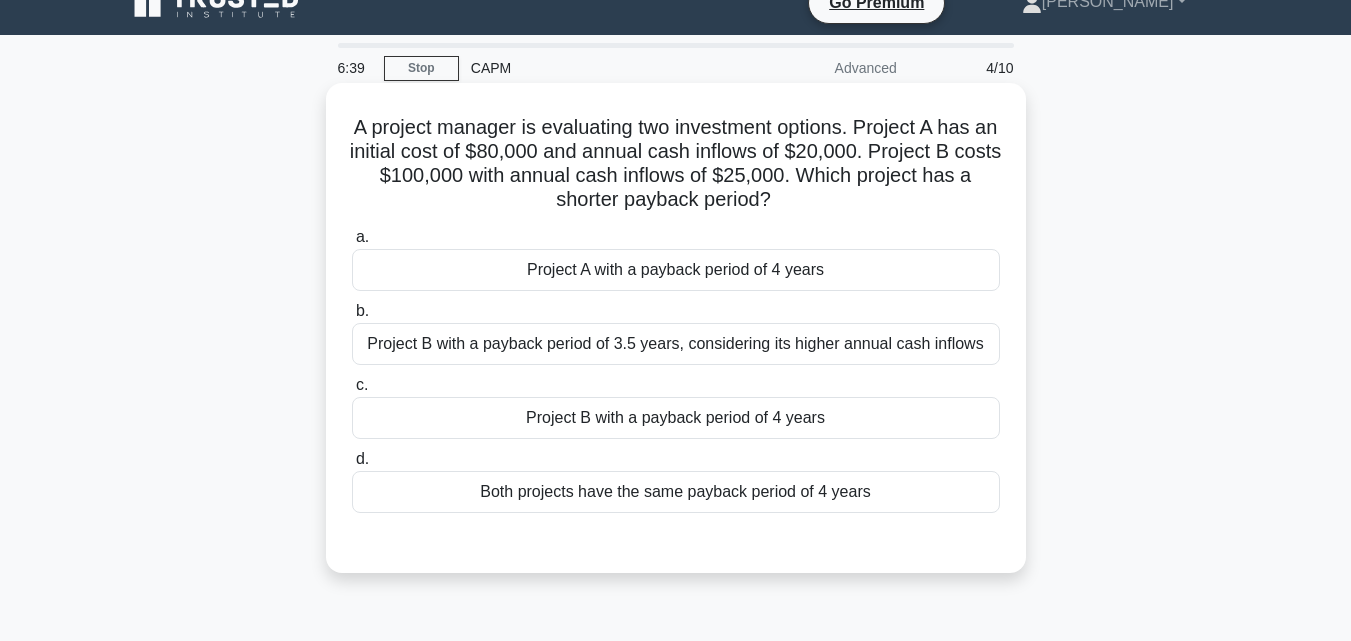click on "Project A with a payback period of 4 years" at bounding box center (676, 270) 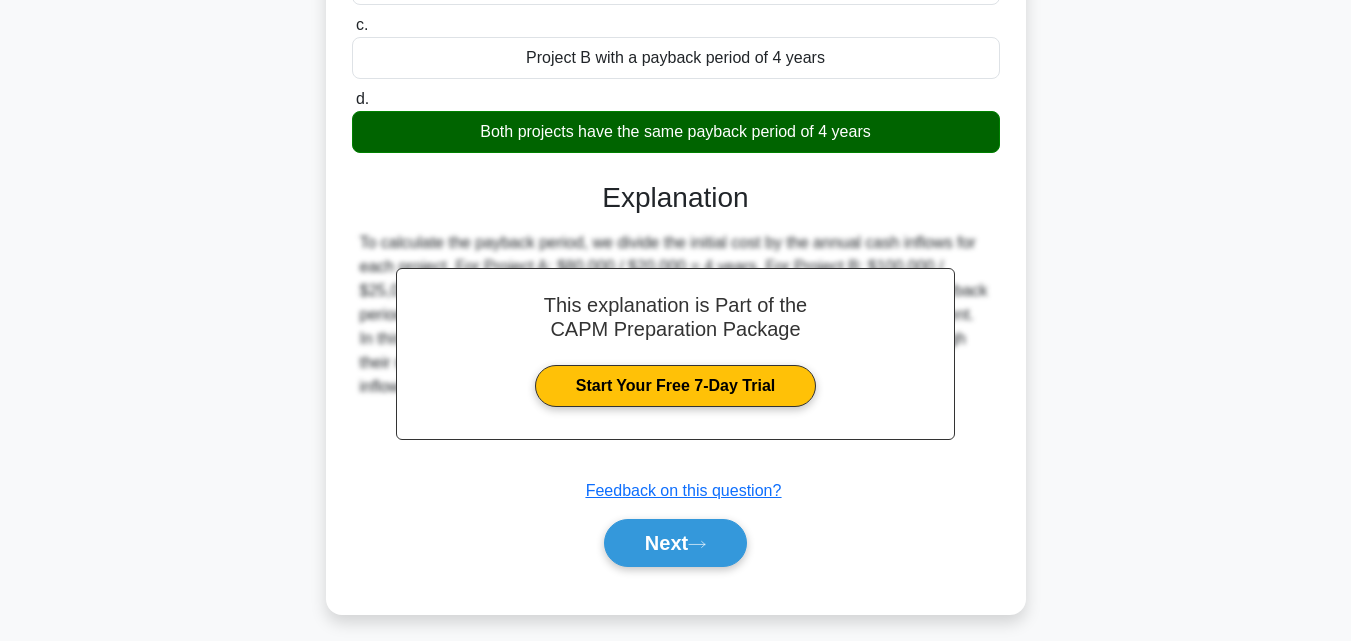 scroll, scrollTop: 439, scrollLeft: 0, axis: vertical 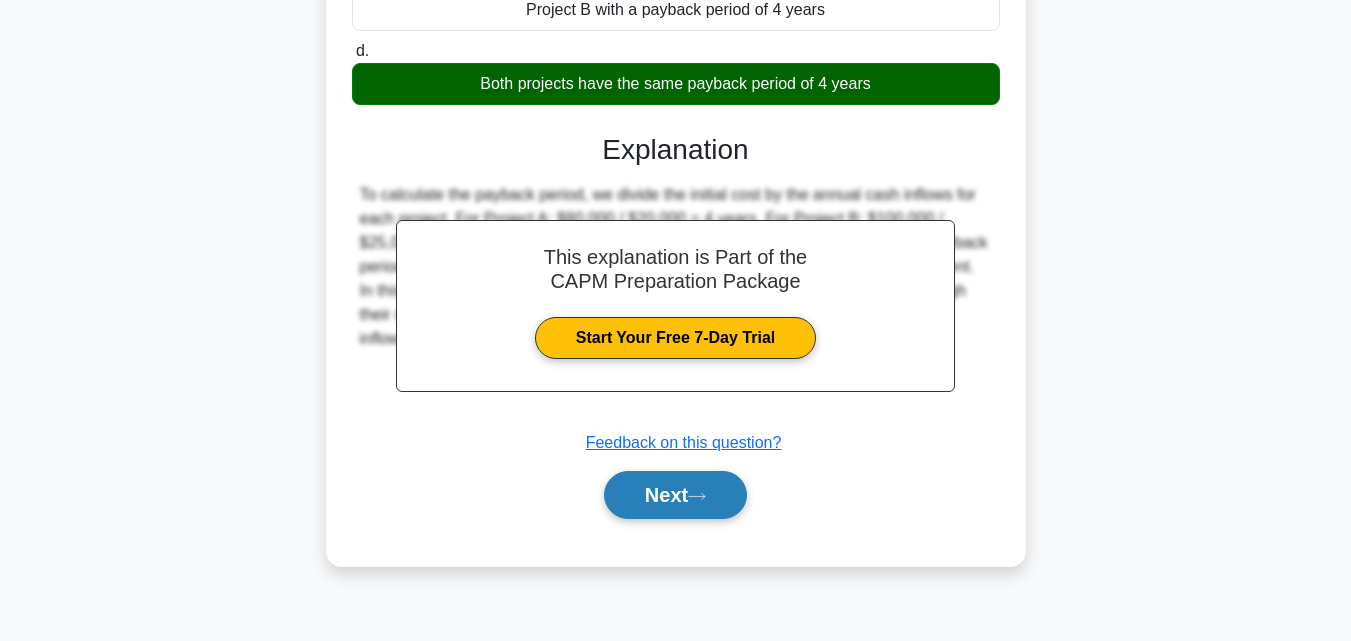 click on "Next" at bounding box center (675, 495) 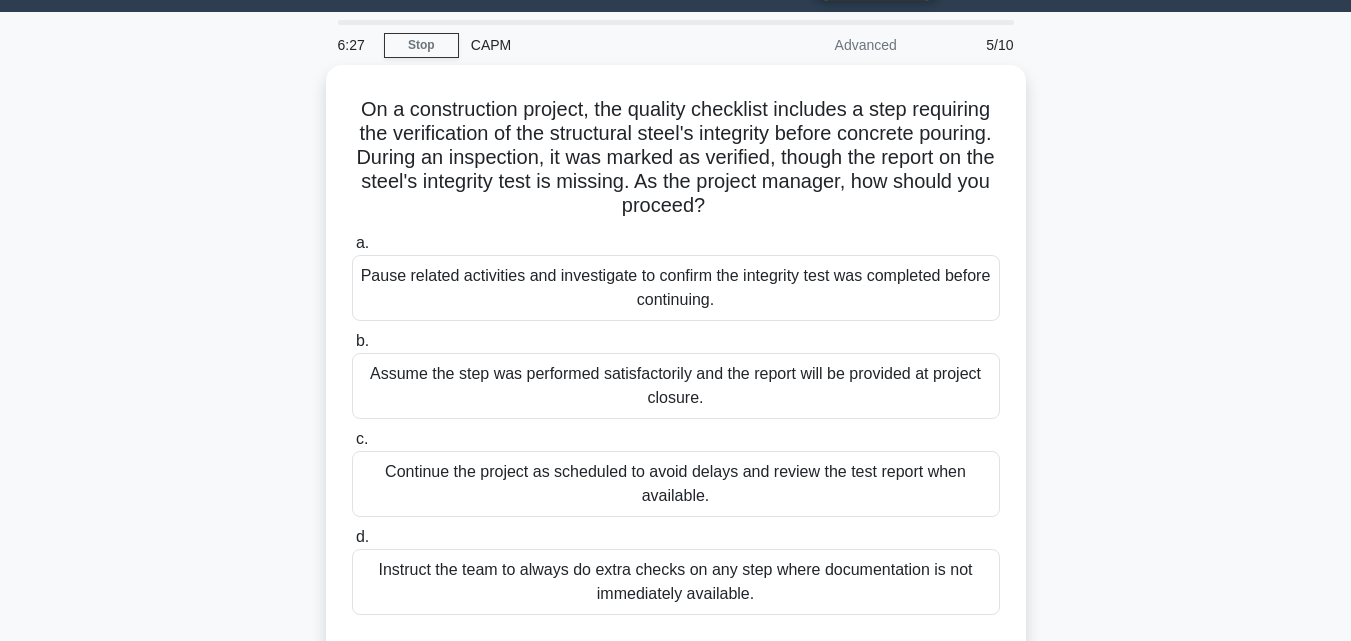 scroll, scrollTop: 29, scrollLeft: 0, axis: vertical 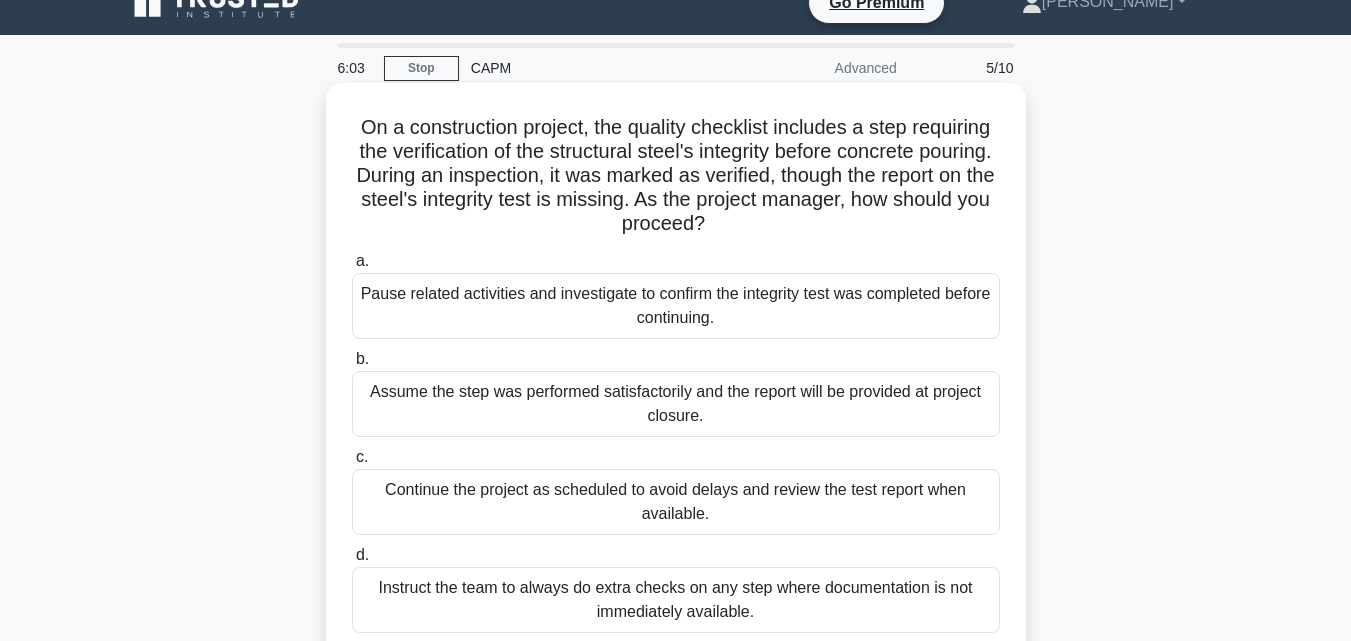 click on "Pause related activities and investigate to confirm the integrity test was completed before continuing." at bounding box center (676, 306) 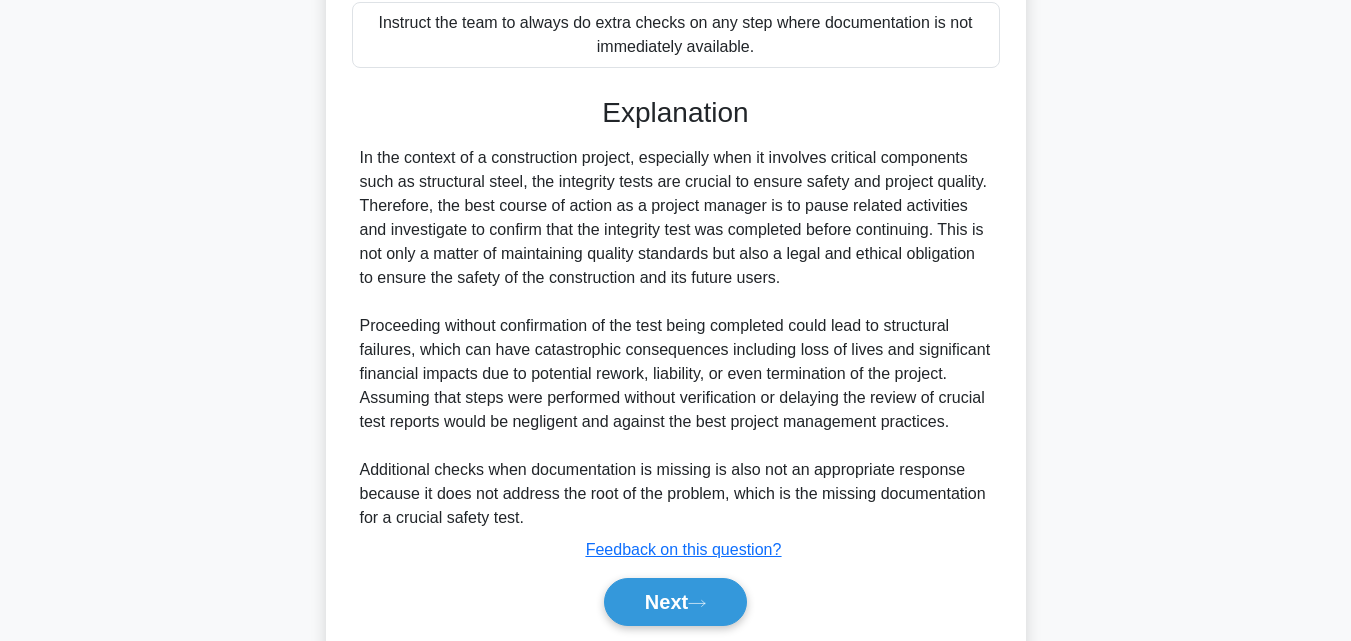 scroll, scrollTop: 644, scrollLeft: 0, axis: vertical 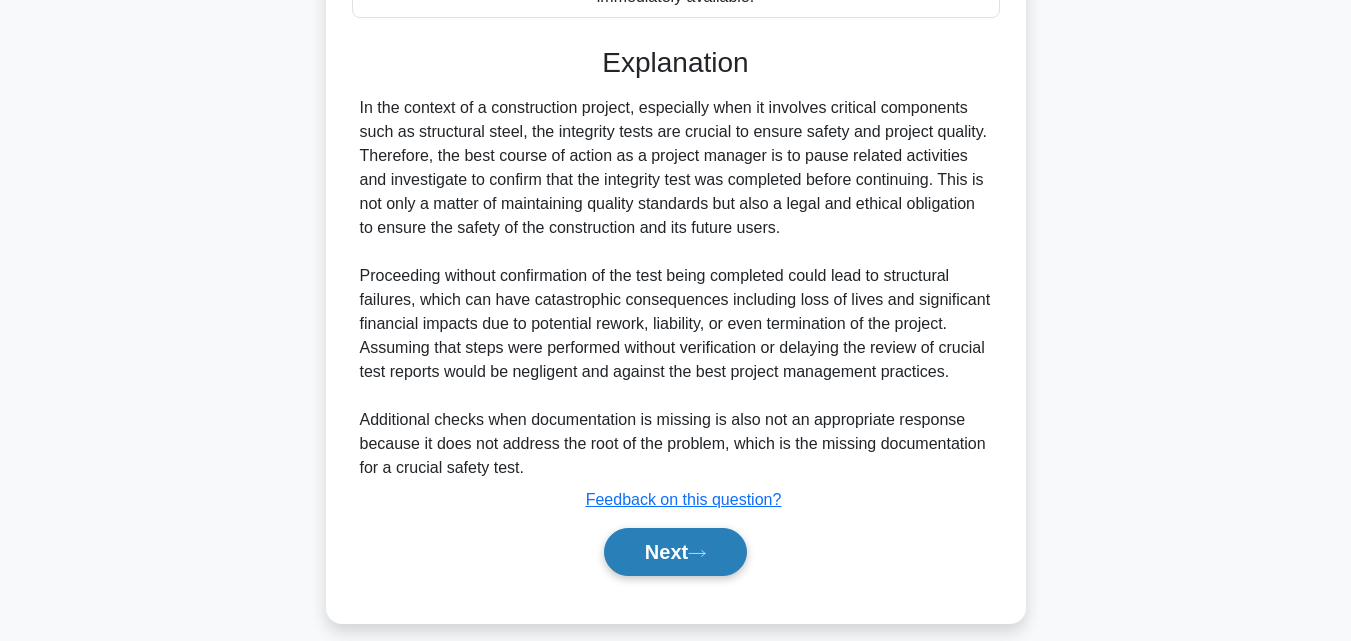 click on "Next" at bounding box center [675, 552] 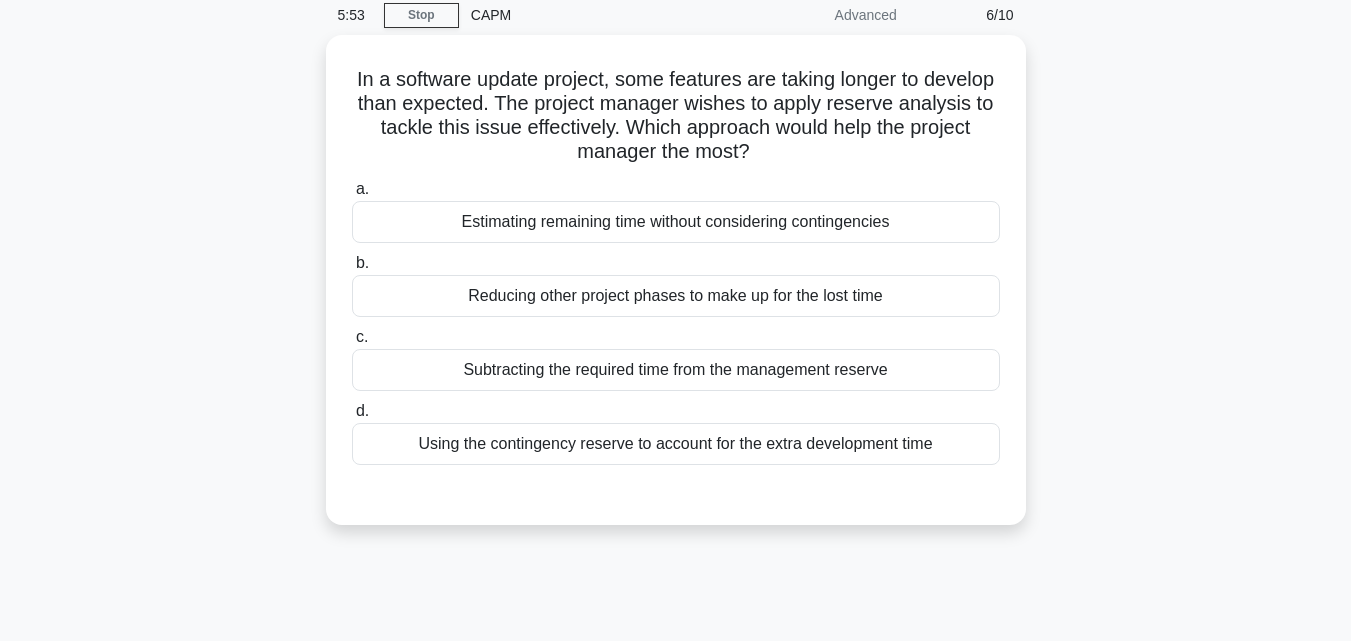 scroll, scrollTop: 23, scrollLeft: 0, axis: vertical 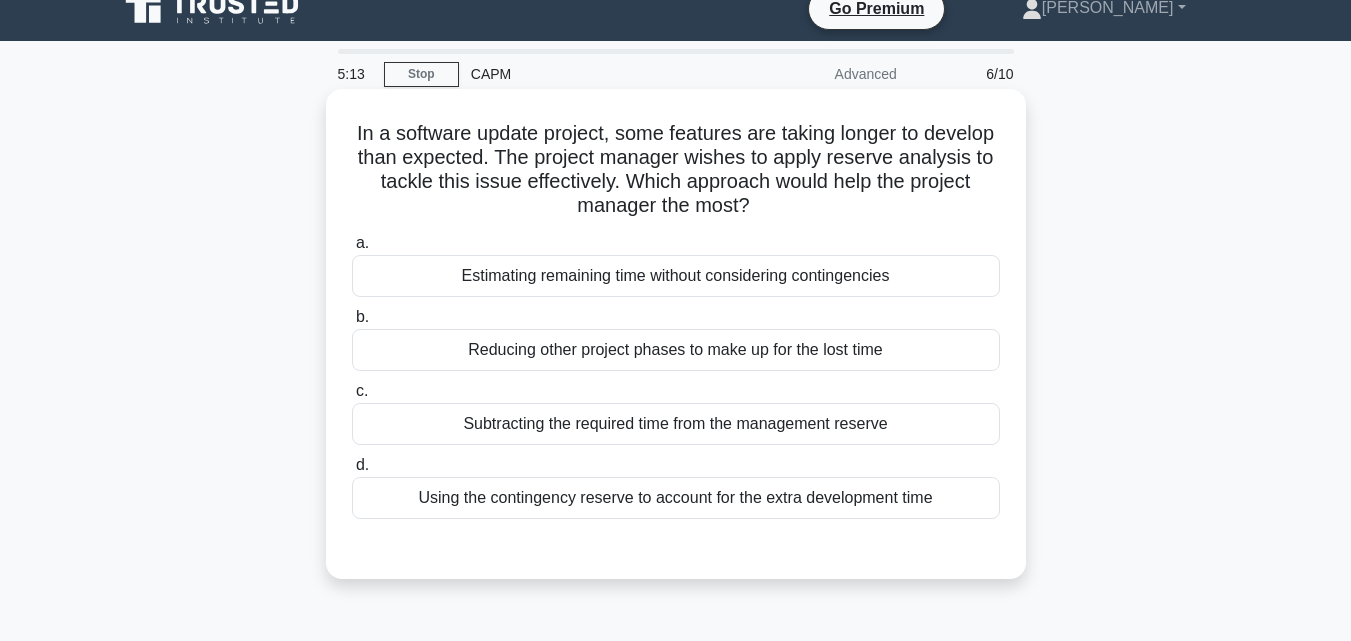 click on "Using the contingency reserve to account for the extra development time" at bounding box center [676, 498] 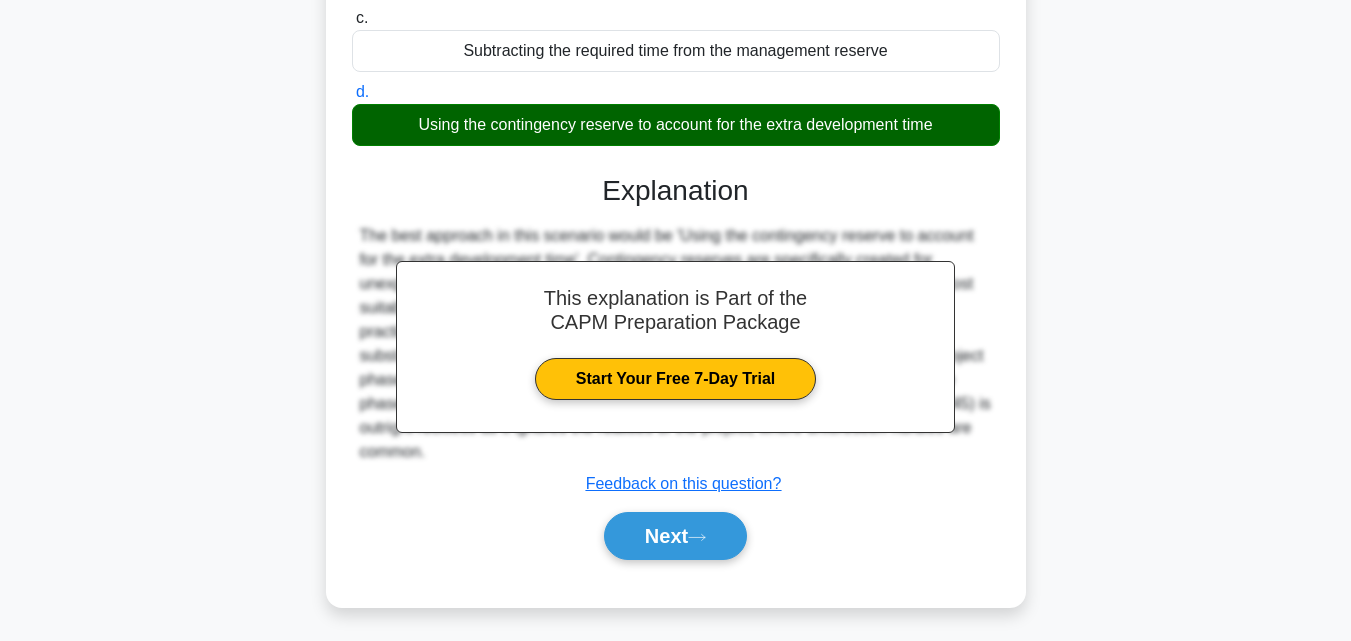 scroll, scrollTop: 439, scrollLeft: 0, axis: vertical 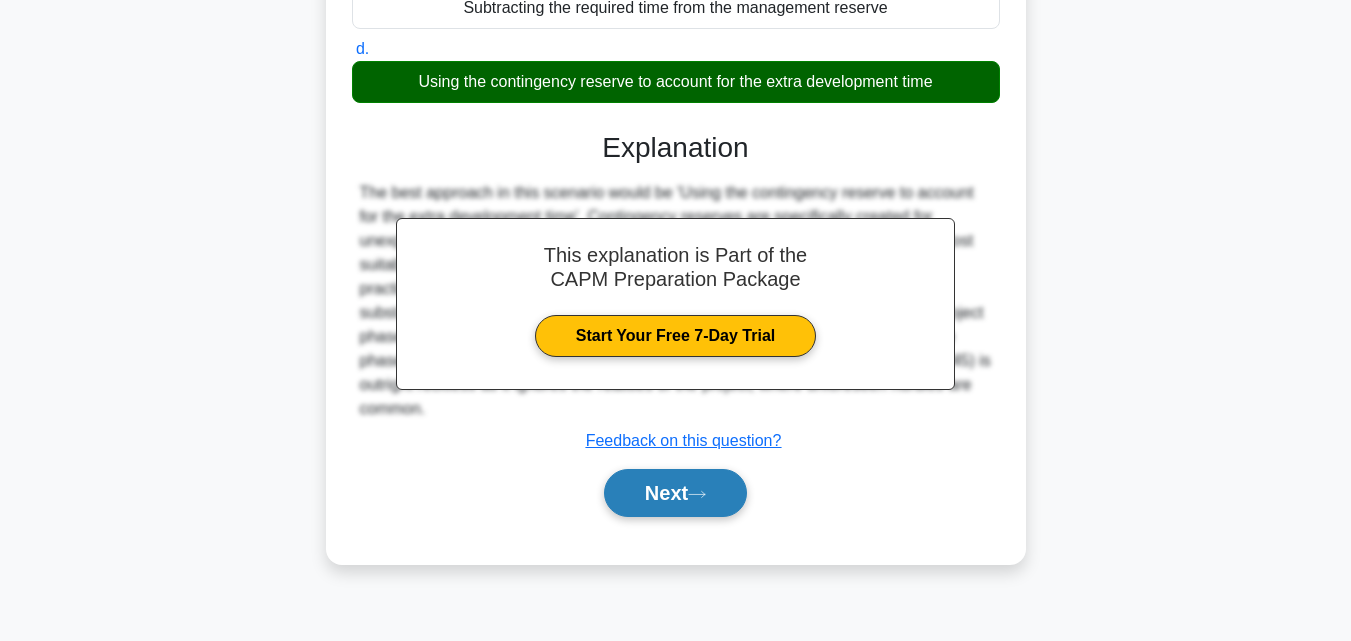click on "Next" at bounding box center [675, 493] 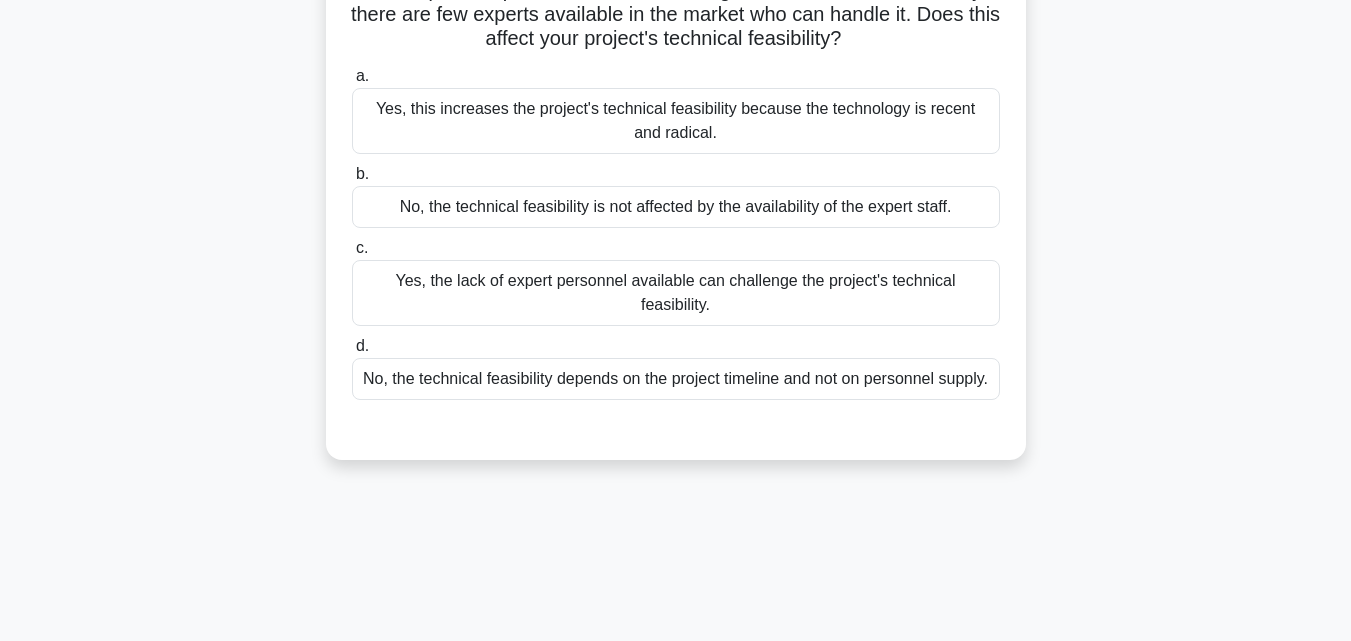 scroll, scrollTop: 107, scrollLeft: 0, axis: vertical 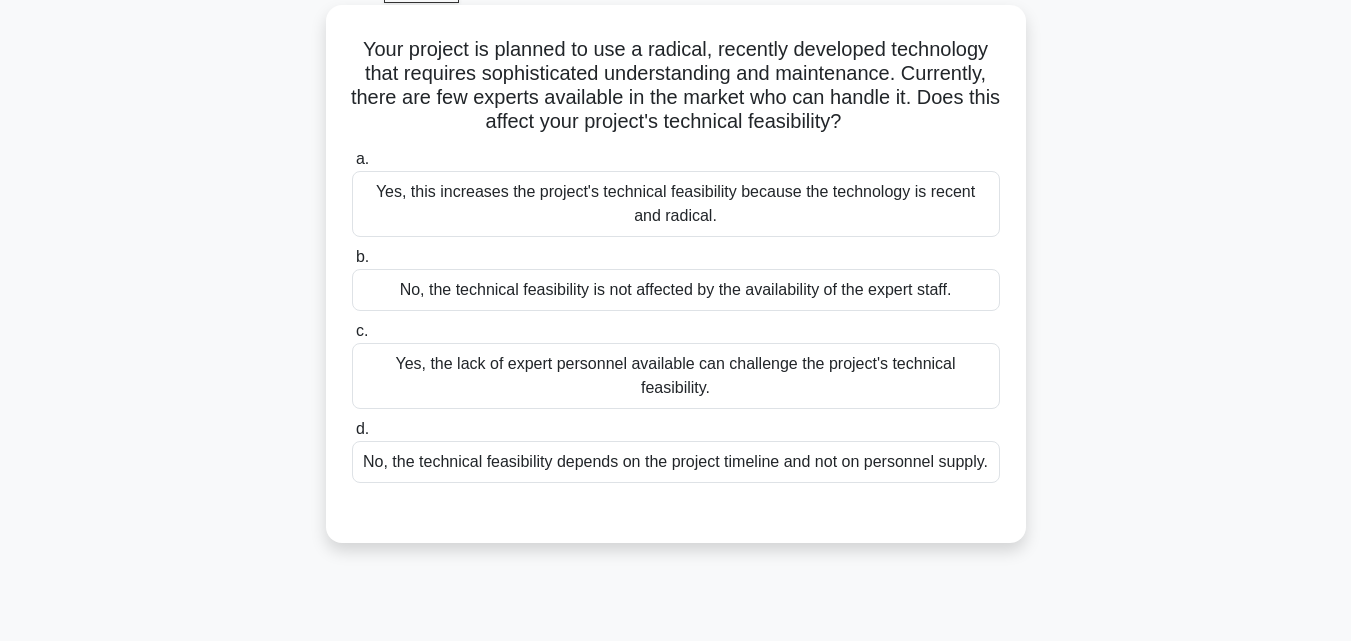 click on "Yes, the lack of expert personnel available can challenge the project's technical feasibility." at bounding box center (676, 376) 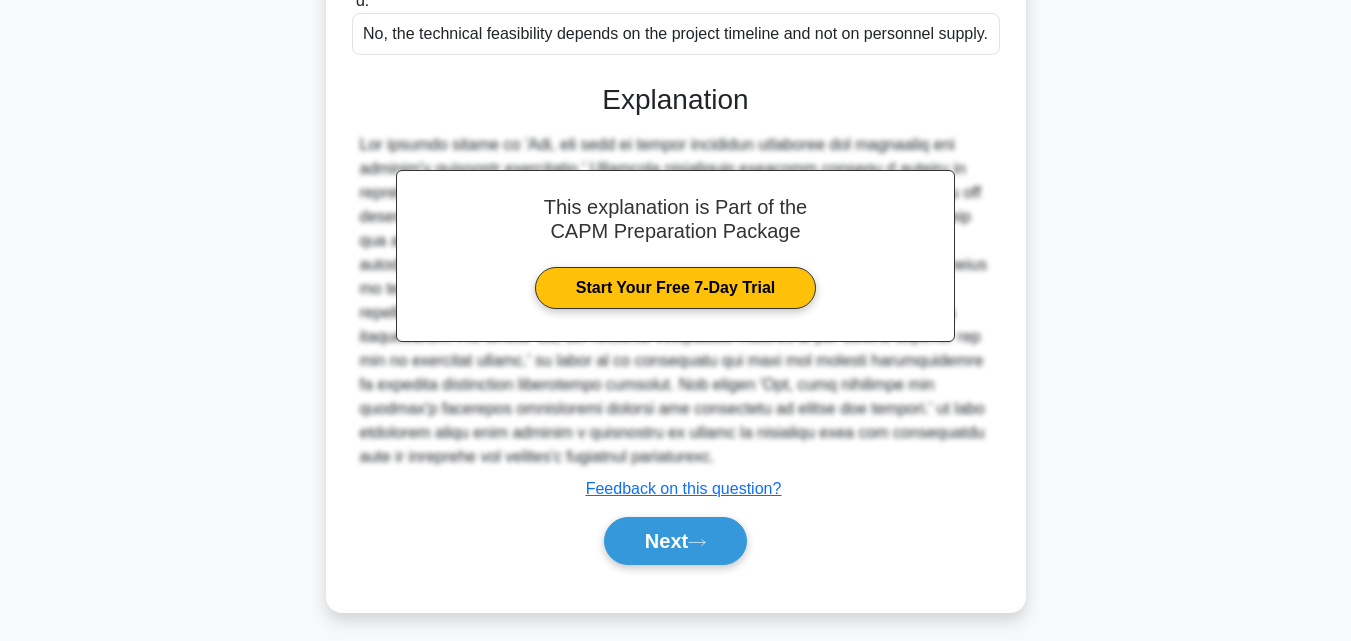 scroll, scrollTop: 569, scrollLeft: 0, axis: vertical 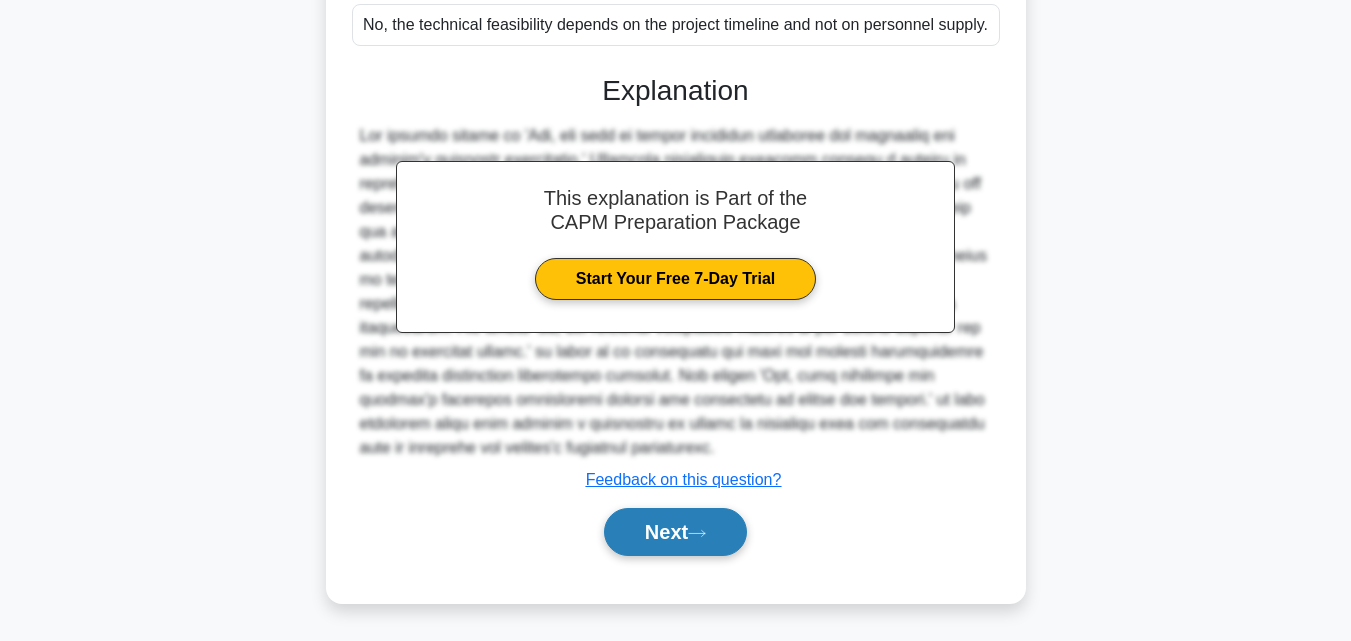 click on "Next" at bounding box center (675, 532) 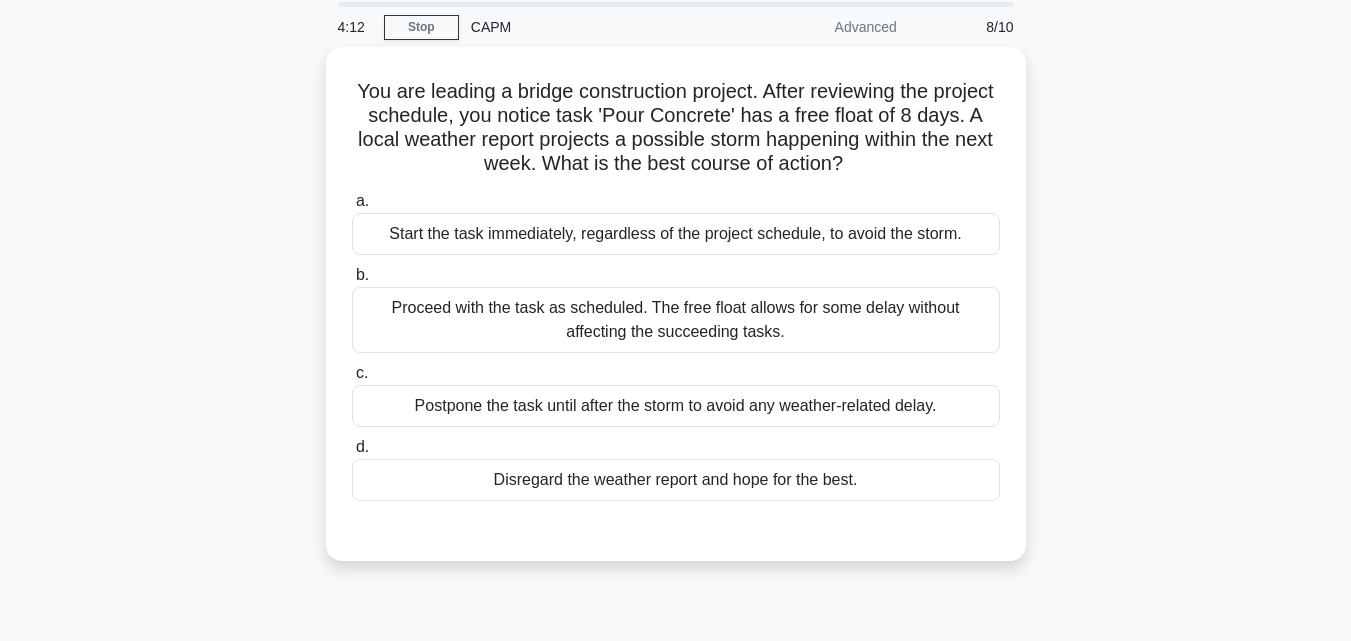 scroll, scrollTop: 25, scrollLeft: 0, axis: vertical 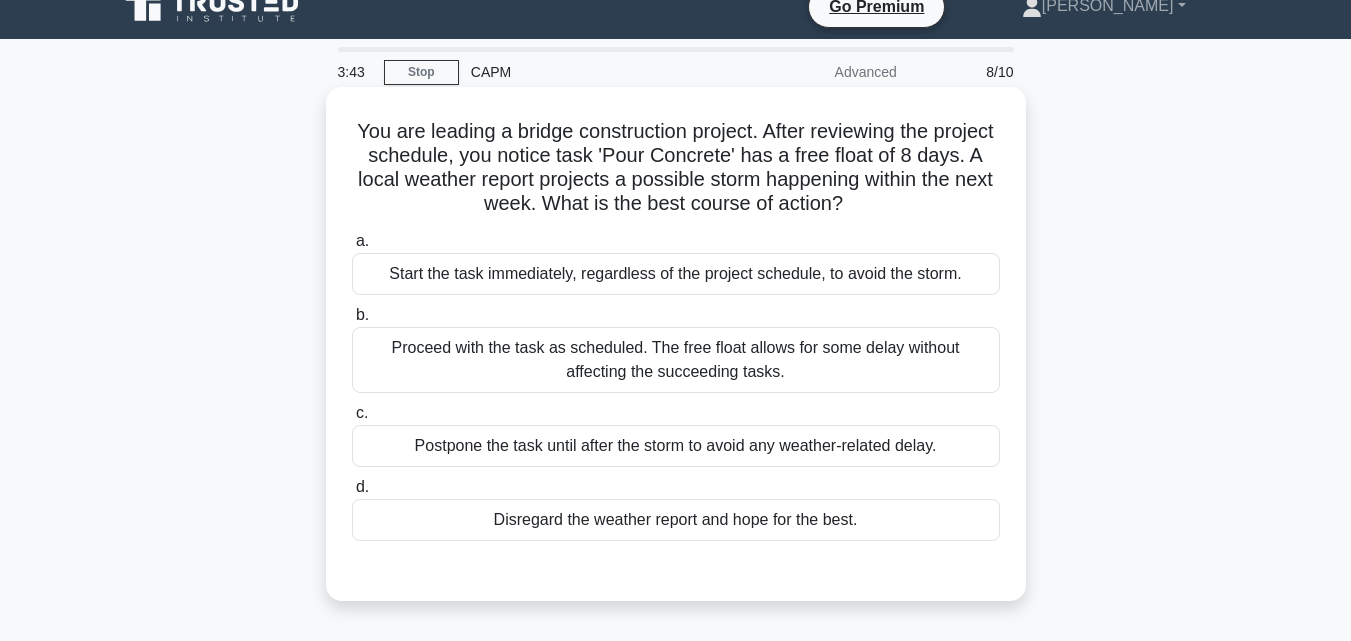 click on "Proceed with the task as scheduled. The free float allows for some delay without affecting the succeeding tasks." at bounding box center [676, 360] 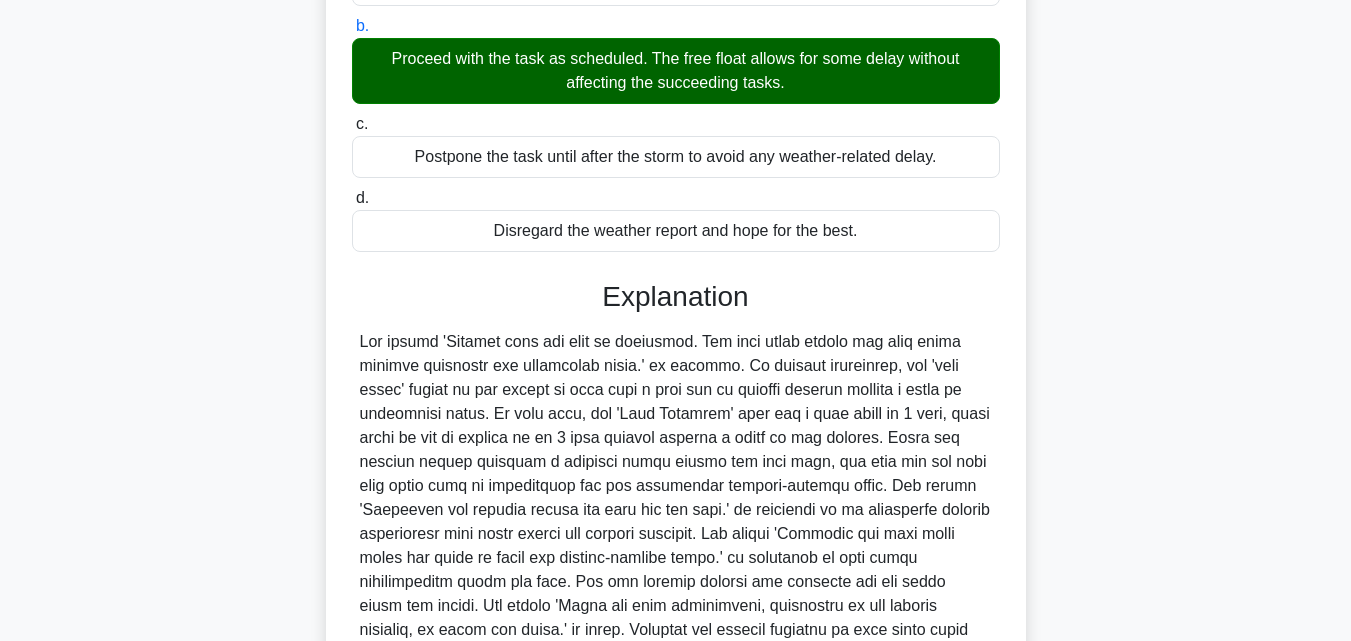 scroll, scrollTop: 521, scrollLeft: 0, axis: vertical 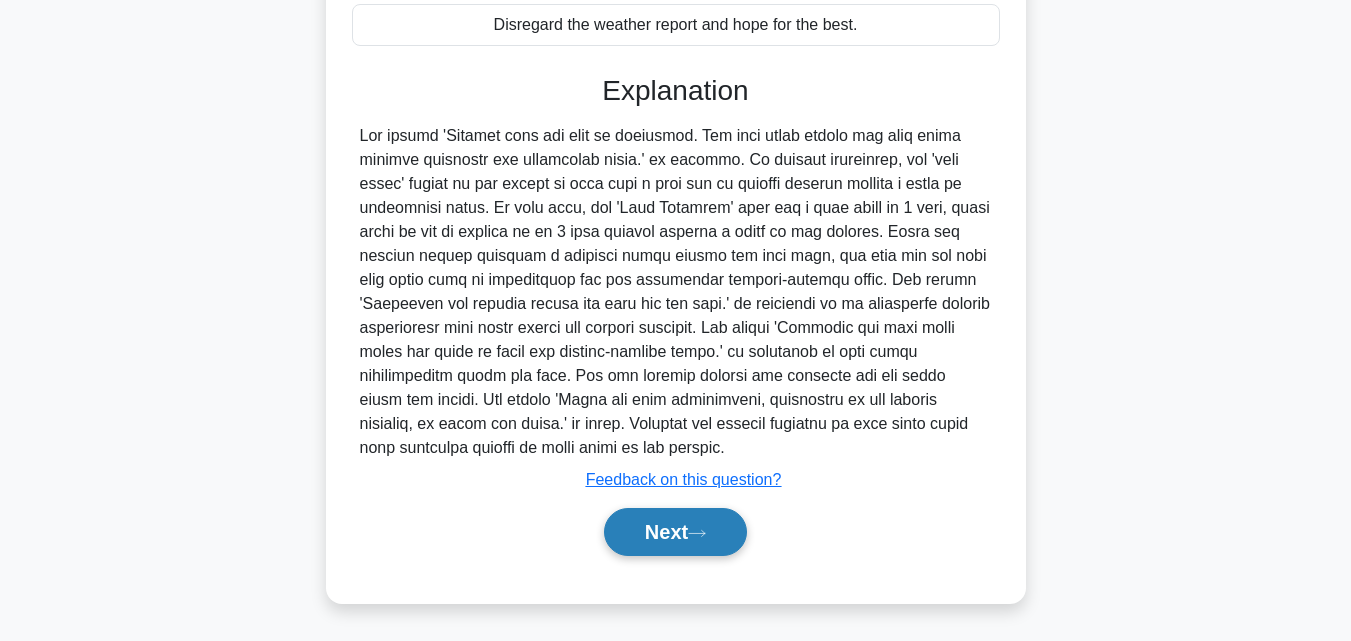 click on "Next" at bounding box center [675, 532] 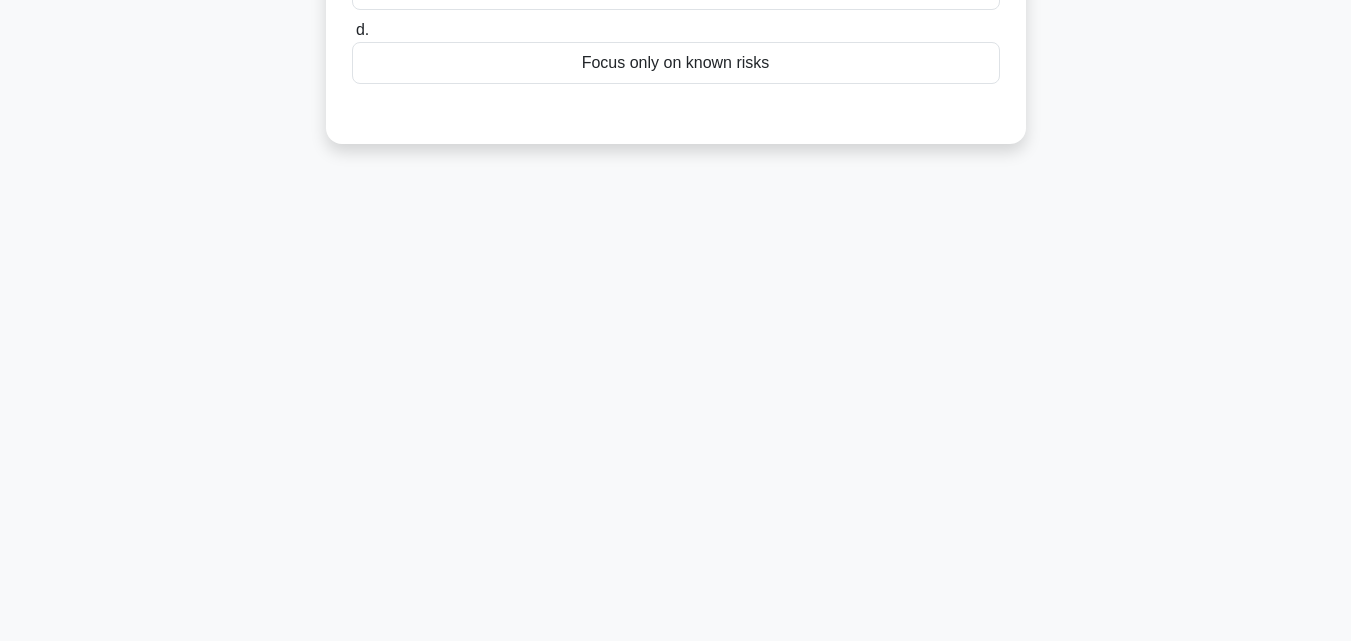 scroll, scrollTop: 439, scrollLeft: 0, axis: vertical 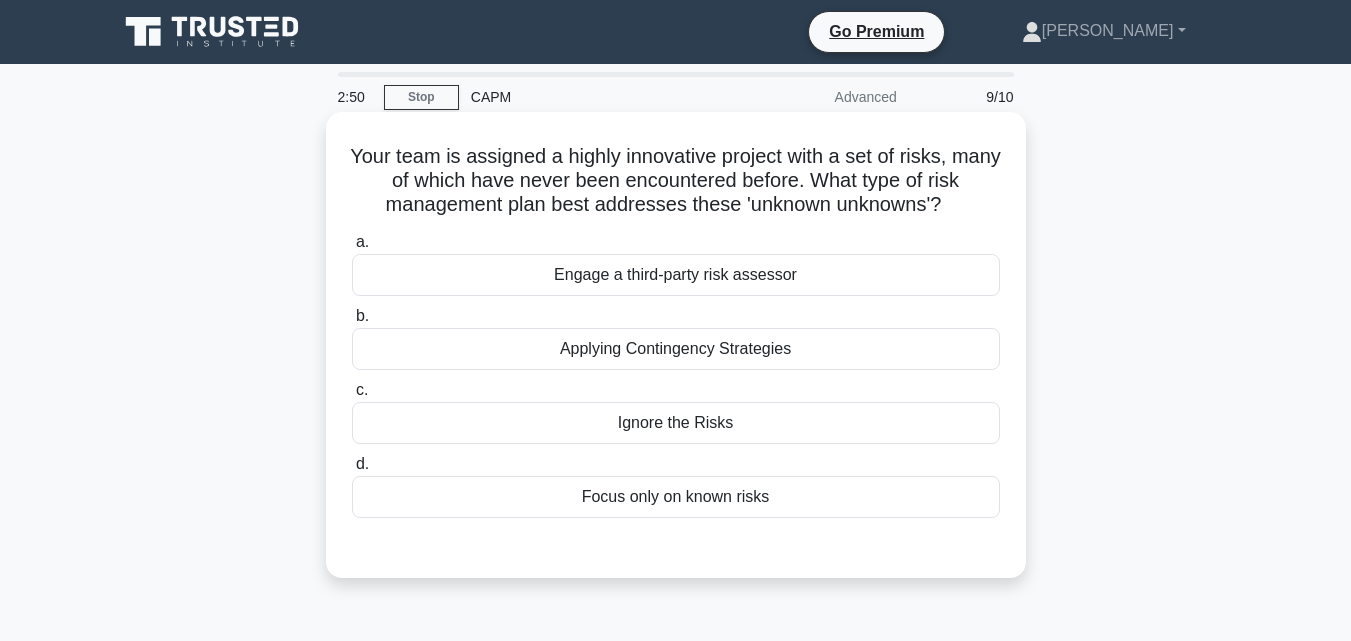 click on "Applying Contingency Strategies" at bounding box center (676, 349) 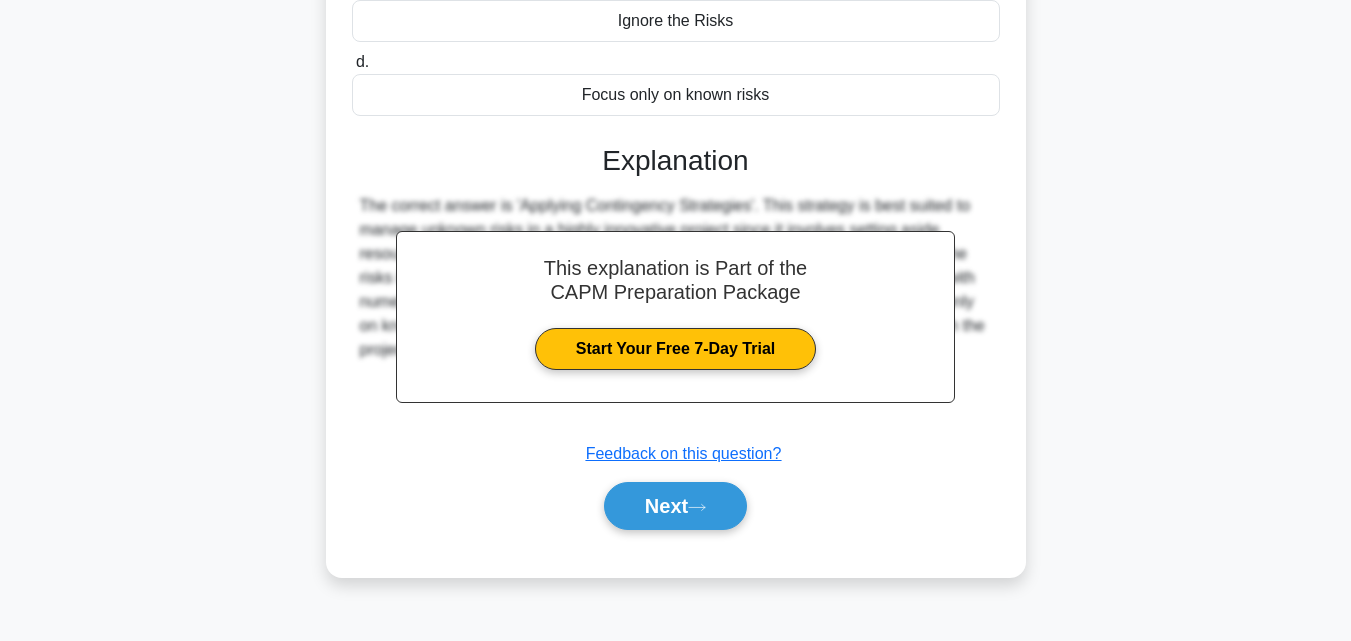 scroll, scrollTop: 435, scrollLeft: 0, axis: vertical 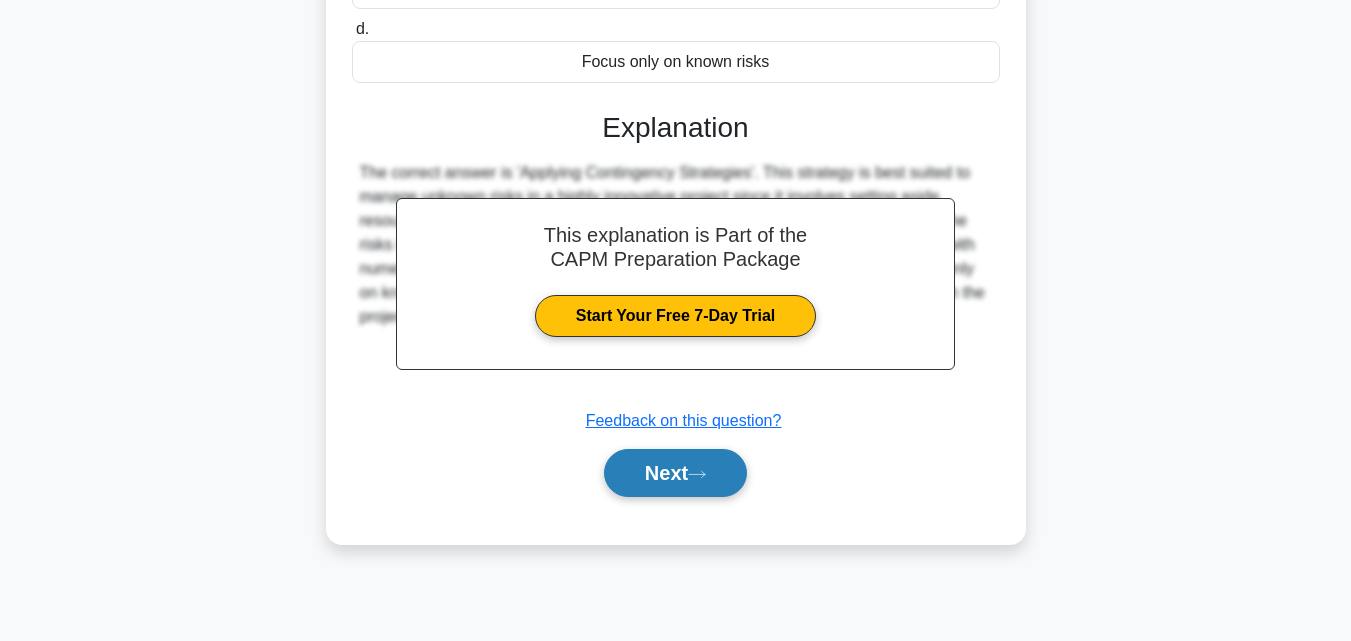 click on "Next" at bounding box center (675, 473) 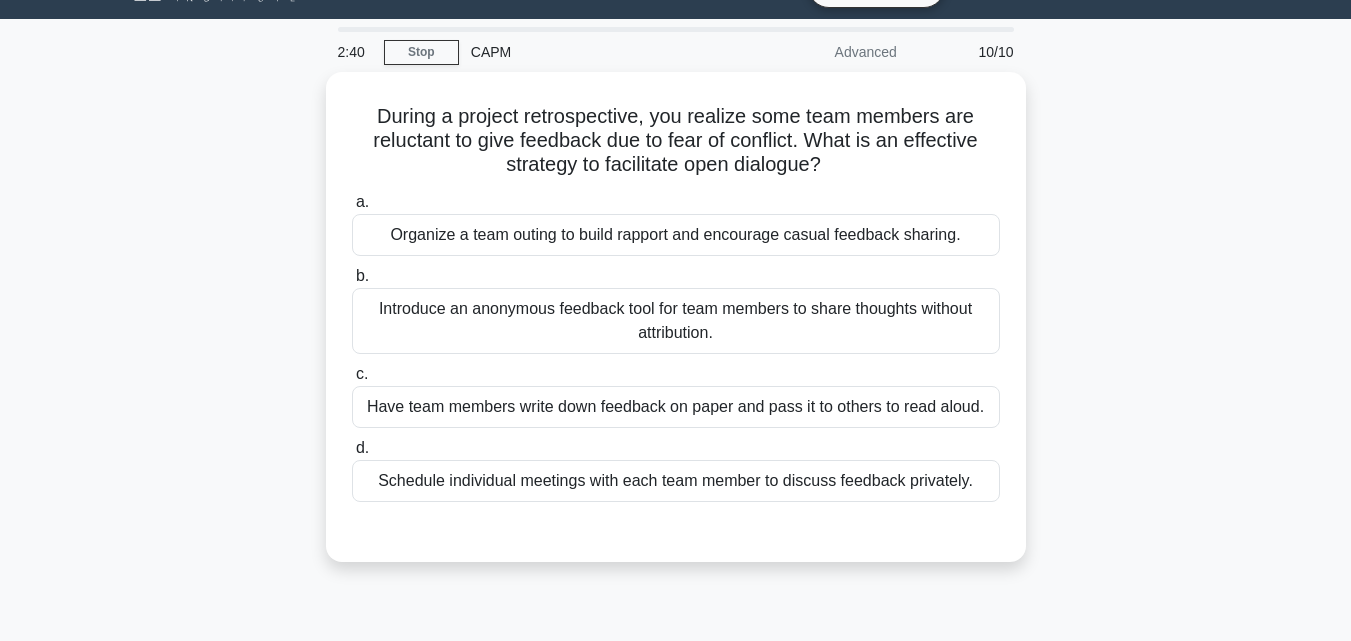 scroll, scrollTop: 21, scrollLeft: 0, axis: vertical 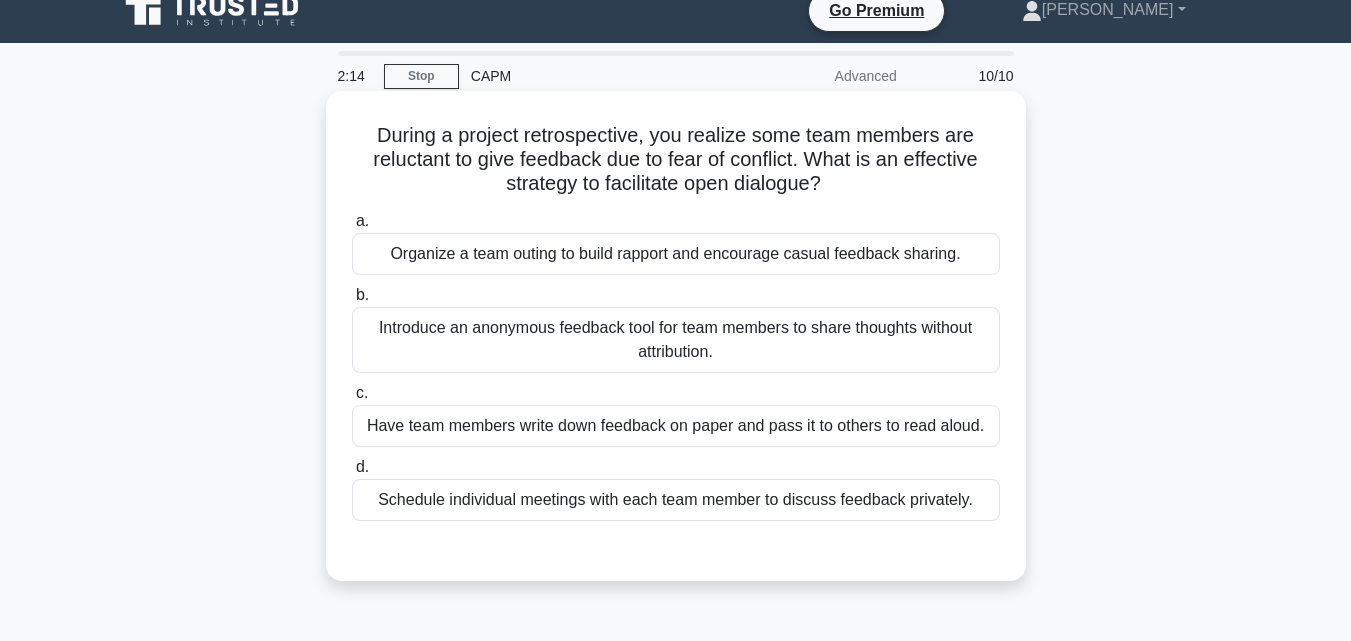 click on "Introduce an anonymous feedback tool for team members to share thoughts without attribution." at bounding box center [676, 340] 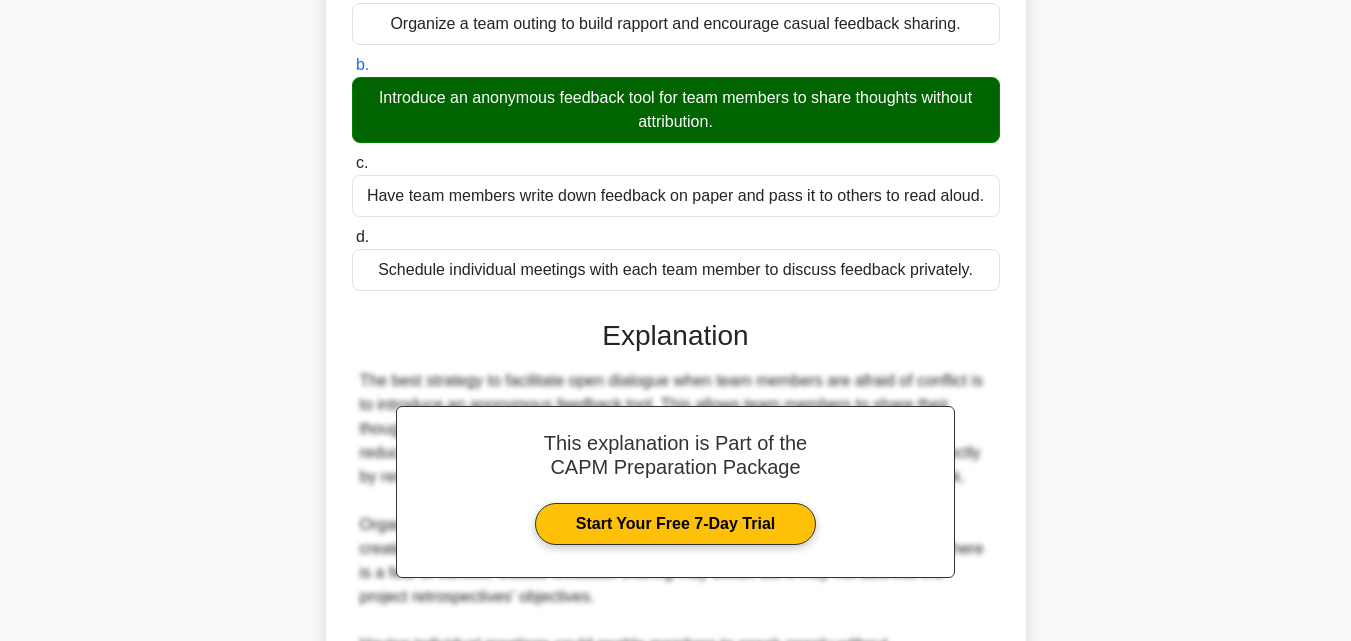 scroll, scrollTop: 617, scrollLeft: 0, axis: vertical 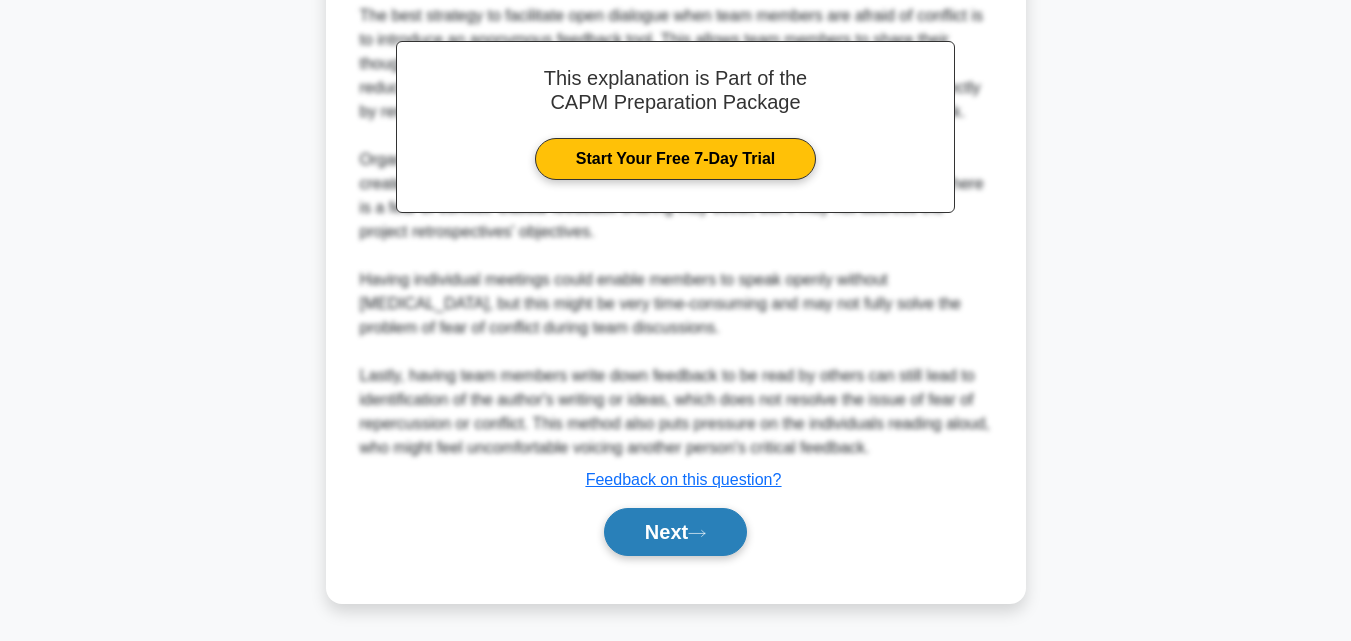 click on "Next" at bounding box center [675, 532] 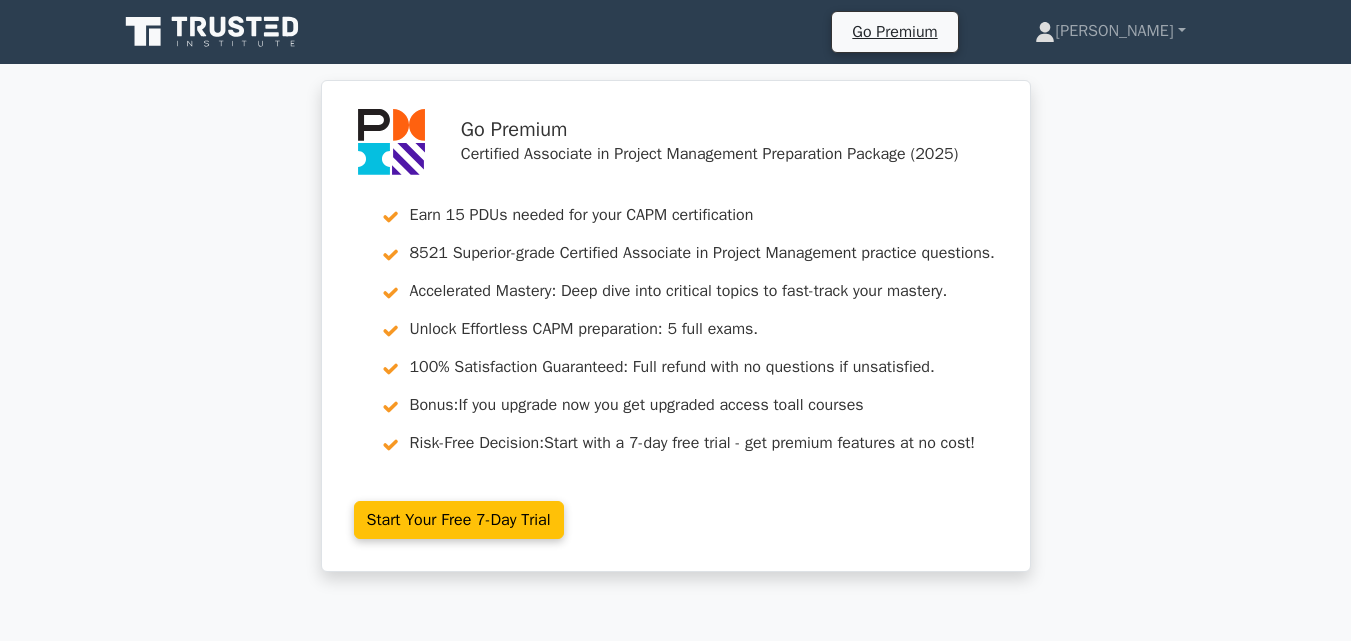 scroll, scrollTop: 0, scrollLeft: 0, axis: both 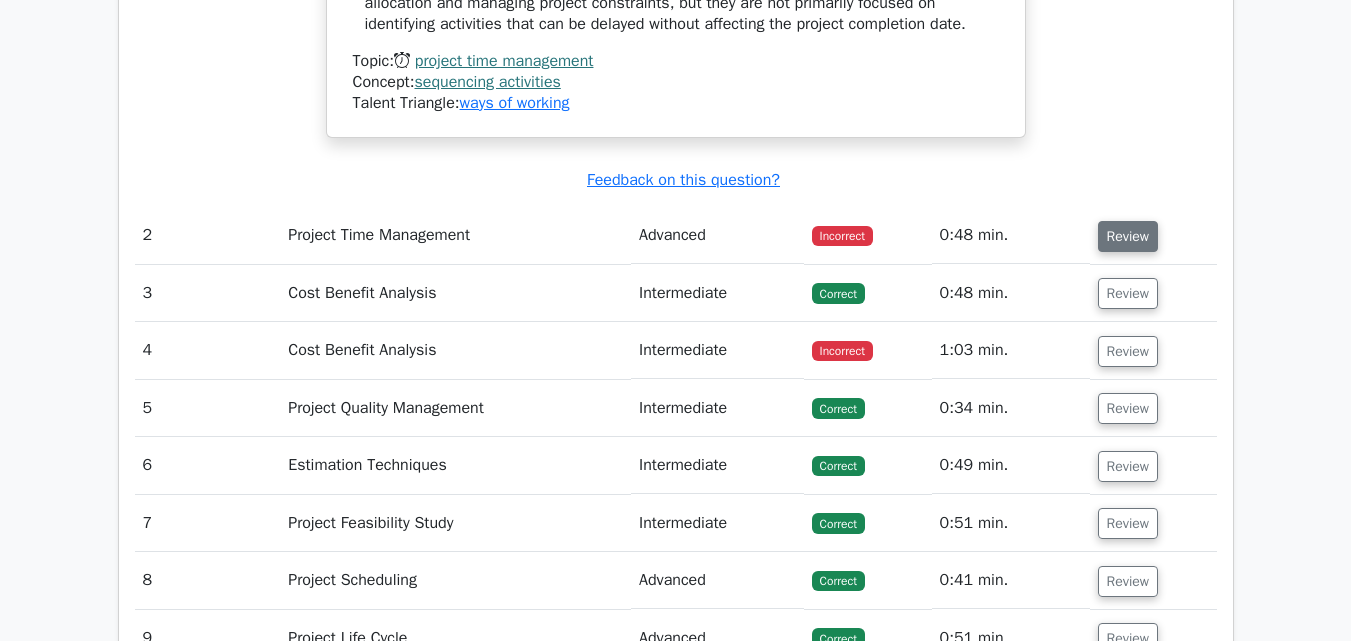 click on "Review" at bounding box center [1128, 236] 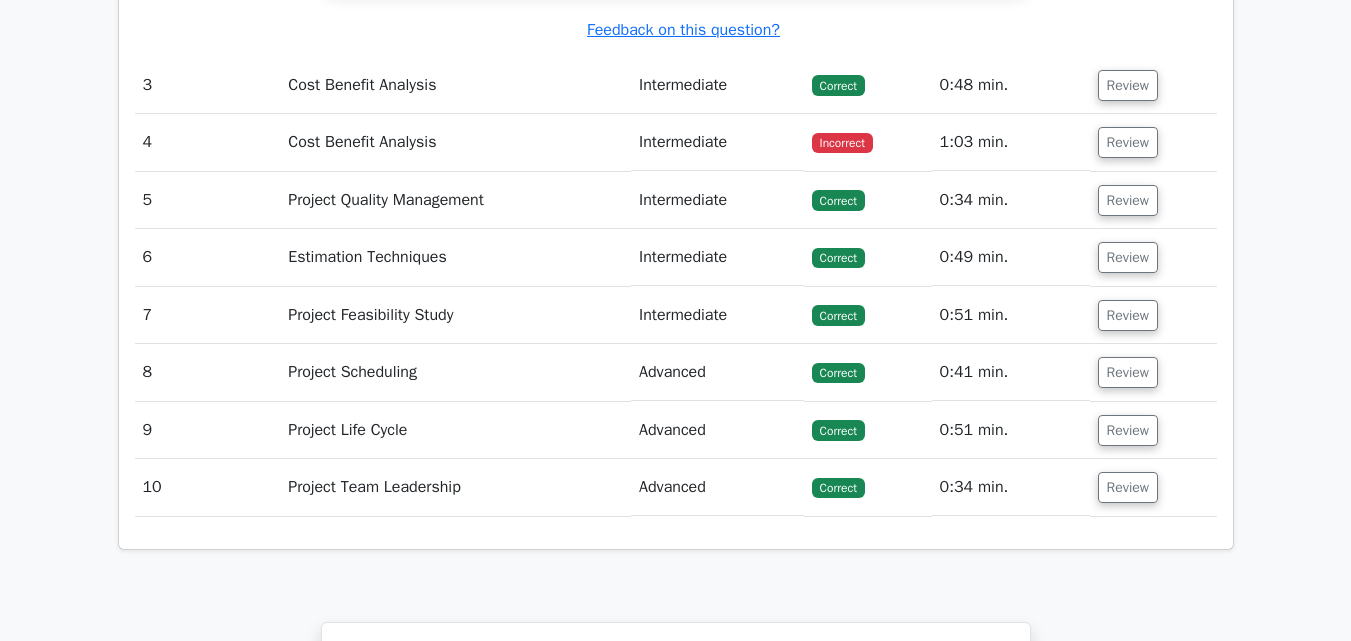 scroll, scrollTop: 4934, scrollLeft: 0, axis: vertical 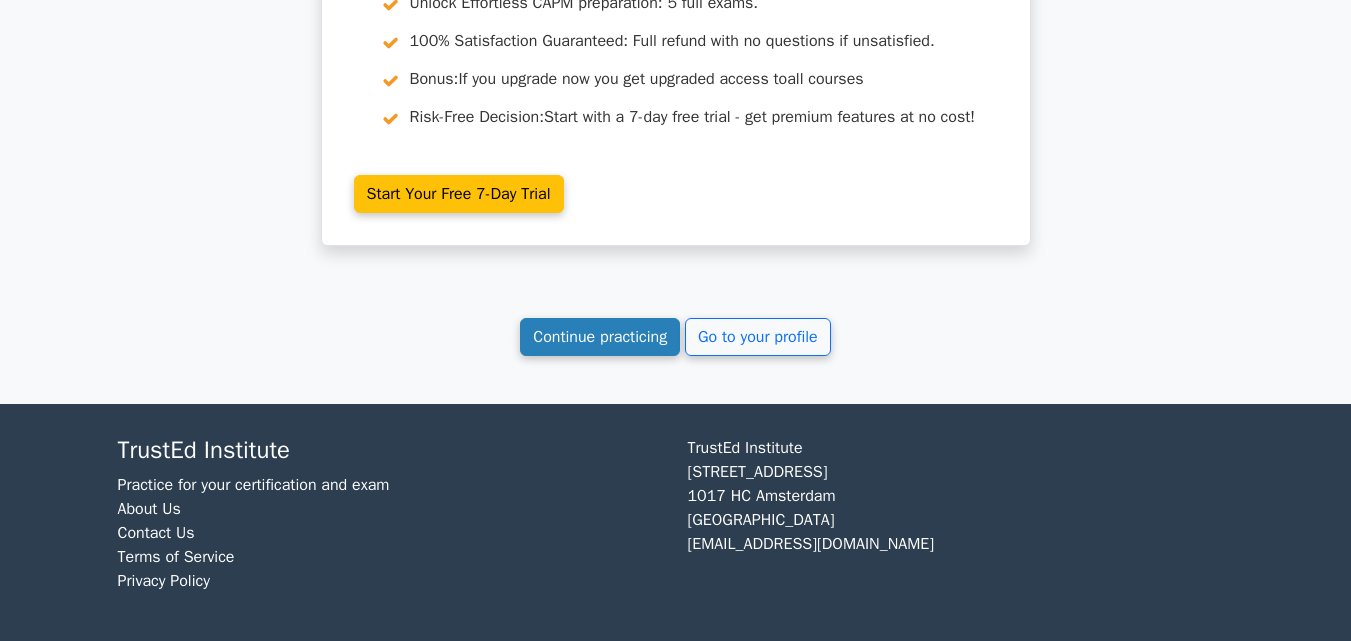 click on "Continue practicing" at bounding box center [600, 337] 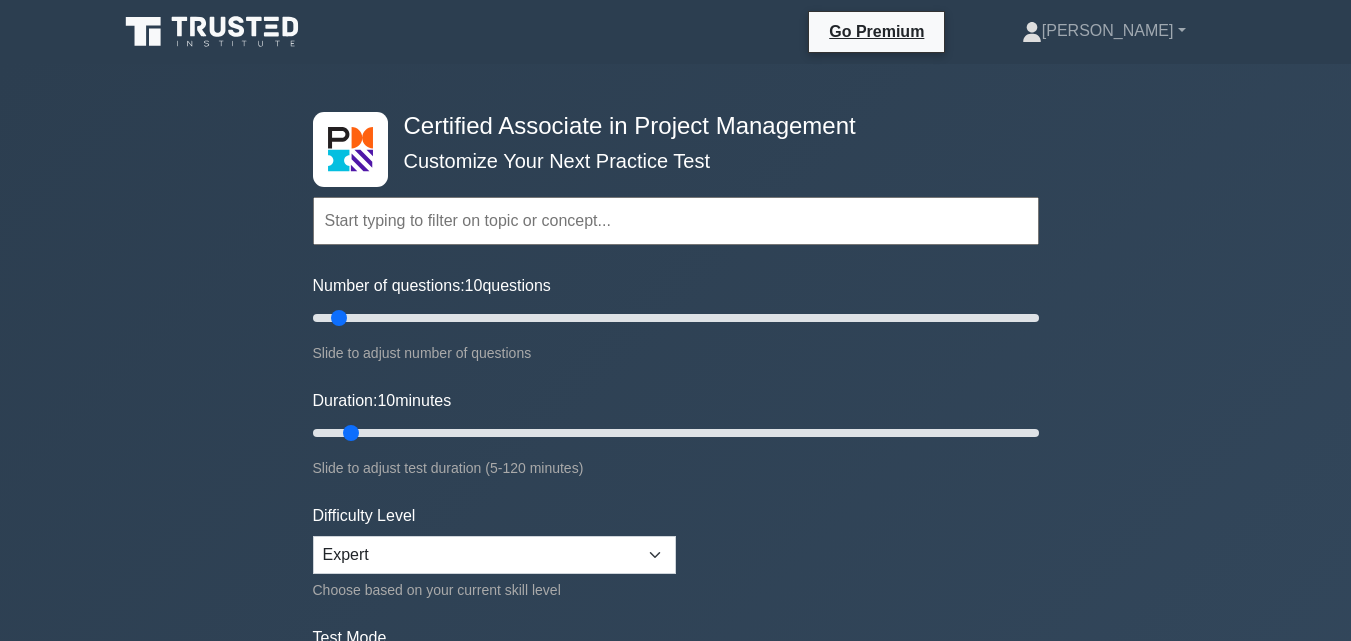 scroll, scrollTop: 0, scrollLeft: 0, axis: both 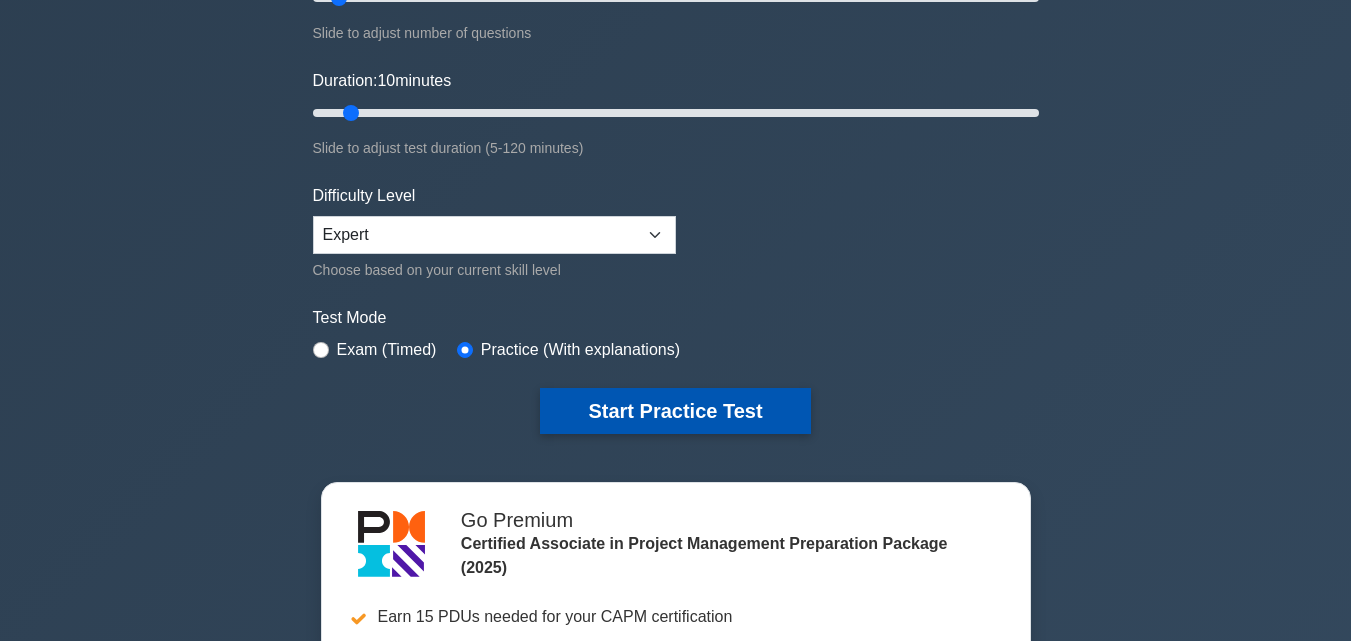 click on "Start Practice Test" at bounding box center (675, 411) 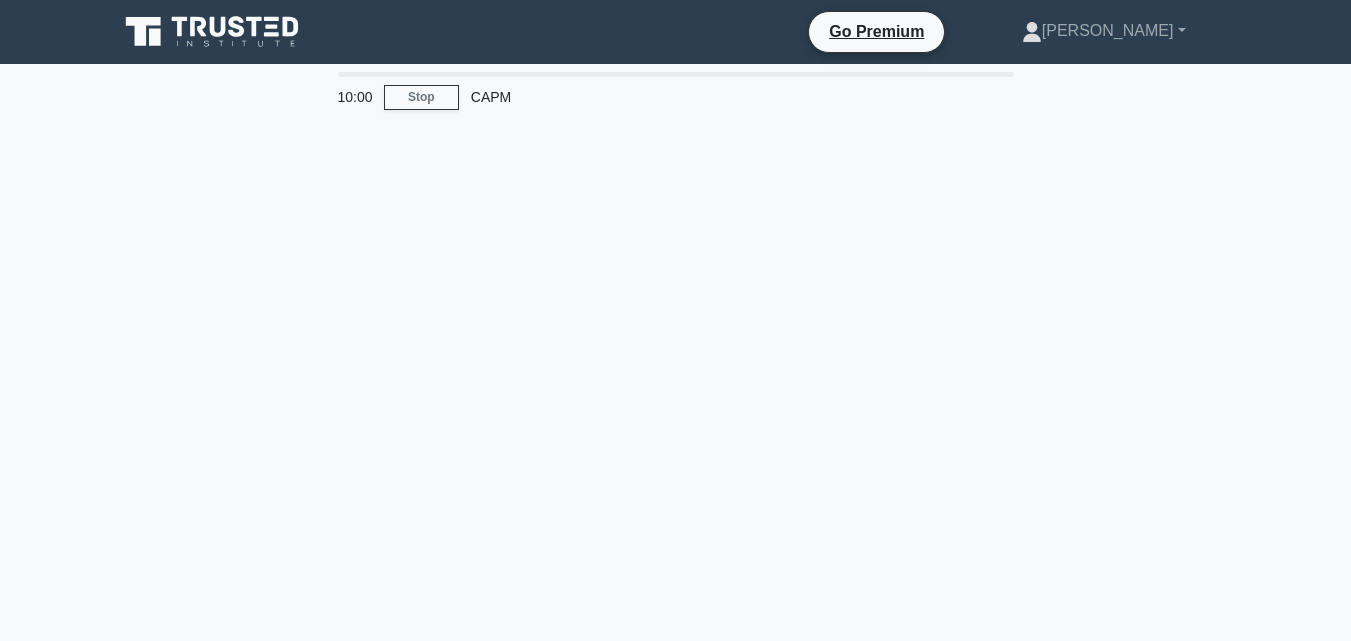 scroll, scrollTop: 0, scrollLeft: 0, axis: both 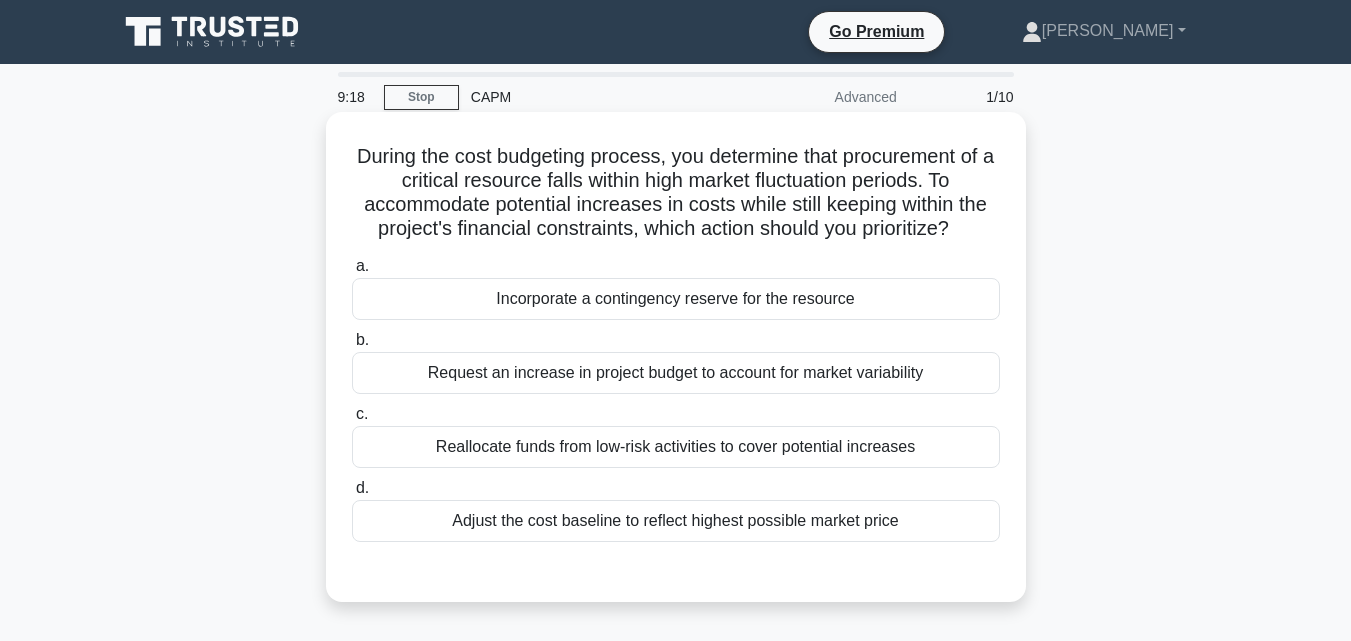 click on "Incorporate a contingency reserve for the resource" at bounding box center [676, 299] 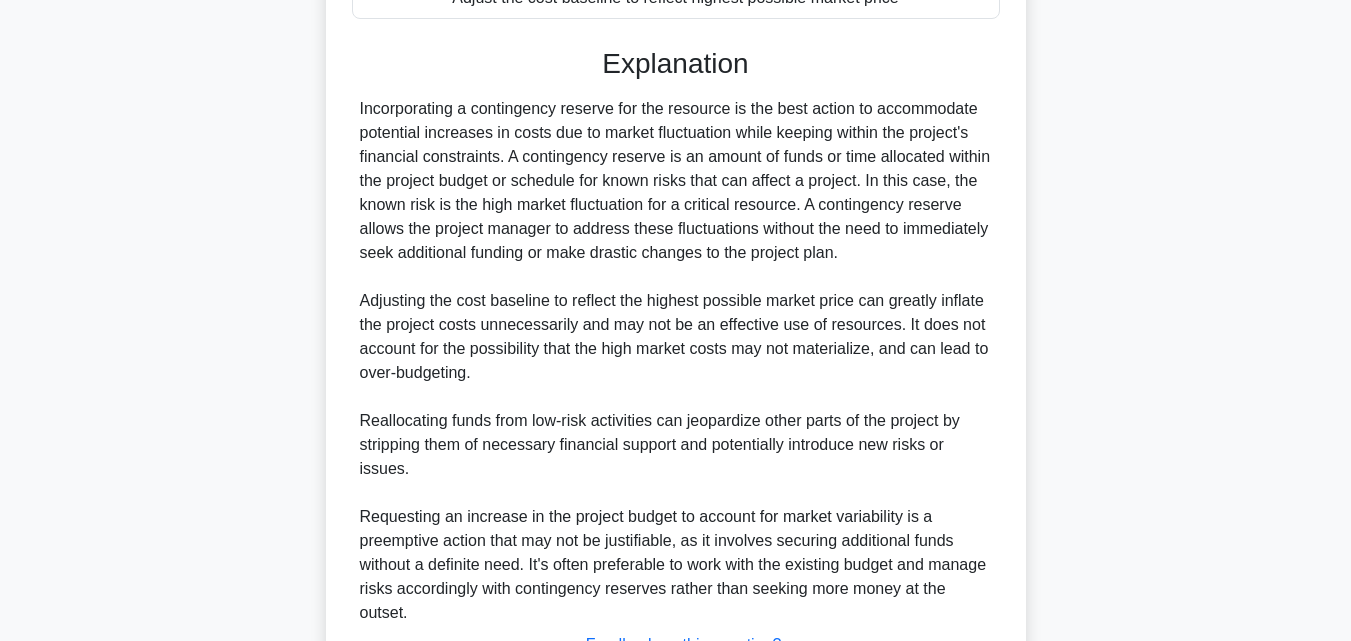 scroll, scrollTop: 689, scrollLeft: 0, axis: vertical 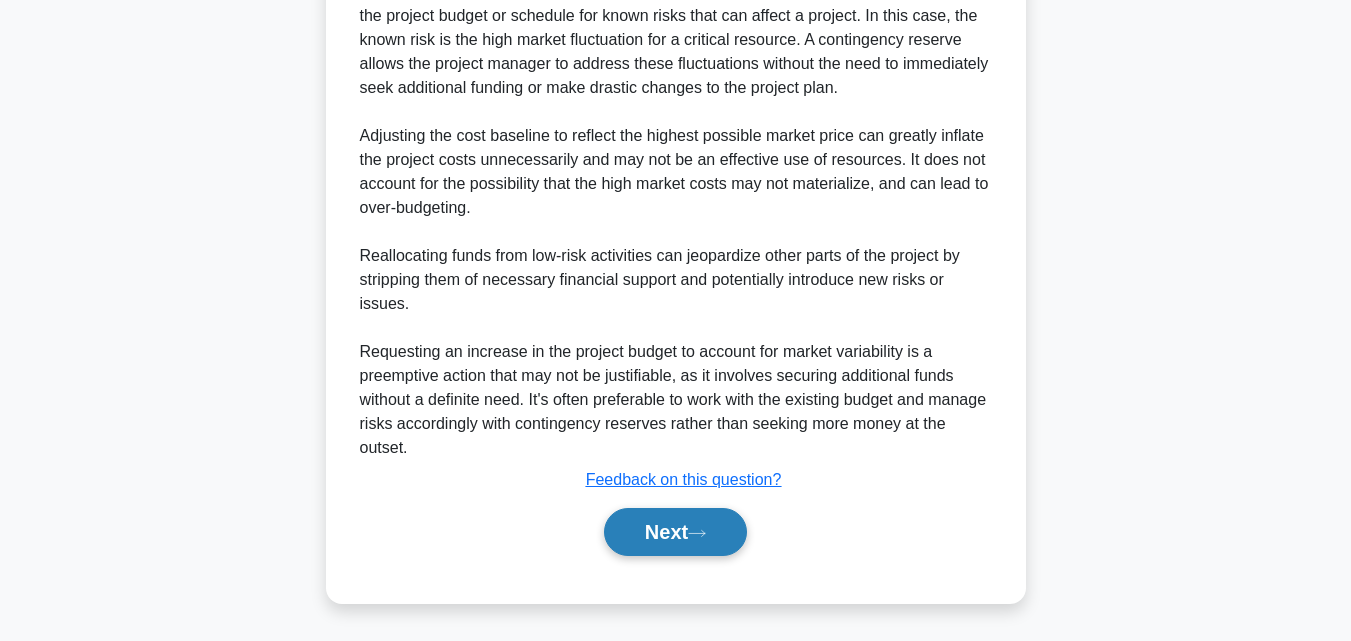 click on "Next" at bounding box center [675, 532] 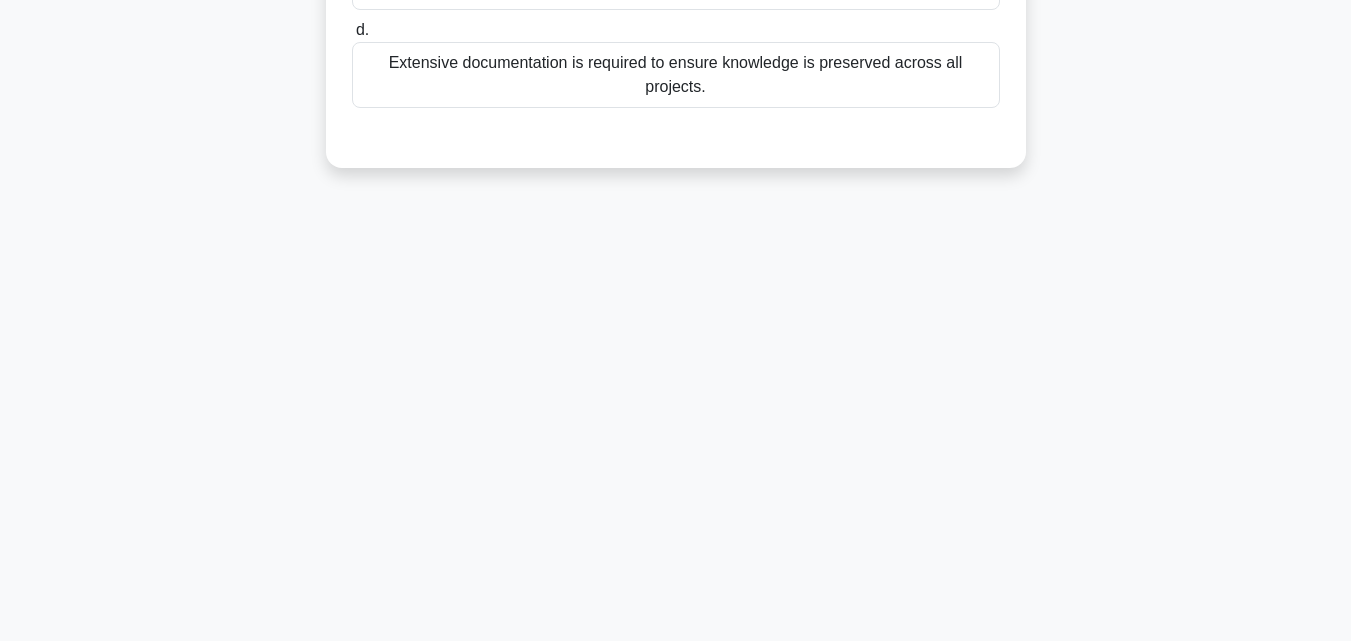 scroll, scrollTop: 439, scrollLeft: 0, axis: vertical 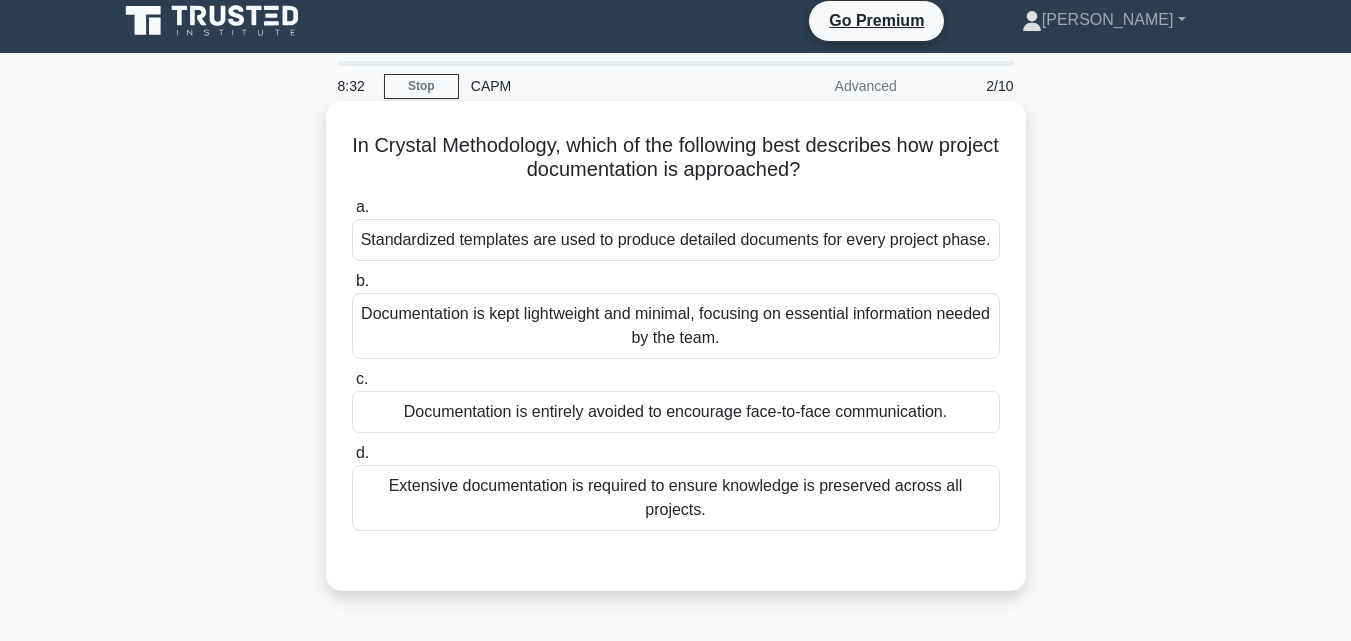 click on "Standardized templates are used to produce detailed documents for every project phase." at bounding box center (676, 240) 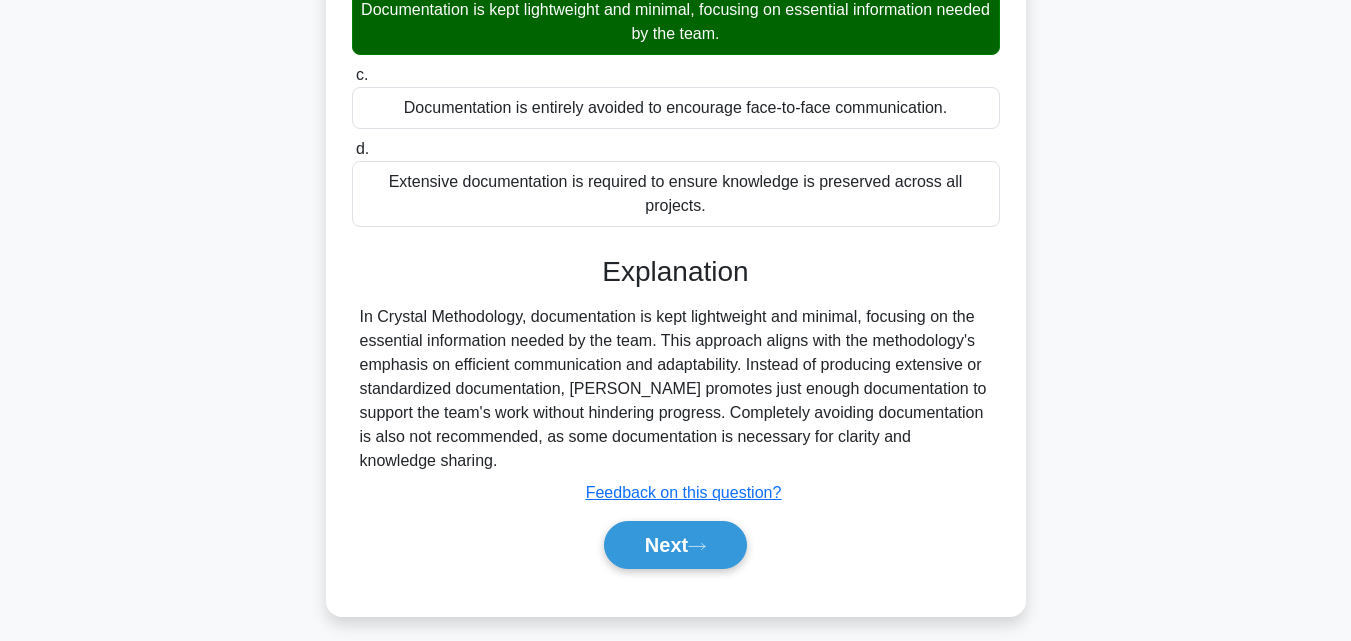 scroll, scrollTop: 353, scrollLeft: 0, axis: vertical 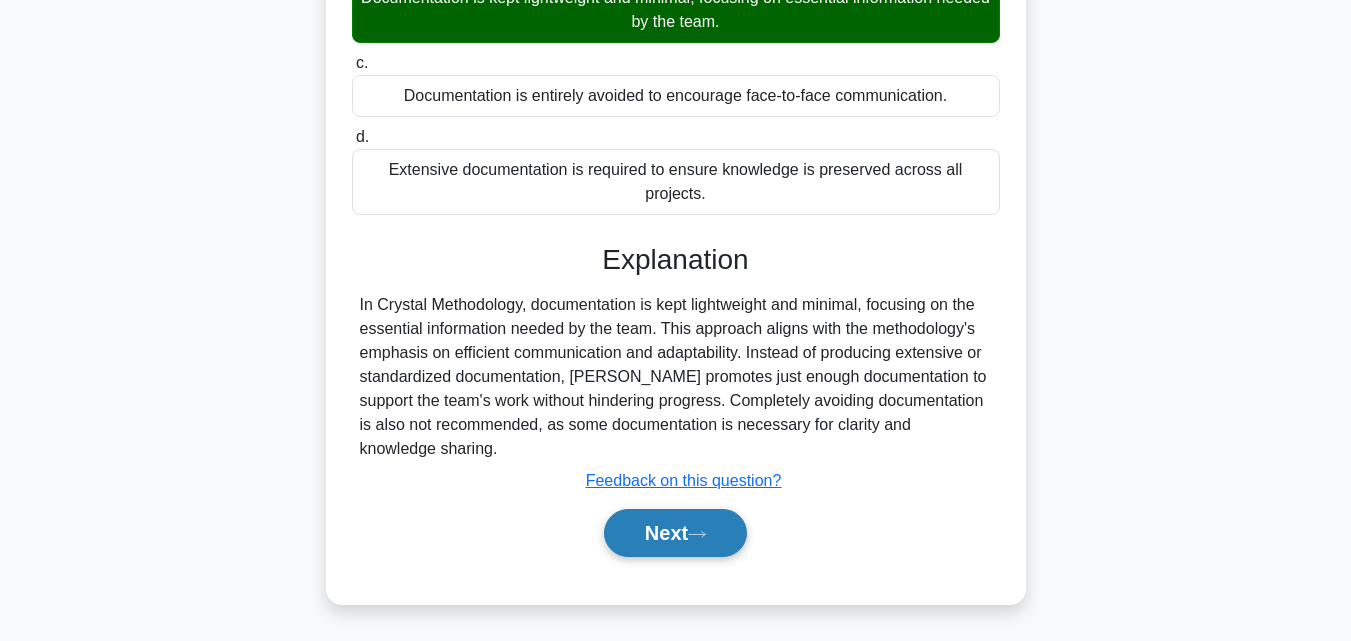 click on "Next" at bounding box center (675, 533) 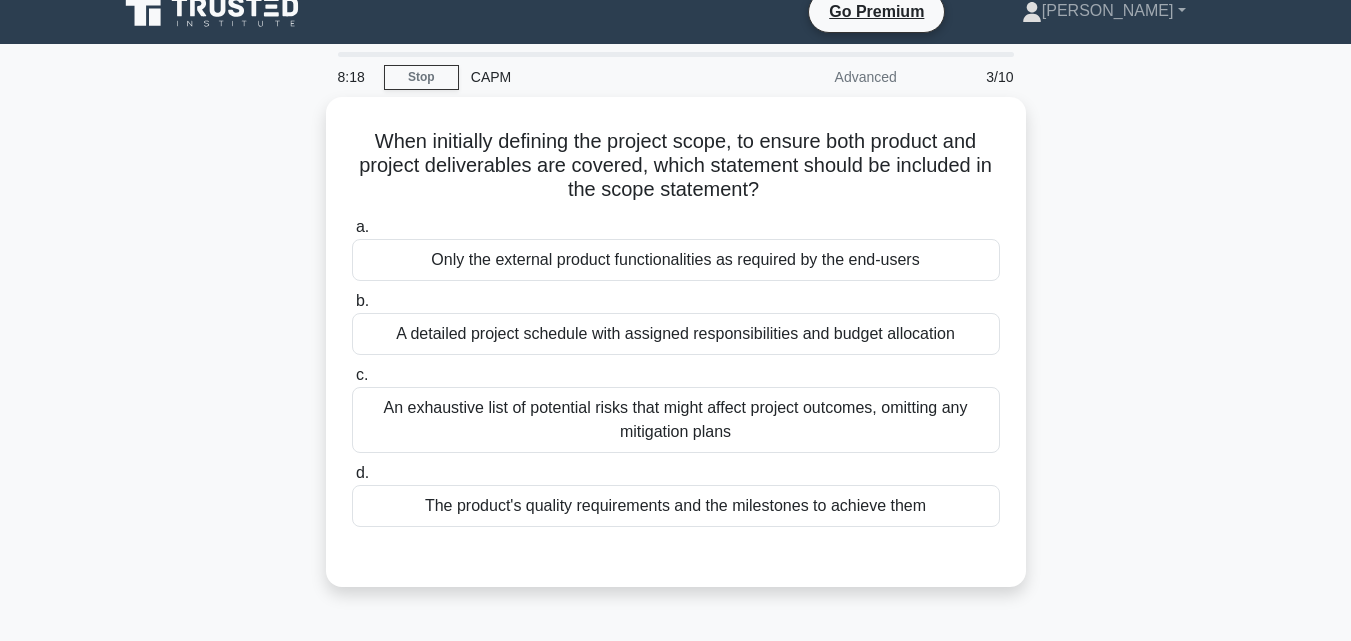 scroll, scrollTop: 0, scrollLeft: 0, axis: both 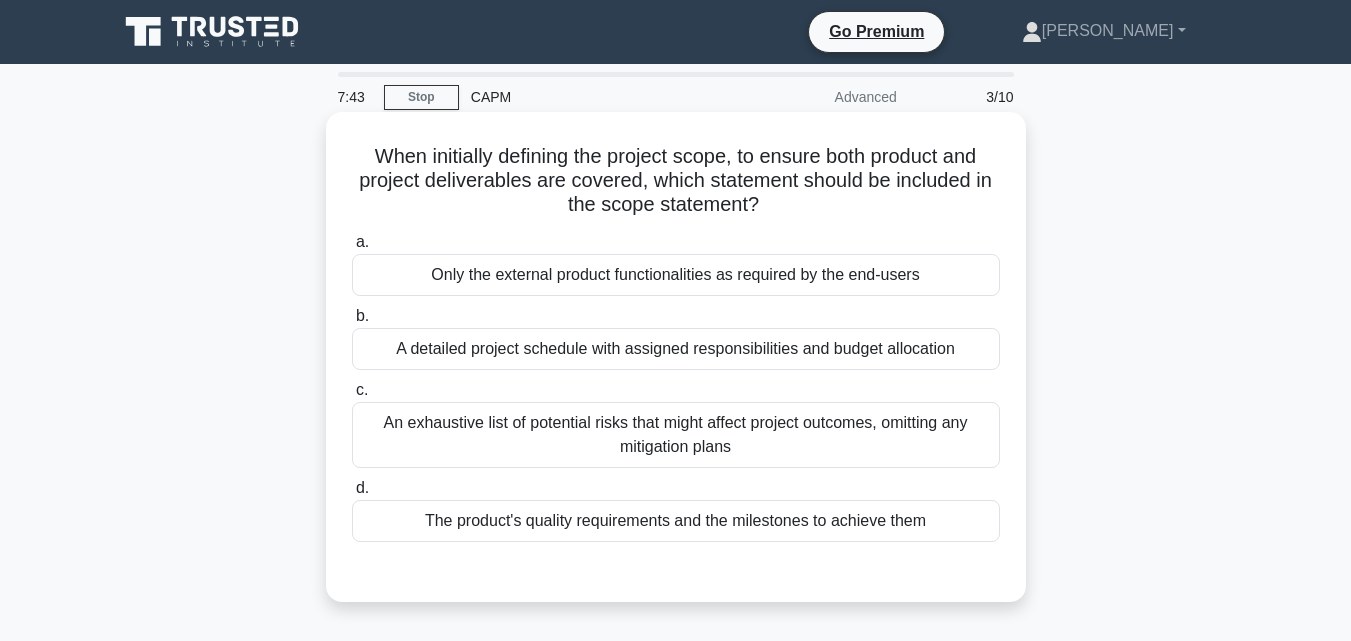 click on "A detailed project schedule with assigned responsibilities and budget allocation" at bounding box center [676, 349] 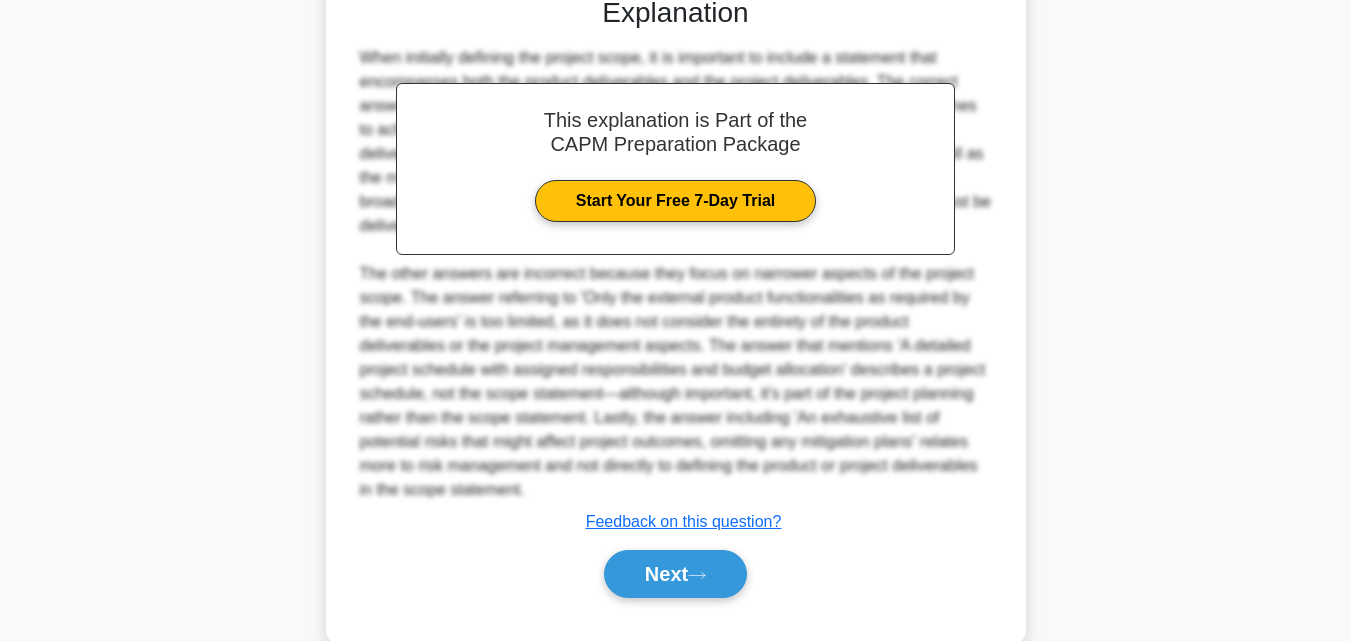 scroll, scrollTop: 619, scrollLeft: 0, axis: vertical 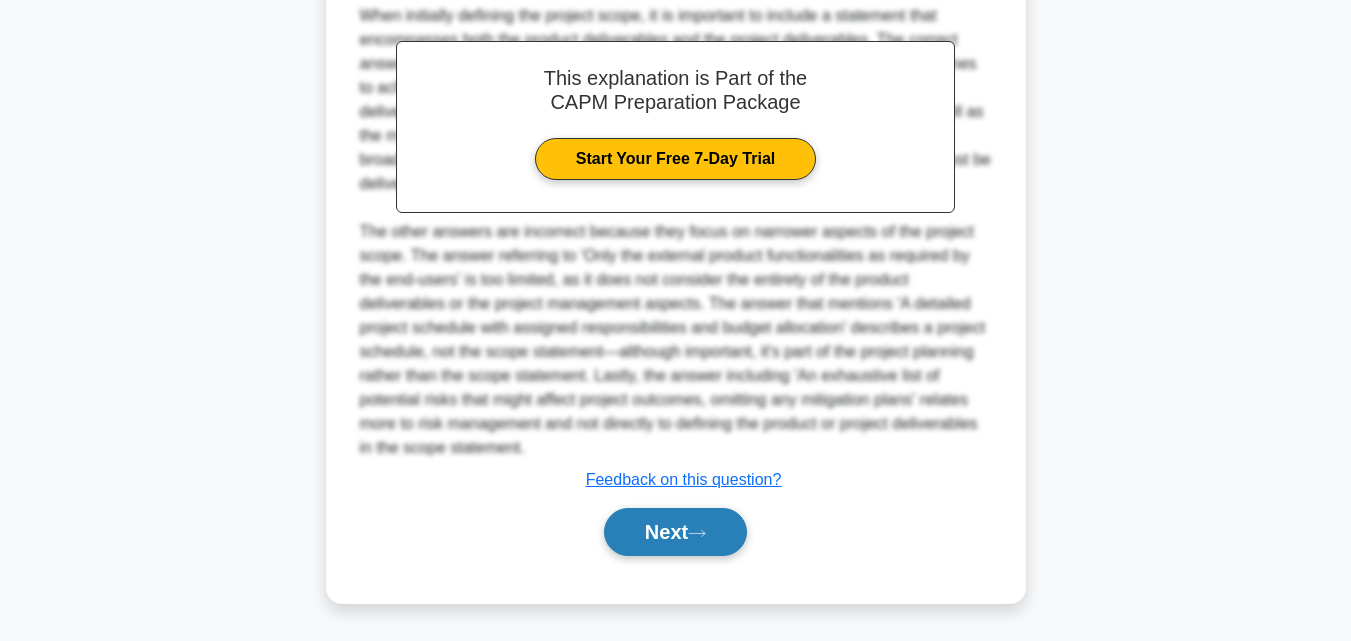 click on "Next" at bounding box center (675, 532) 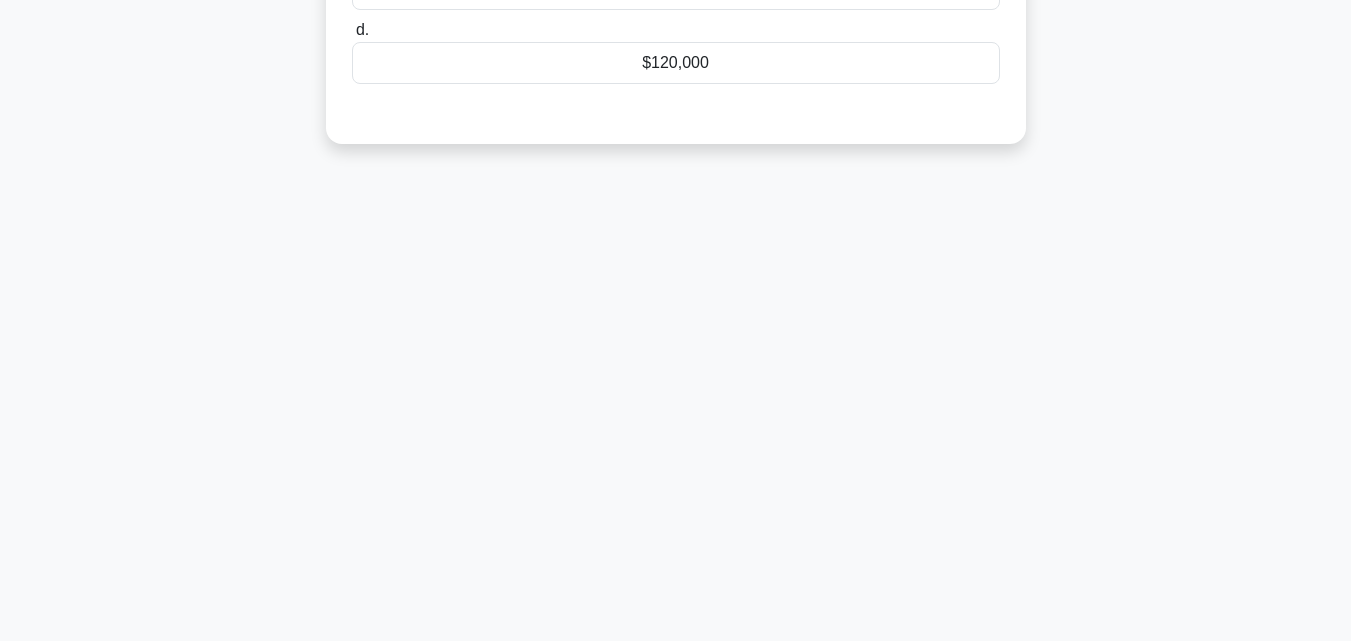 scroll, scrollTop: 0, scrollLeft: 0, axis: both 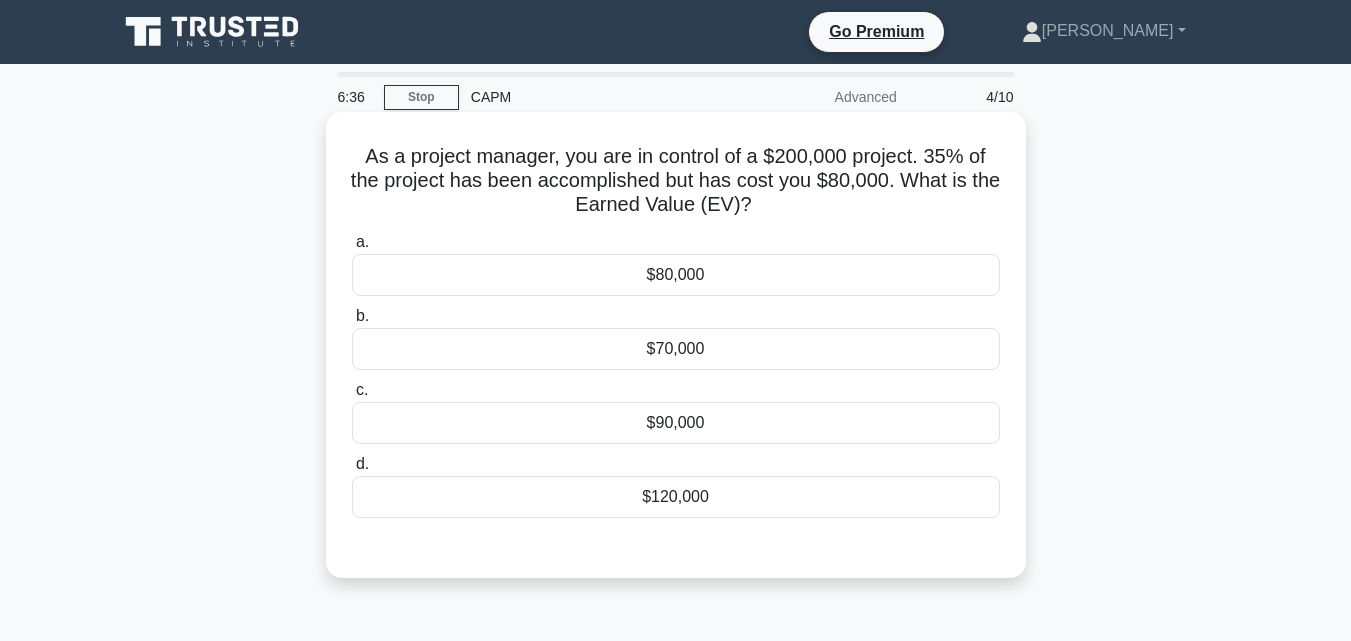 click on "$120,000" at bounding box center (676, 497) 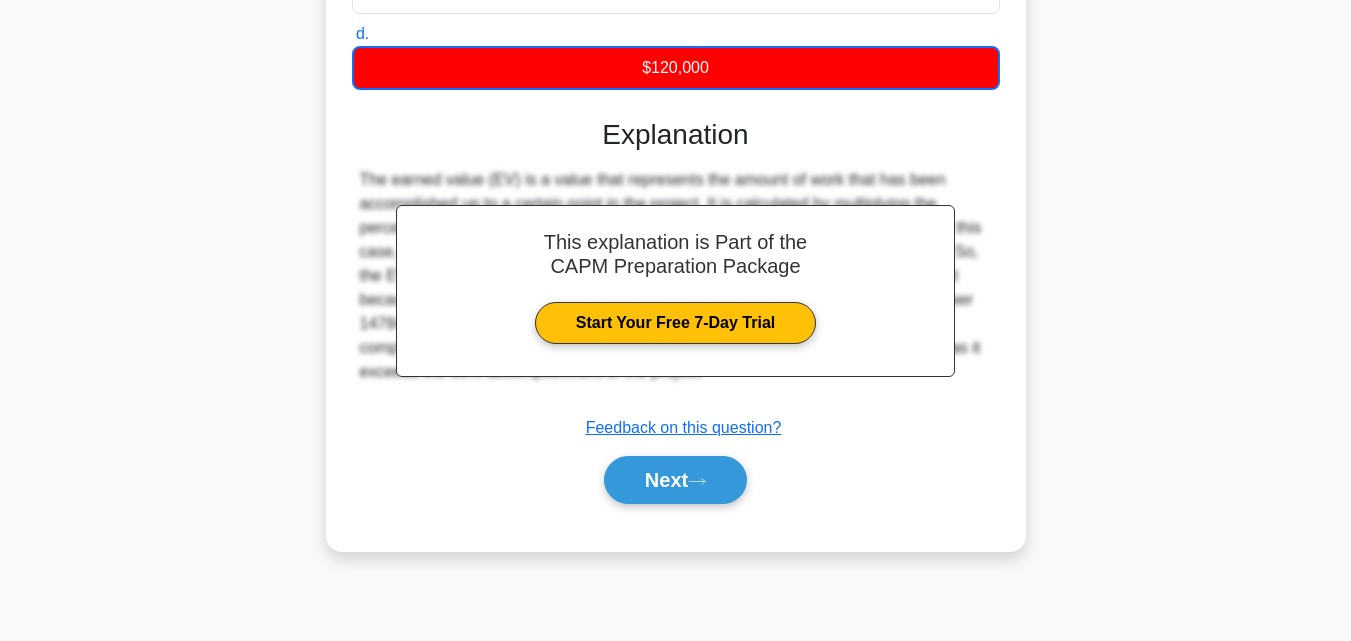 scroll, scrollTop: 439, scrollLeft: 0, axis: vertical 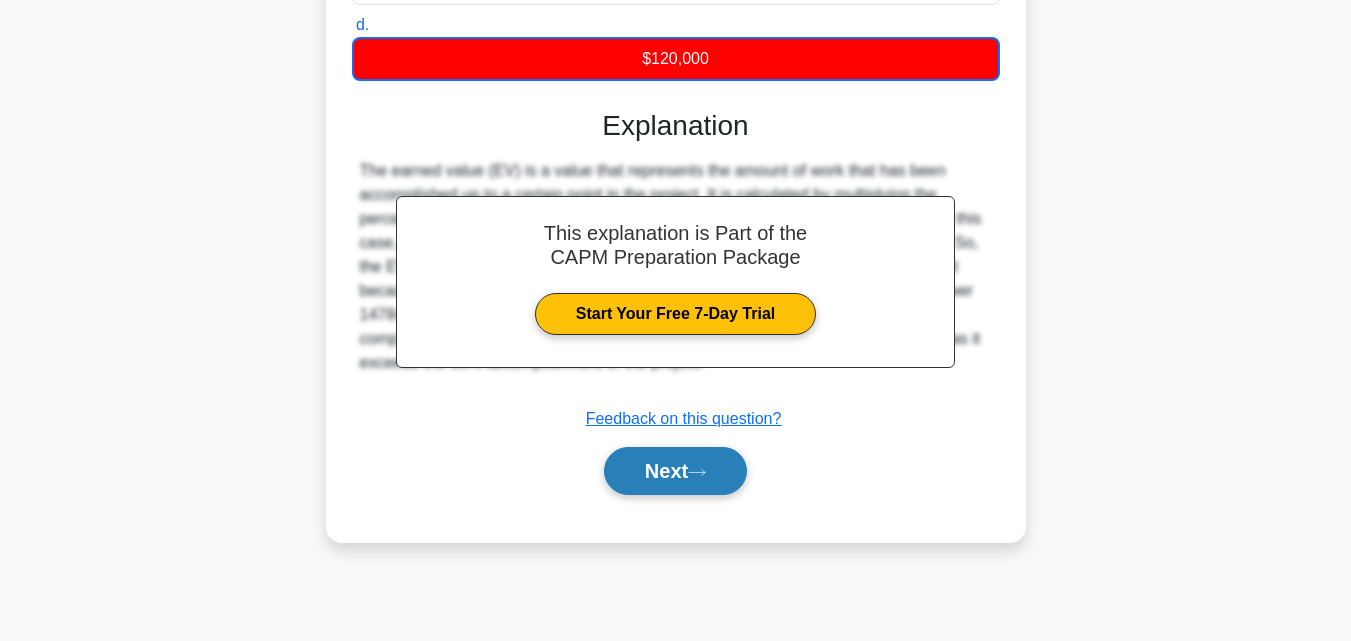 click on "Next" at bounding box center [675, 471] 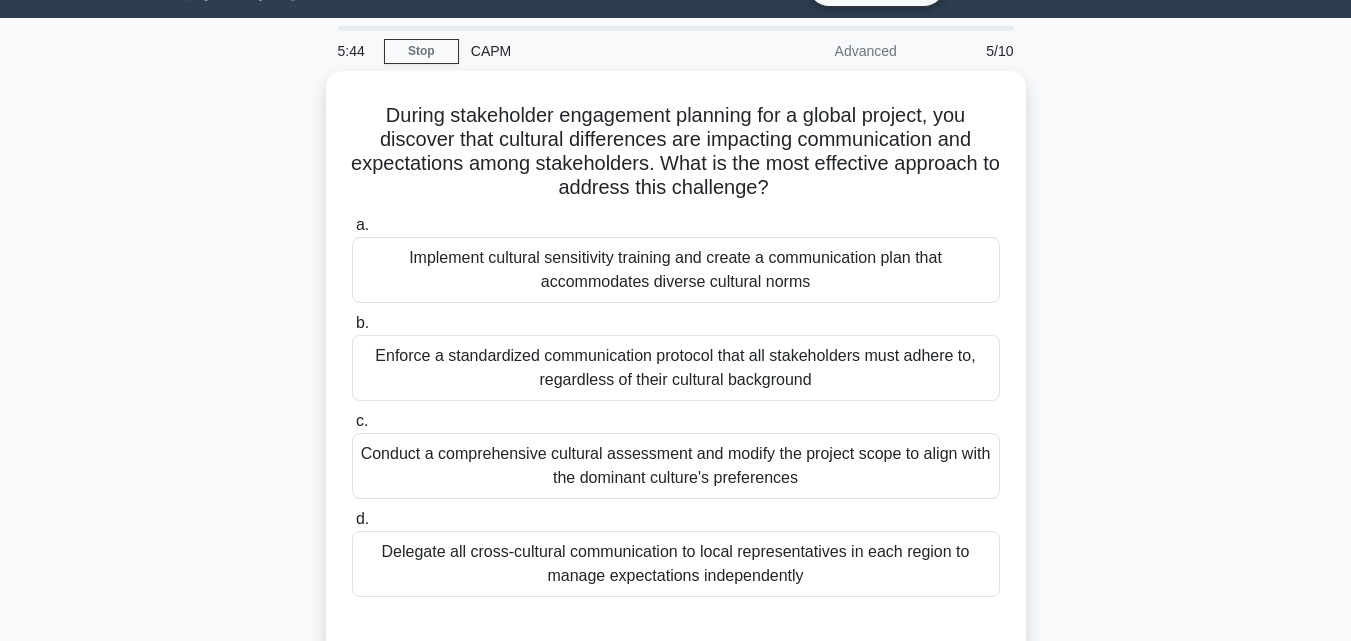 scroll, scrollTop: 0, scrollLeft: 0, axis: both 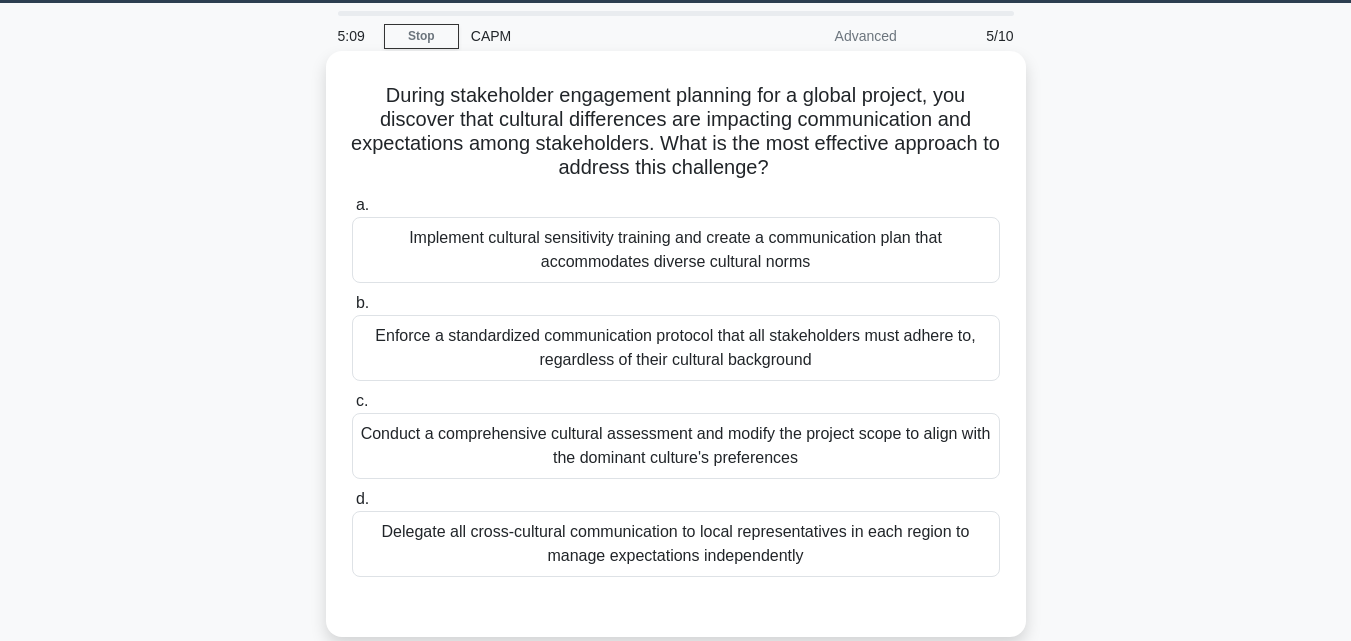 click on "Implement cultural sensitivity training and create a communication plan that accommodates diverse cultural norms" at bounding box center (676, 250) 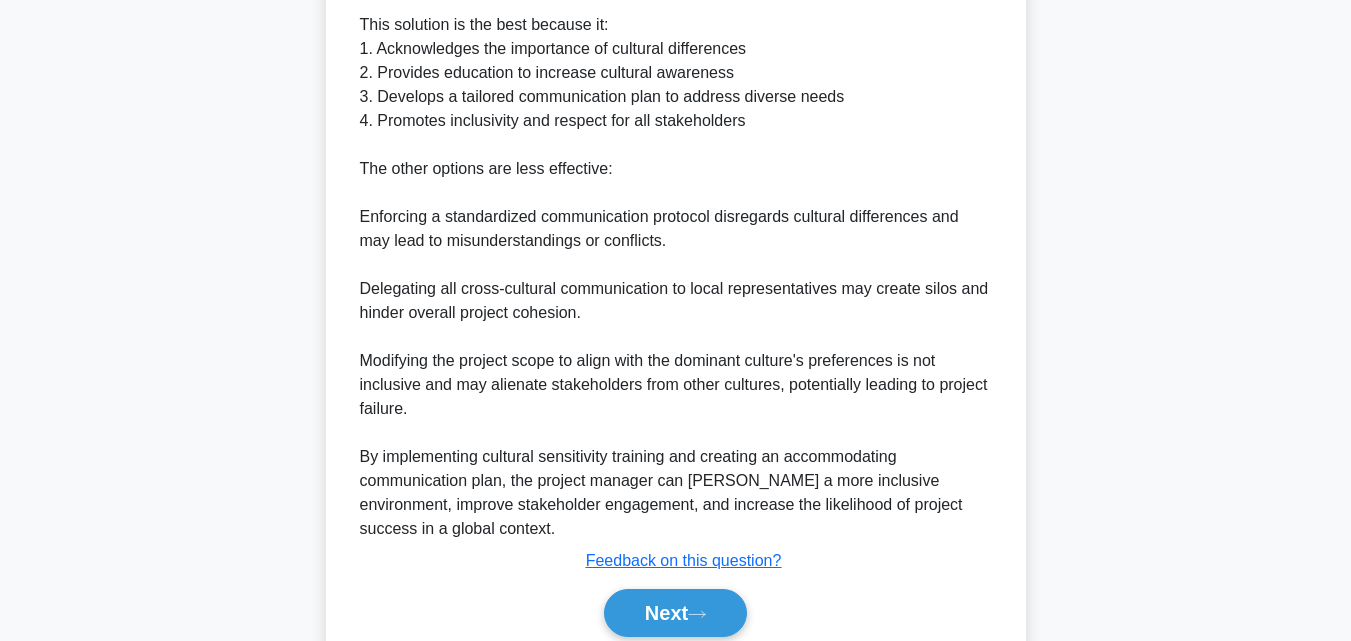 scroll, scrollTop: 905, scrollLeft: 0, axis: vertical 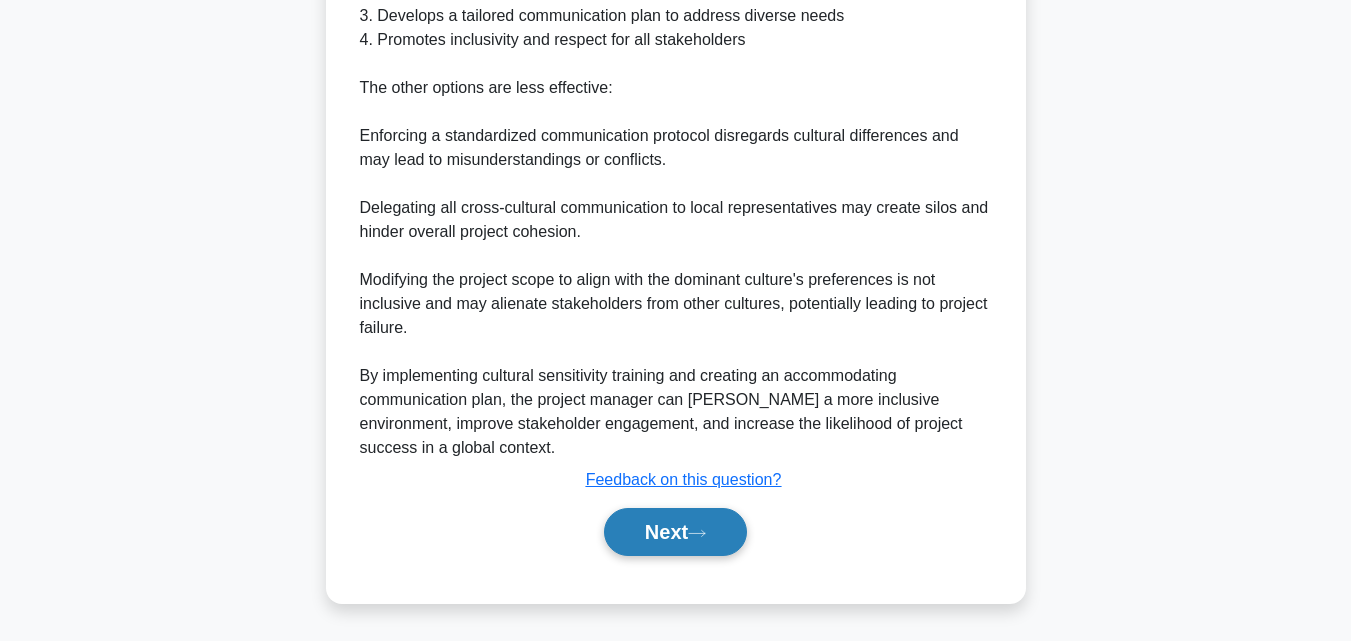click on "Next" at bounding box center (675, 532) 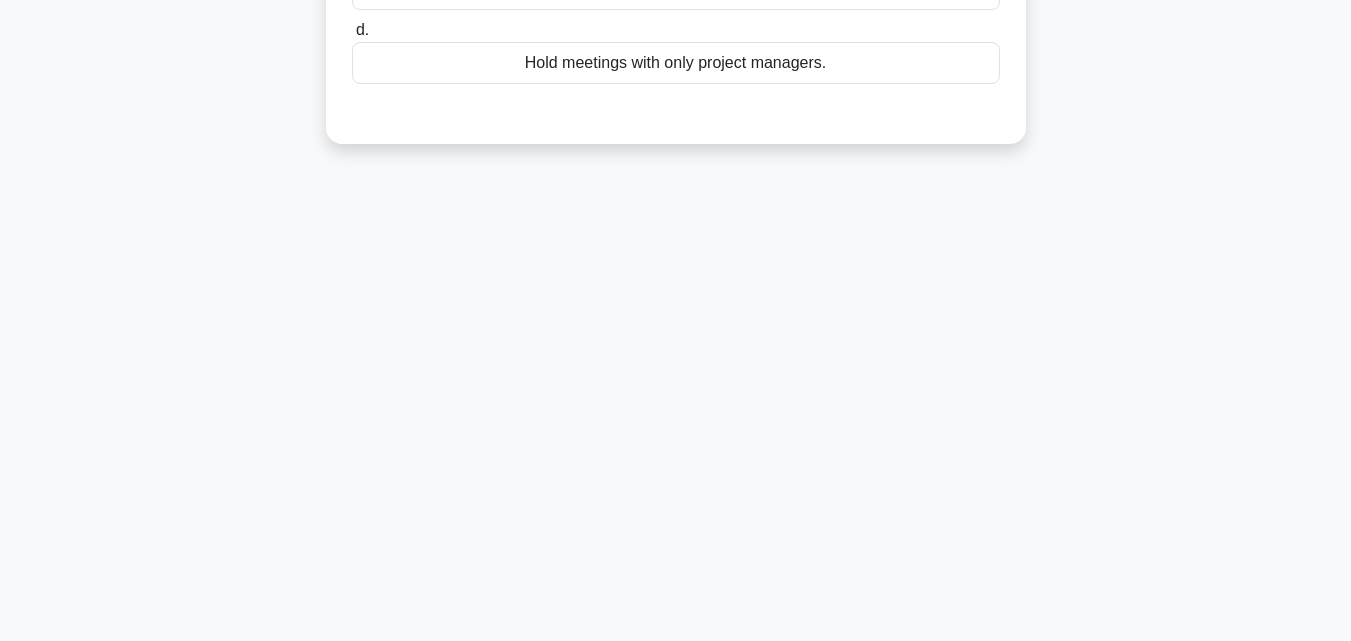 scroll, scrollTop: 439, scrollLeft: 0, axis: vertical 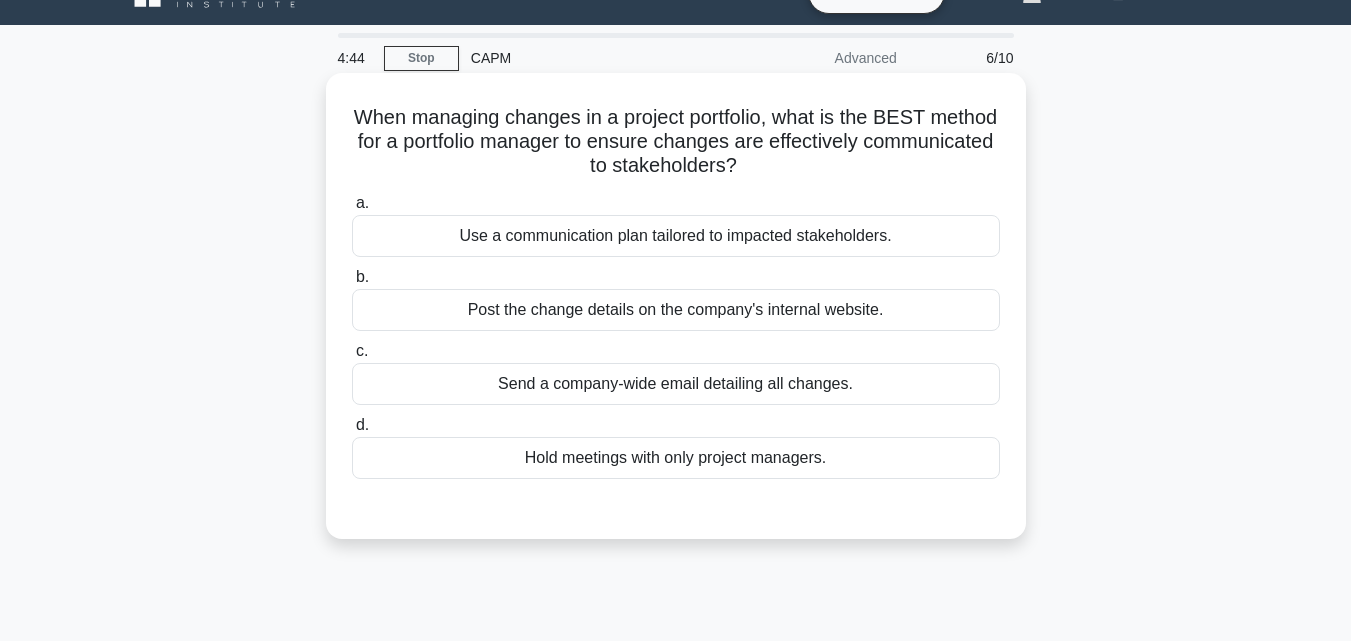 click on "Use a communication plan tailored to impacted stakeholders." at bounding box center (676, 236) 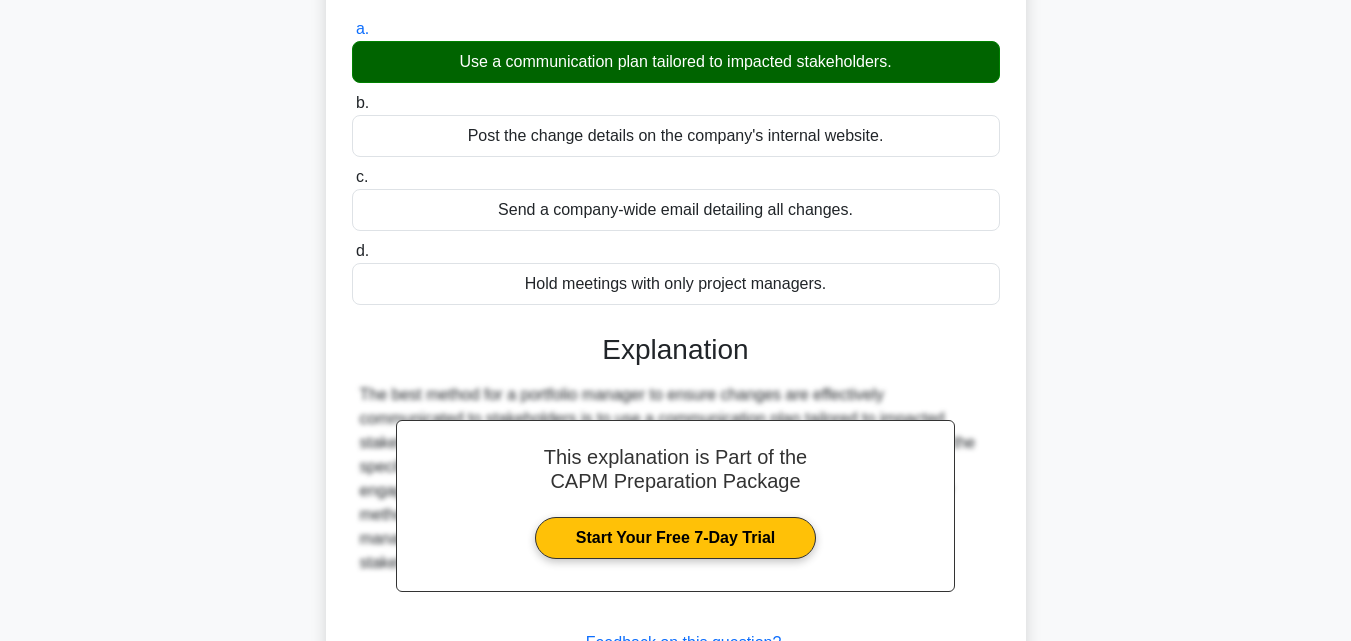 scroll, scrollTop: 439, scrollLeft: 0, axis: vertical 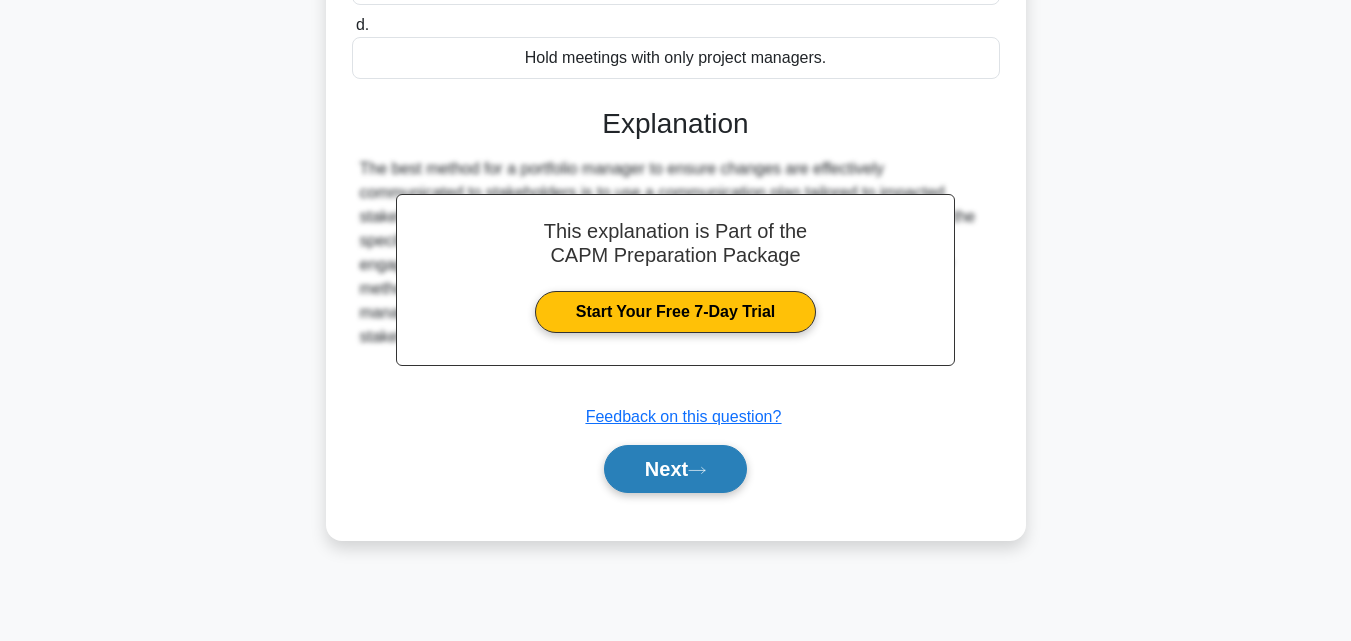click on "Next" at bounding box center (675, 469) 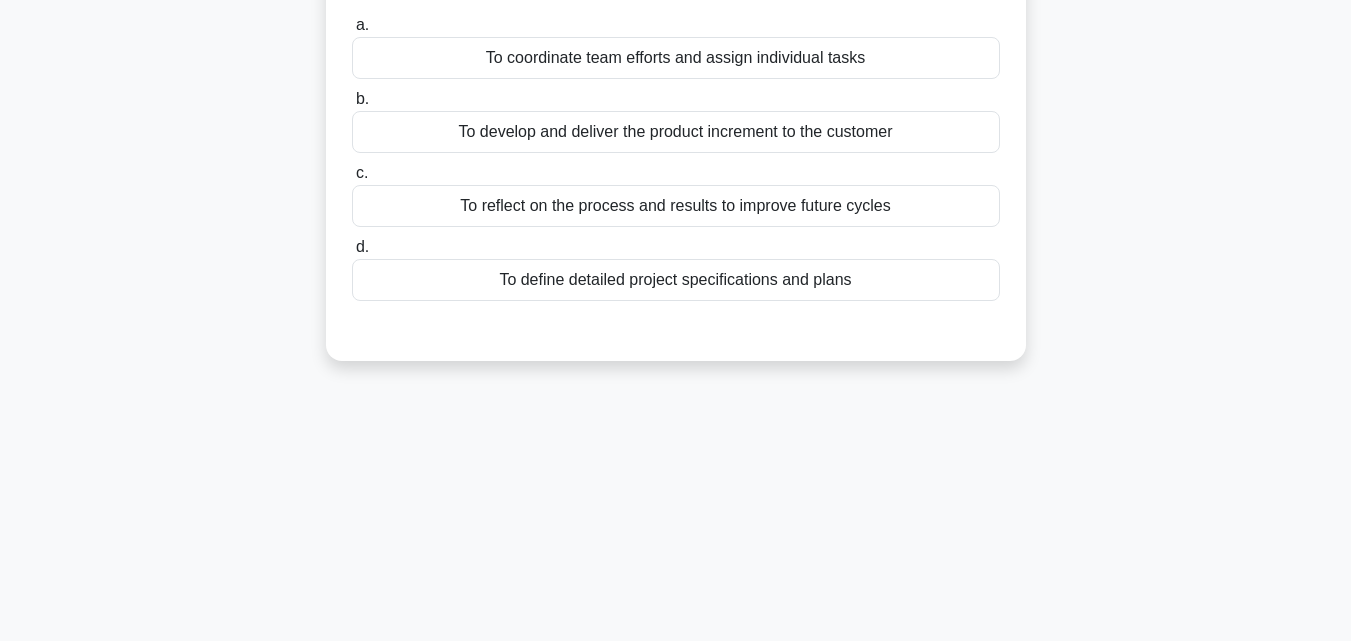 scroll, scrollTop: 0, scrollLeft: 0, axis: both 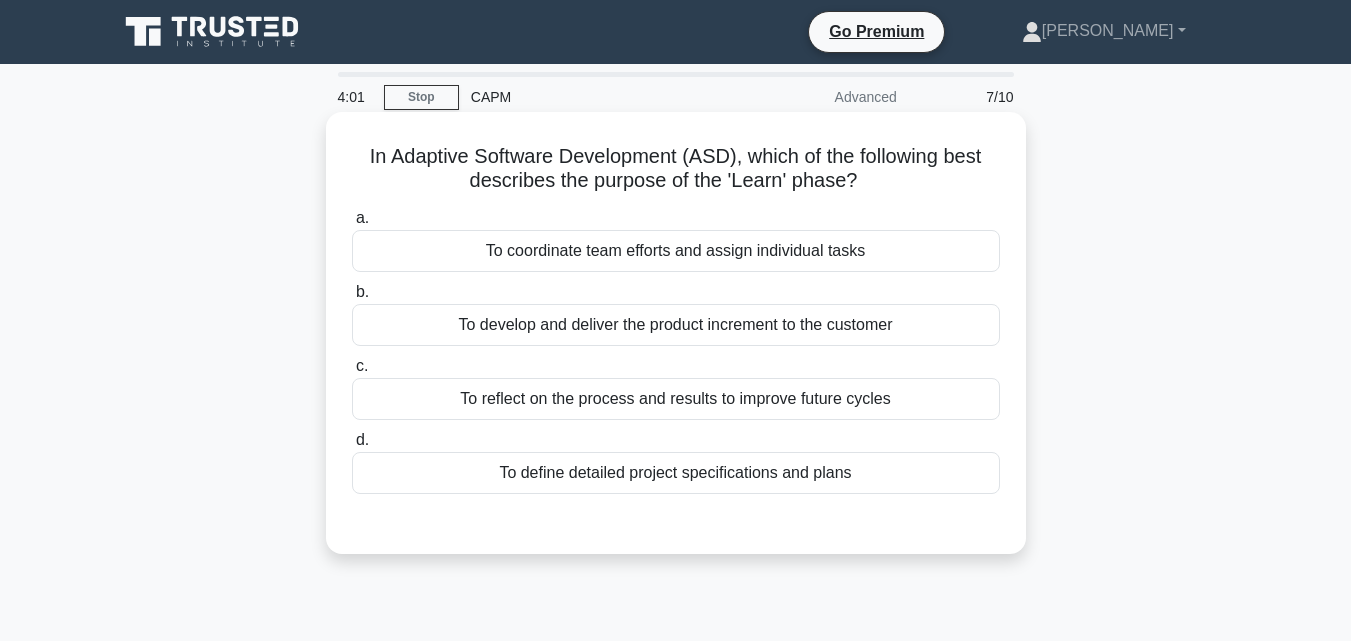 click on "To reflect on the process and results to improve future cycles" at bounding box center (676, 399) 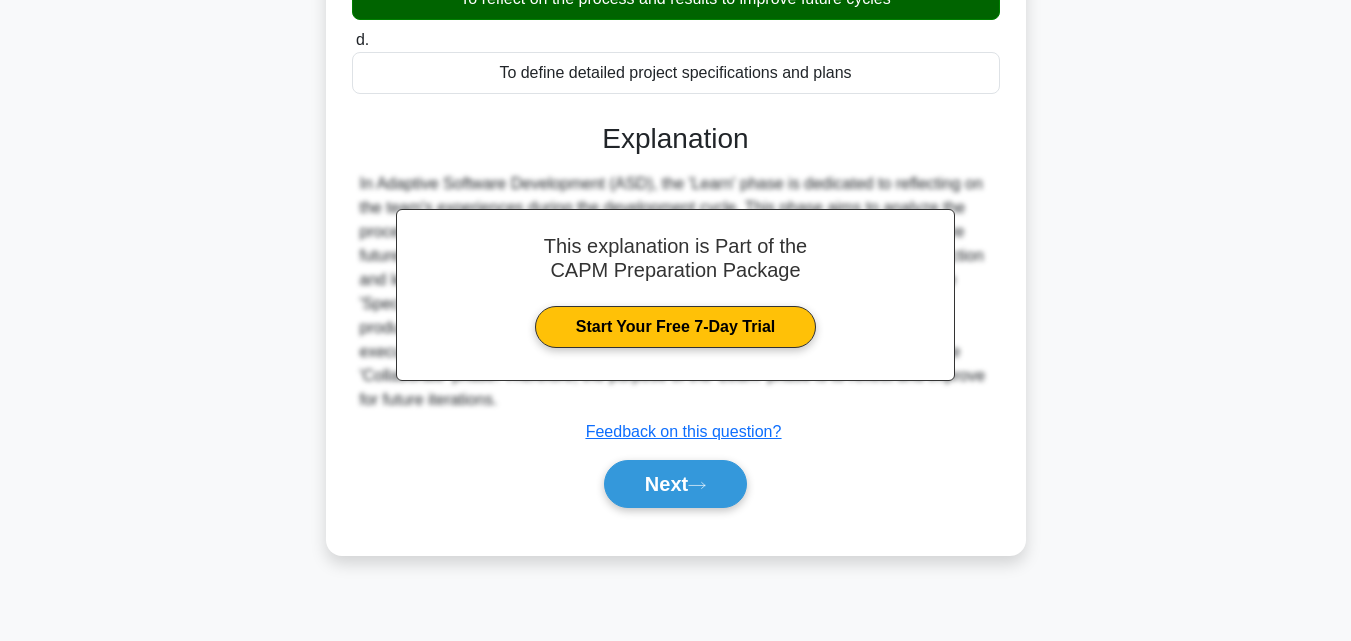 scroll, scrollTop: 428, scrollLeft: 0, axis: vertical 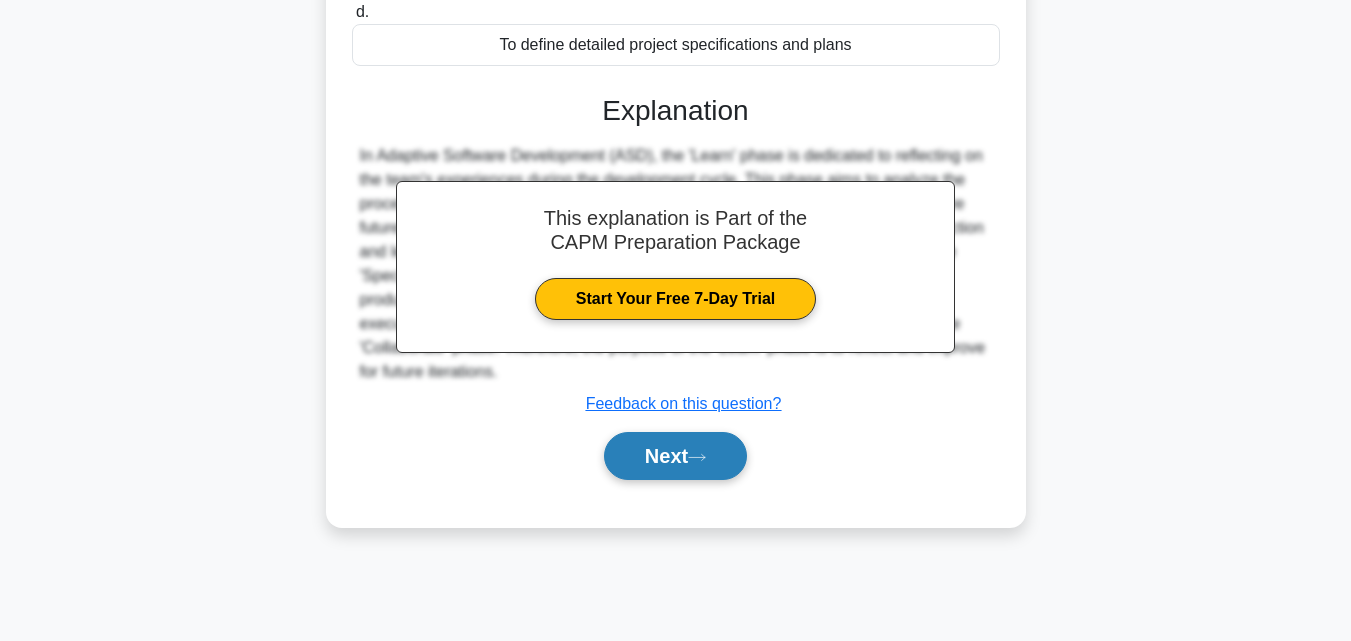 click on "Next" at bounding box center [675, 456] 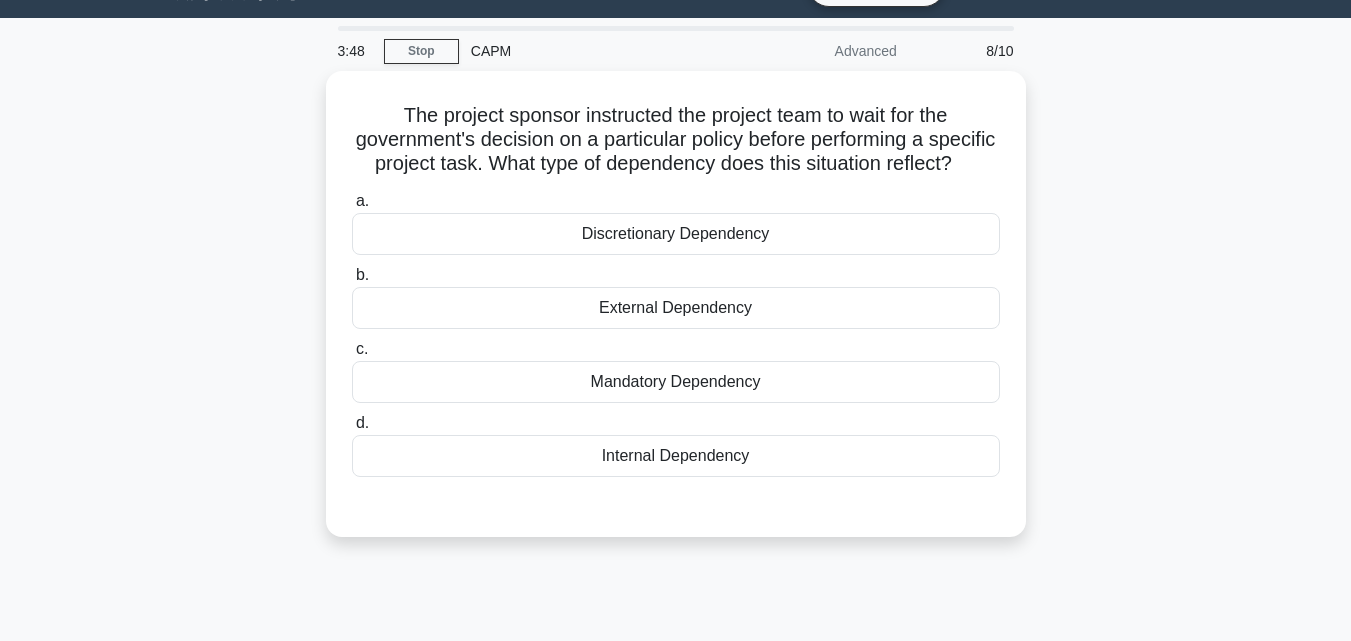 scroll, scrollTop: 0, scrollLeft: 0, axis: both 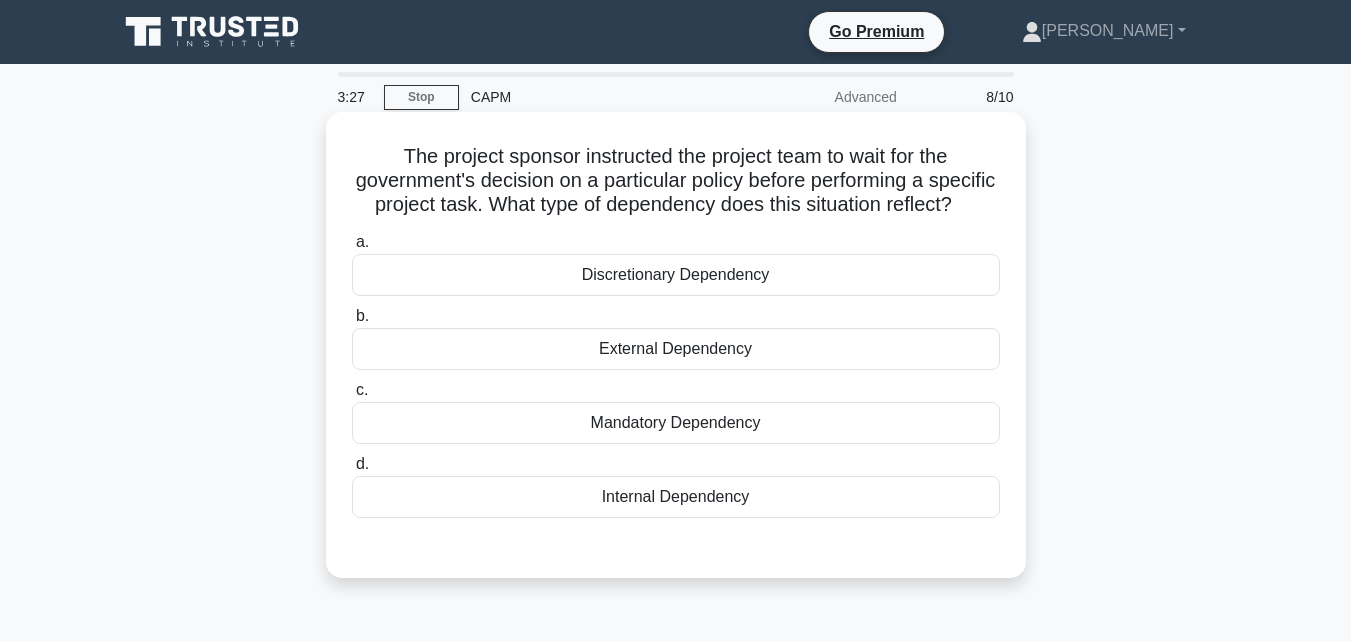 click on "External Dependency" at bounding box center [676, 349] 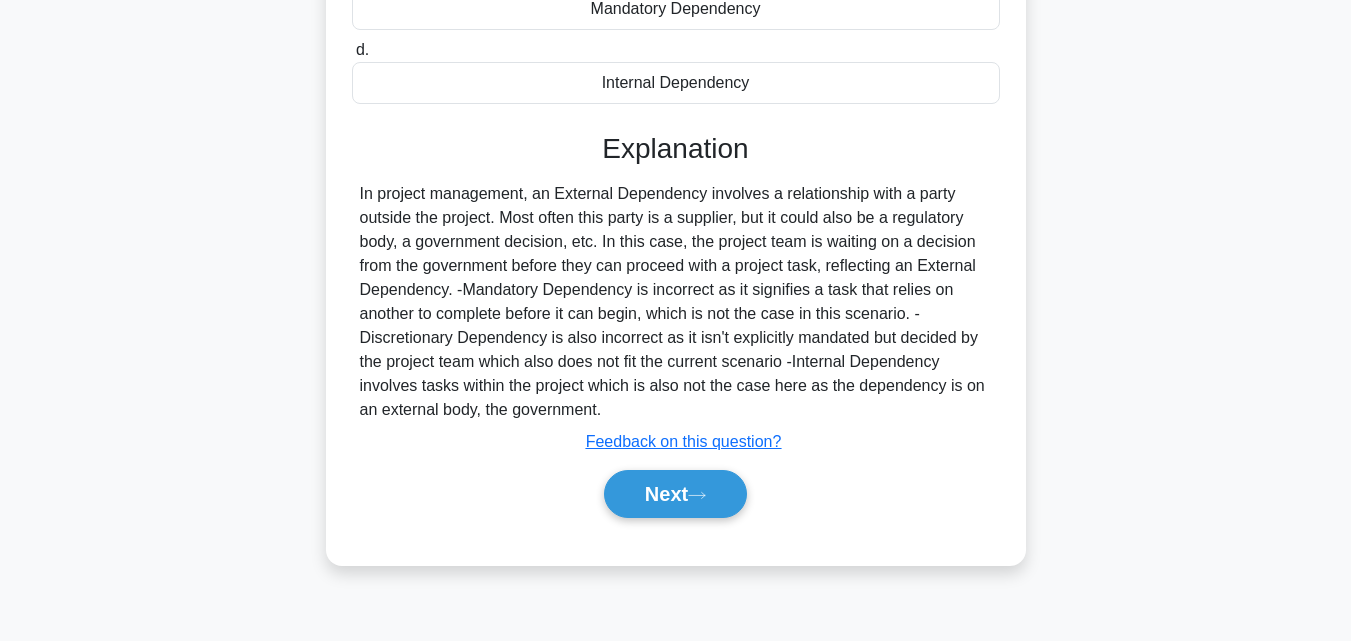 scroll, scrollTop: 421, scrollLeft: 0, axis: vertical 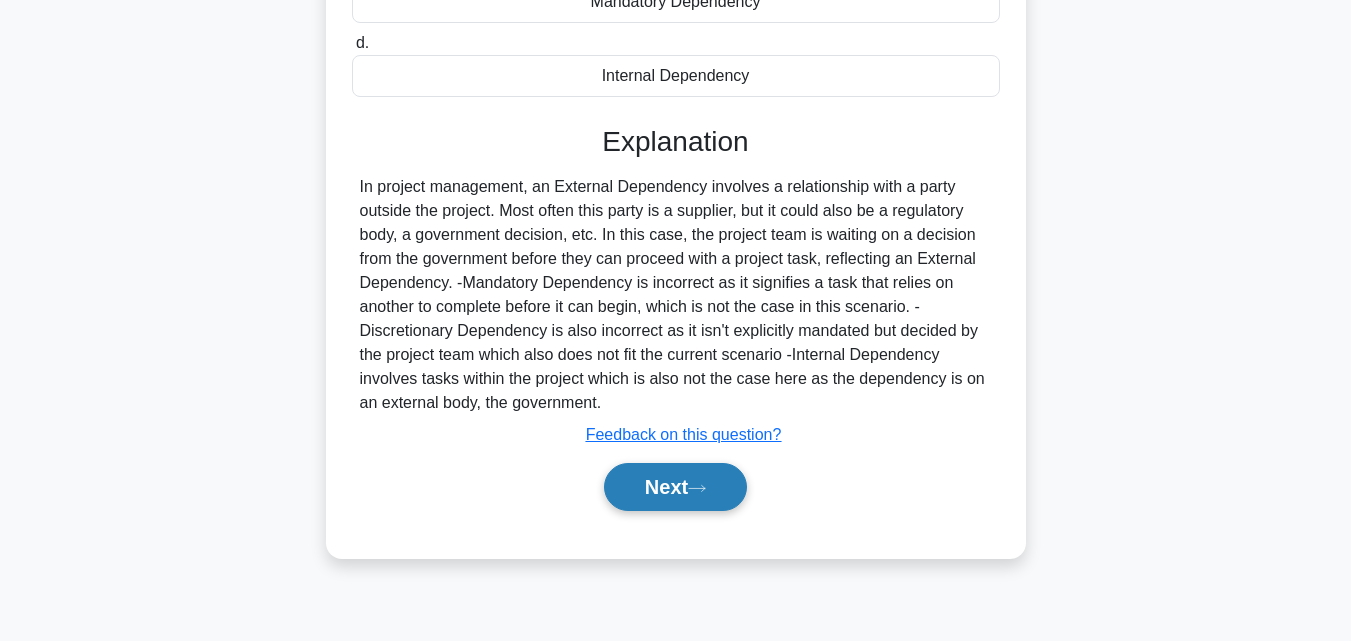 click on "Next" at bounding box center [675, 487] 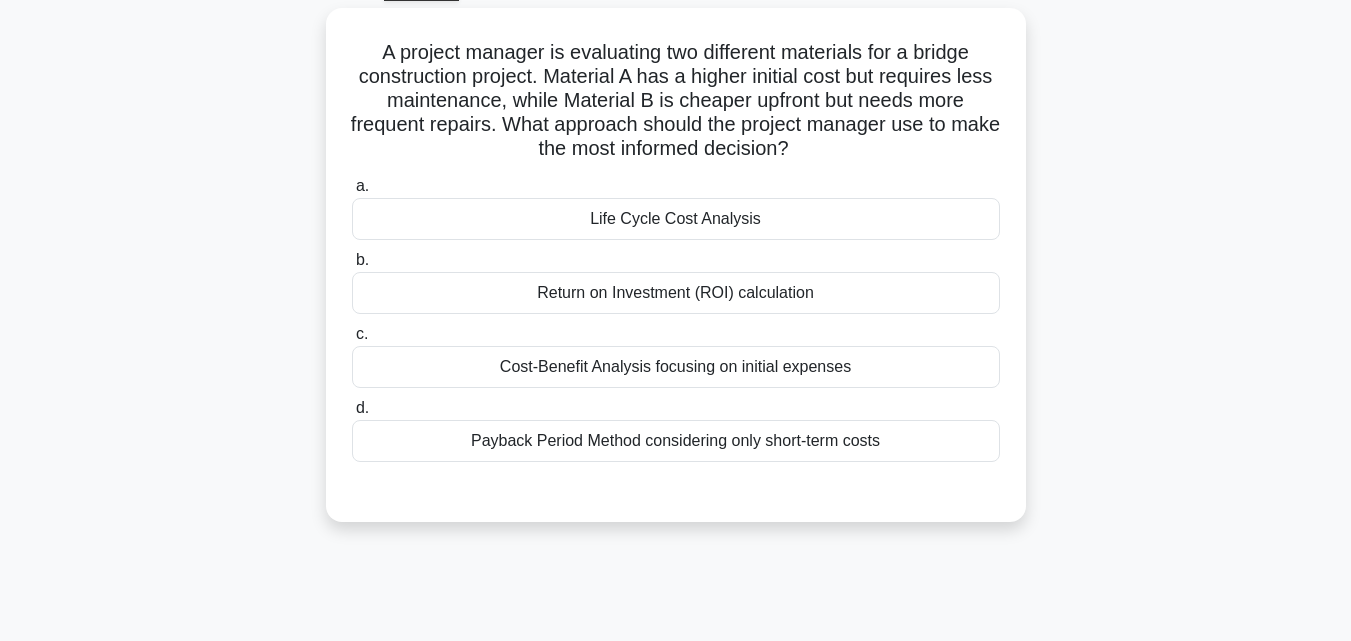 scroll, scrollTop: 0, scrollLeft: 0, axis: both 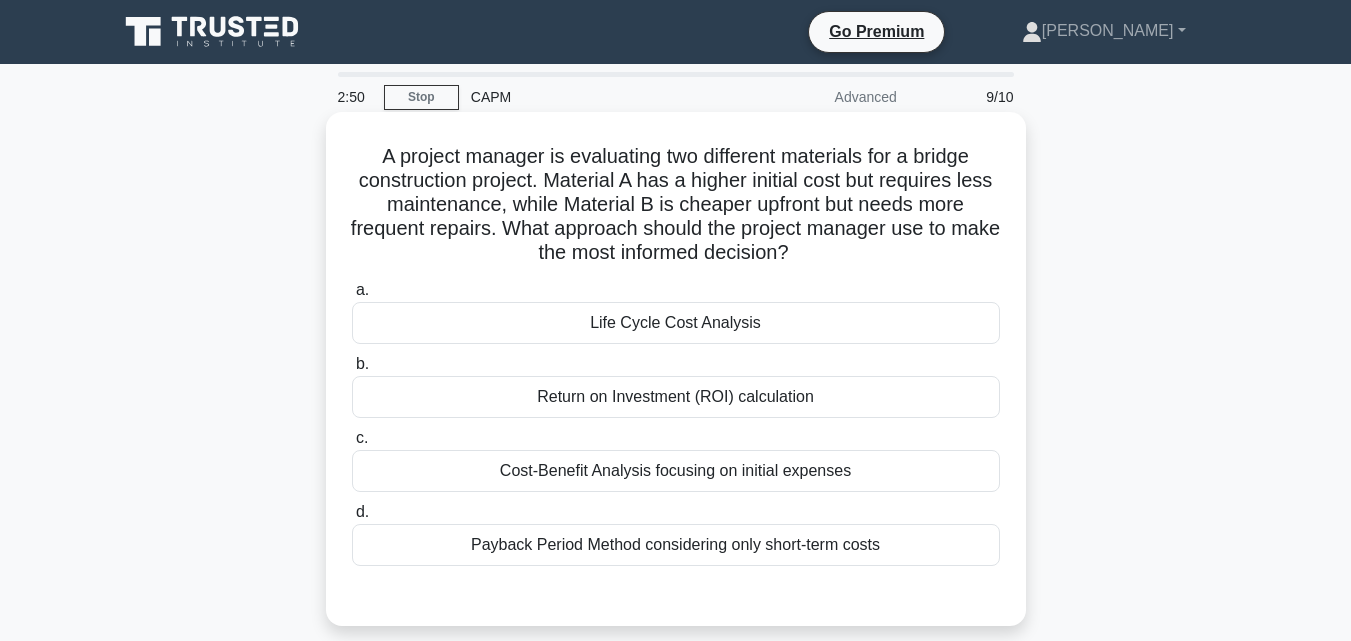 click on "Cost-Benefit Analysis focusing on initial expenses" at bounding box center (676, 471) 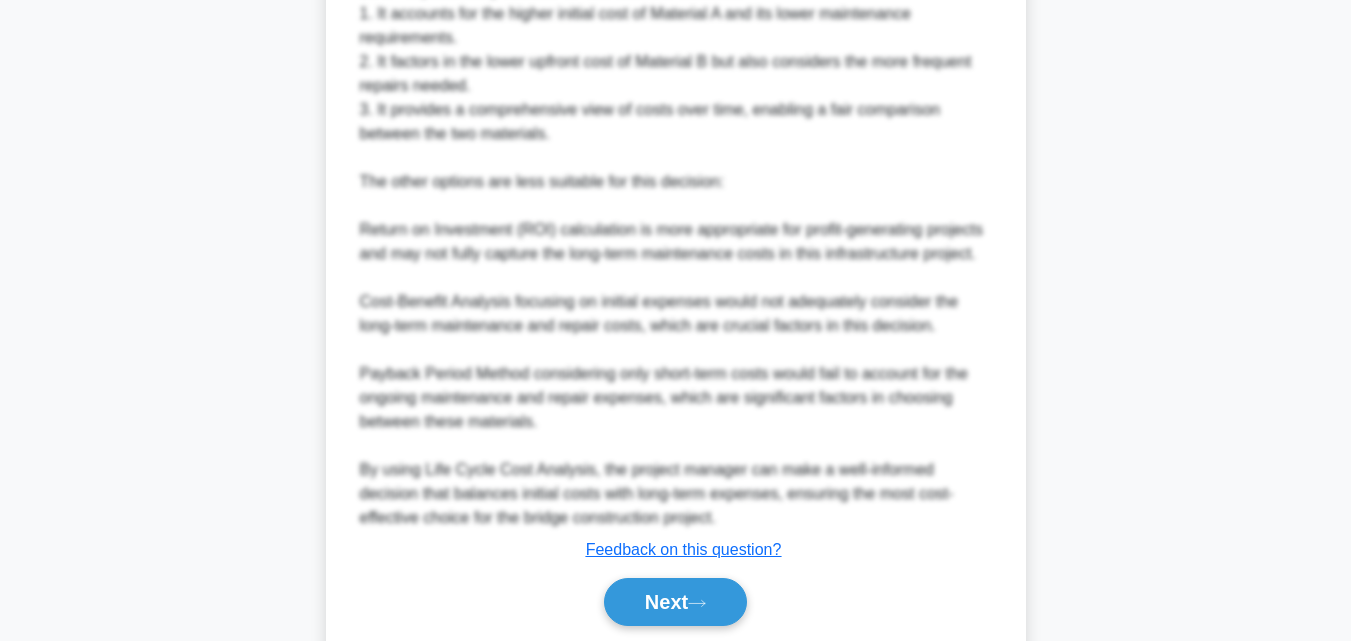 scroll, scrollTop: 894, scrollLeft: 0, axis: vertical 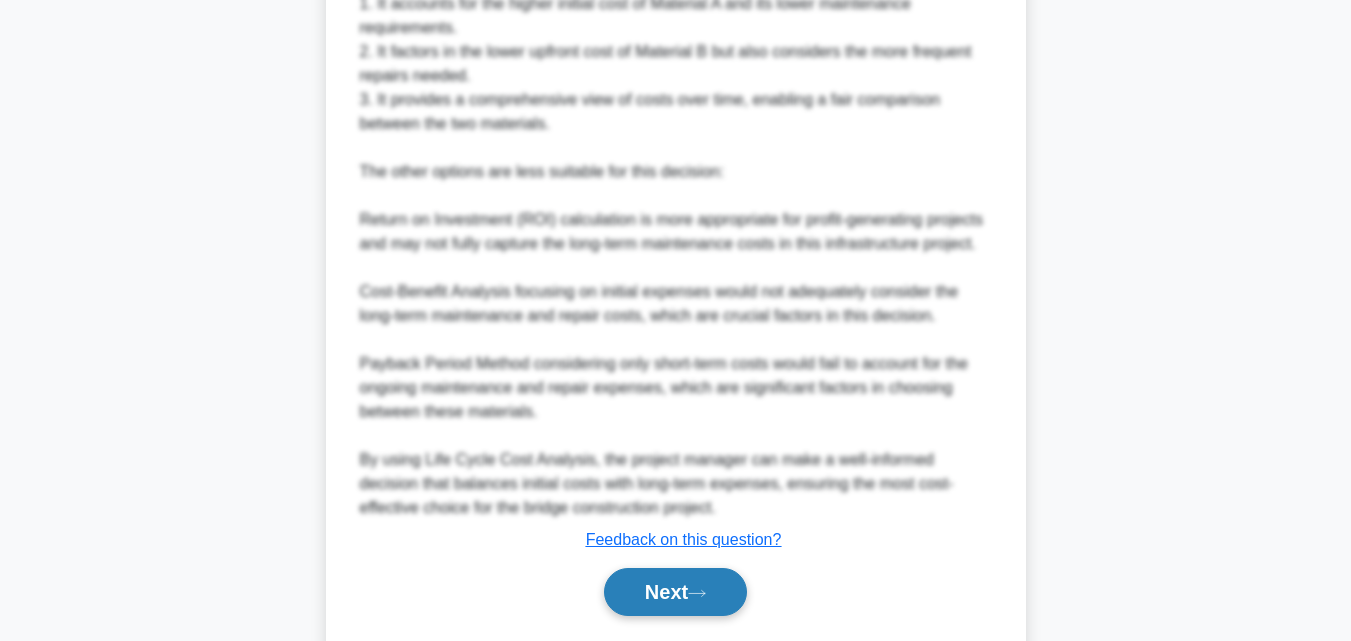 click on "Next" at bounding box center (675, 592) 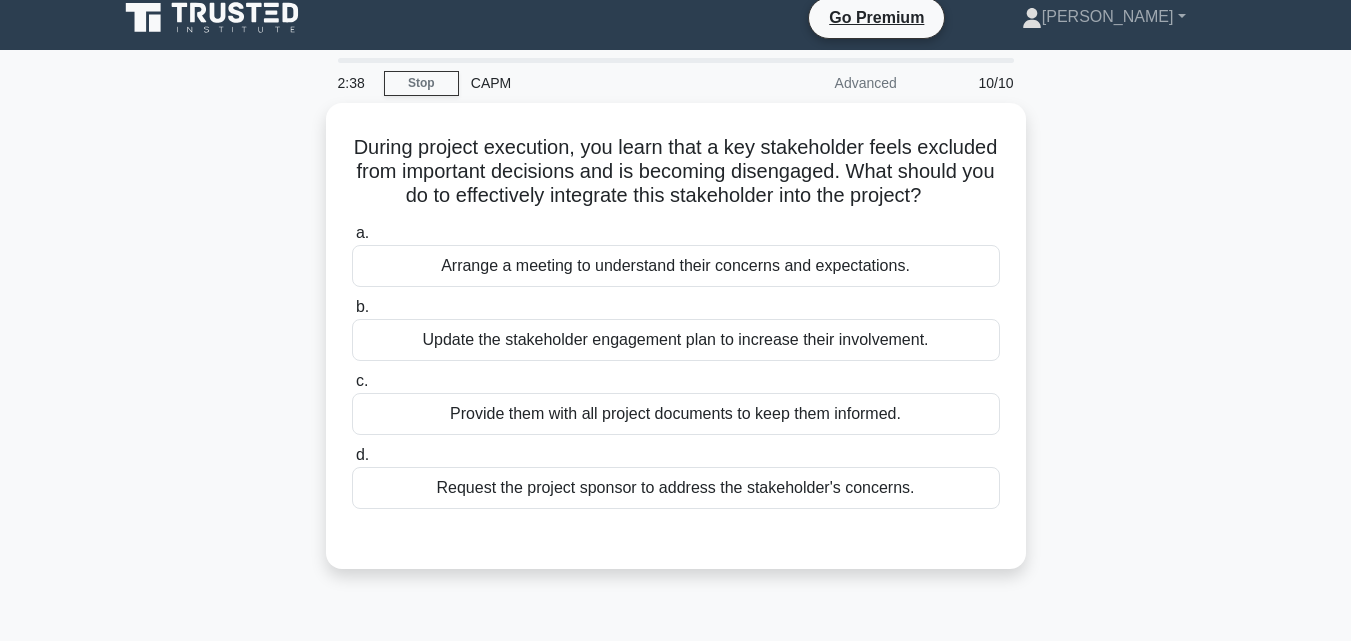 scroll, scrollTop: 7, scrollLeft: 0, axis: vertical 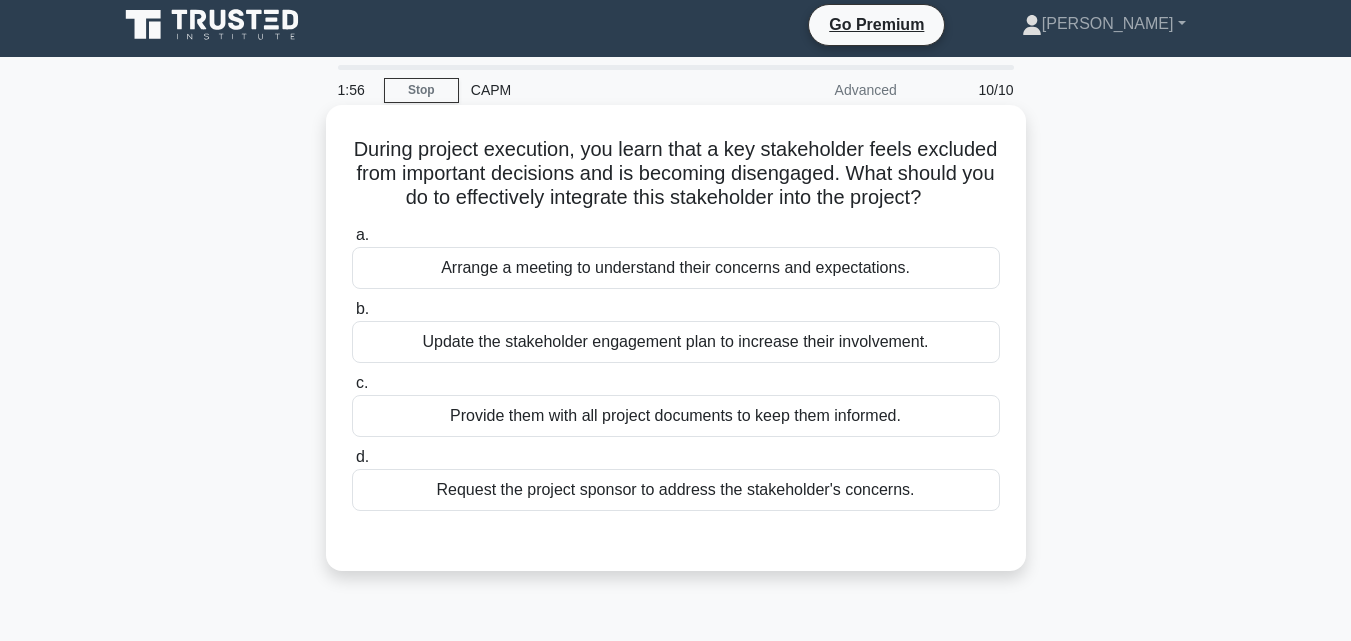 click on "Provide them with all project documents to keep them informed." at bounding box center (676, 416) 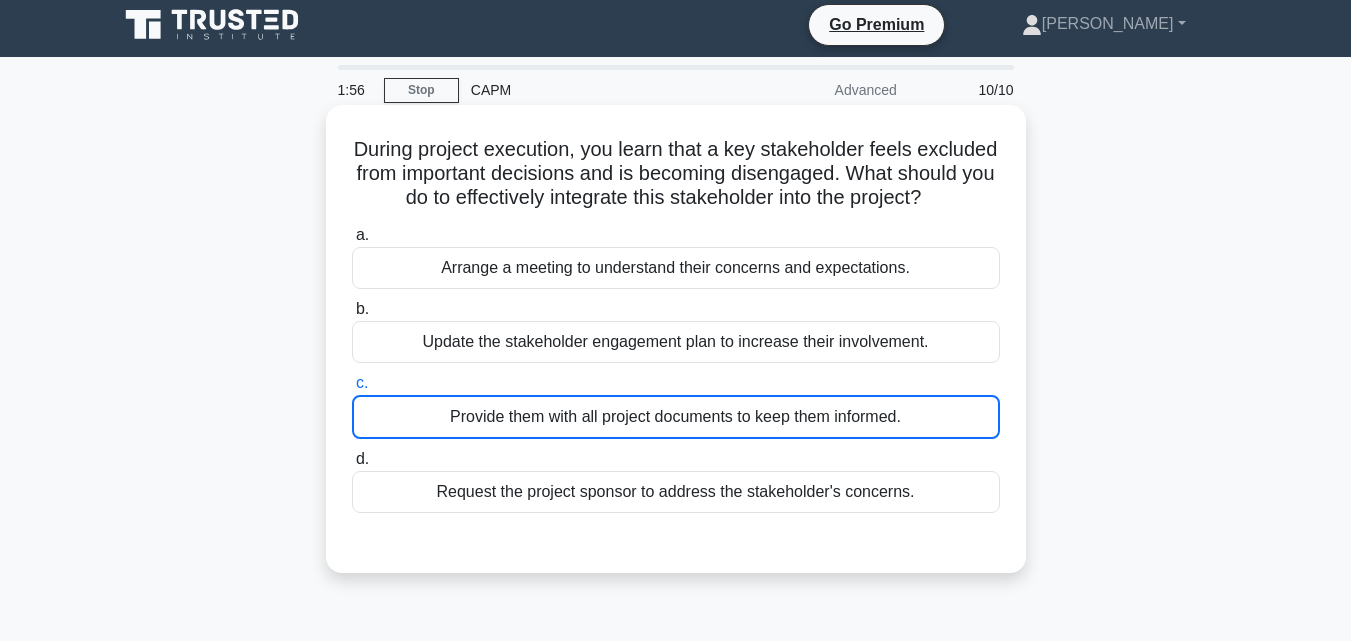click on "Provide them with all project documents to keep them informed." at bounding box center (676, 417) 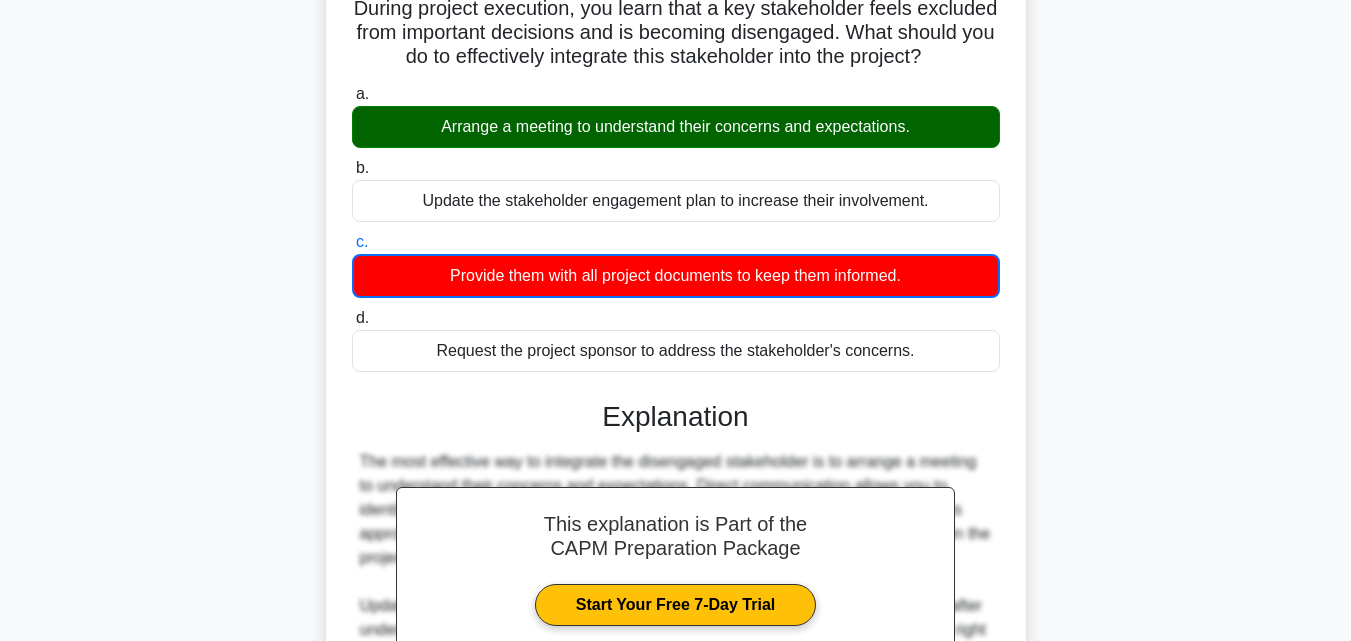 scroll, scrollTop: 451, scrollLeft: 0, axis: vertical 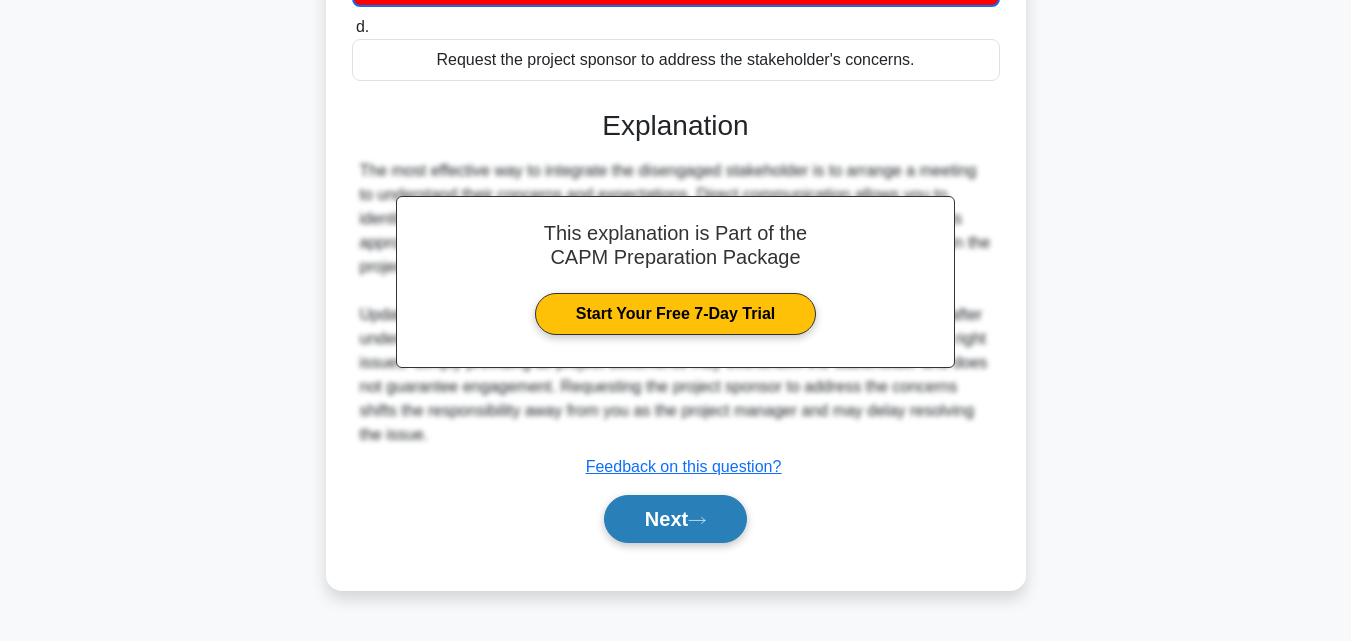 click on "Next" at bounding box center [675, 519] 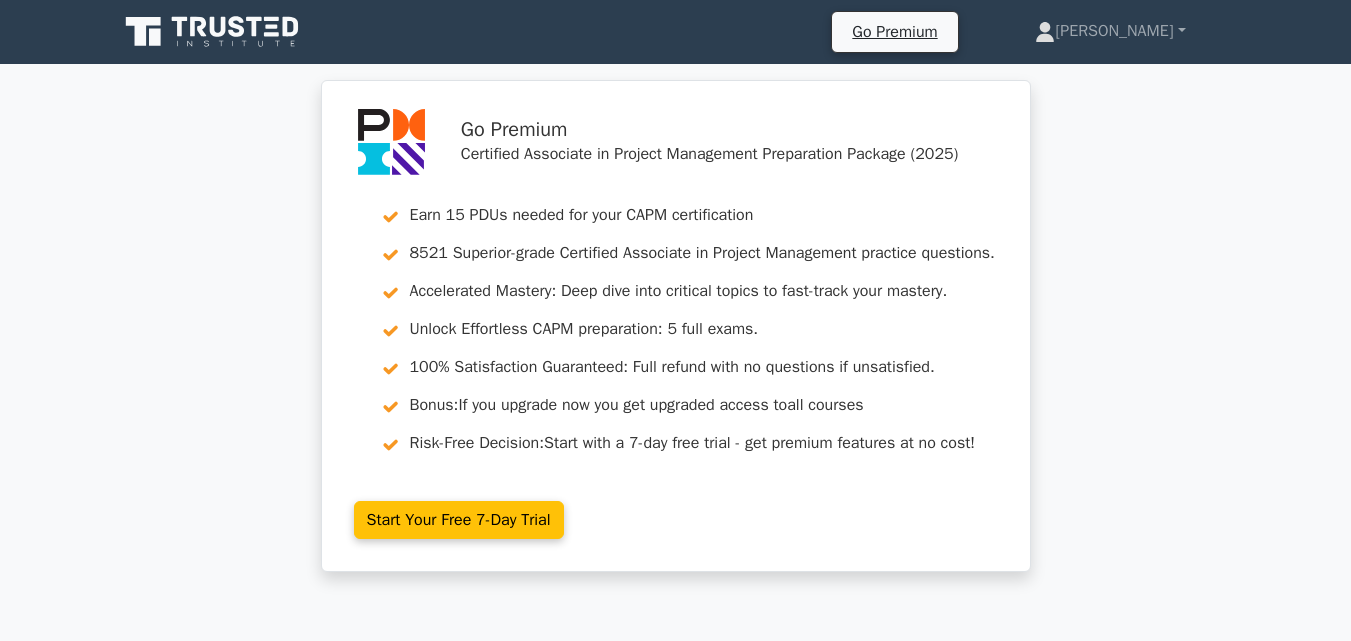 scroll, scrollTop: 0, scrollLeft: 0, axis: both 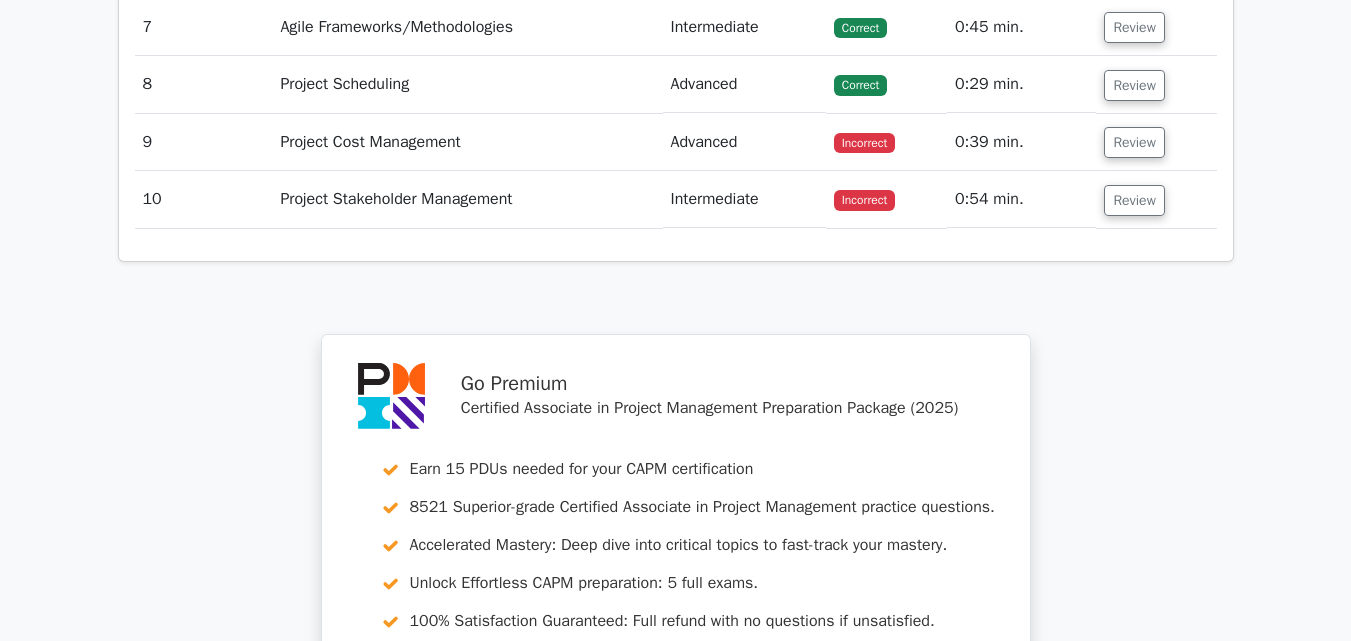 drag, startPoint x: 1358, startPoint y: 98, endPoint x: 1365, endPoint y: 533, distance: 435.0563 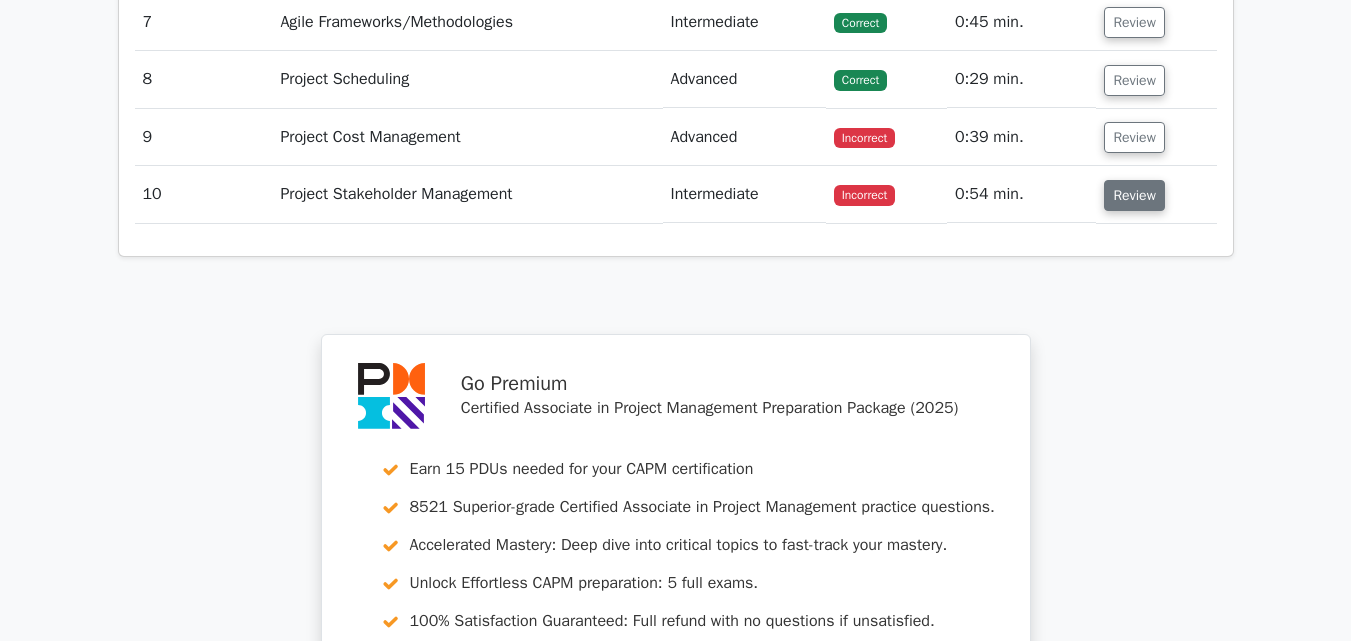 click on "Review" at bounding box center (1134, 195) 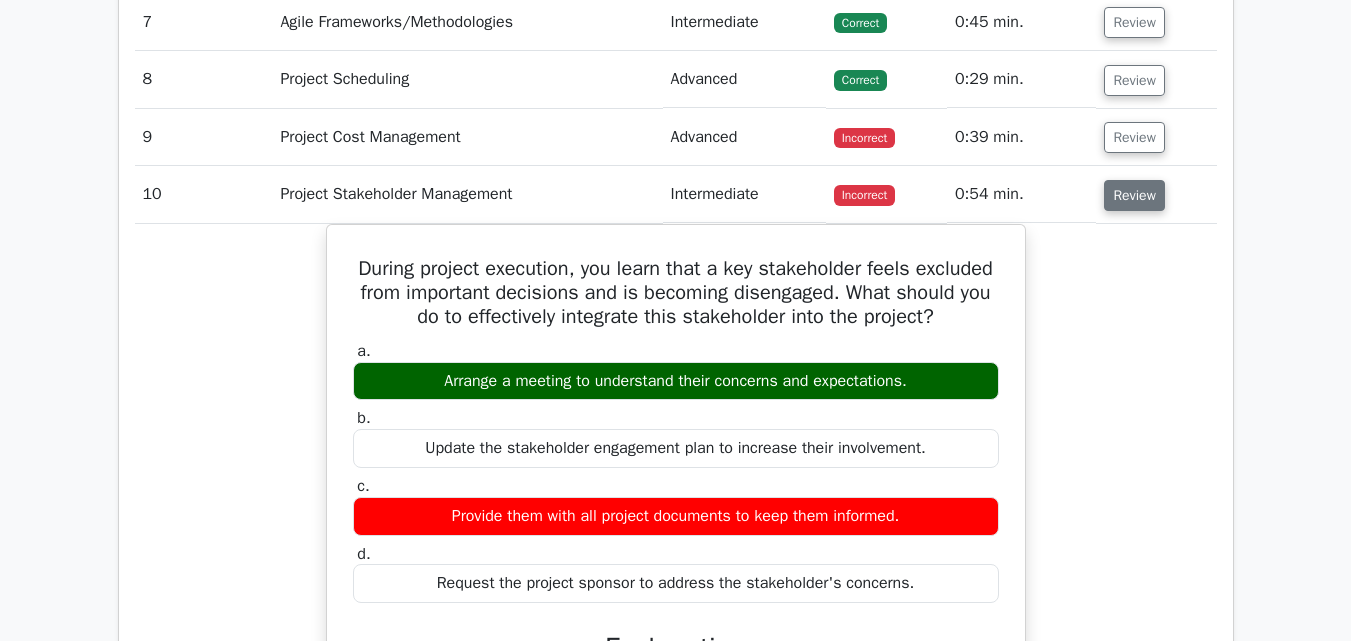 click on "Review" at bounding box center (1134, 195) 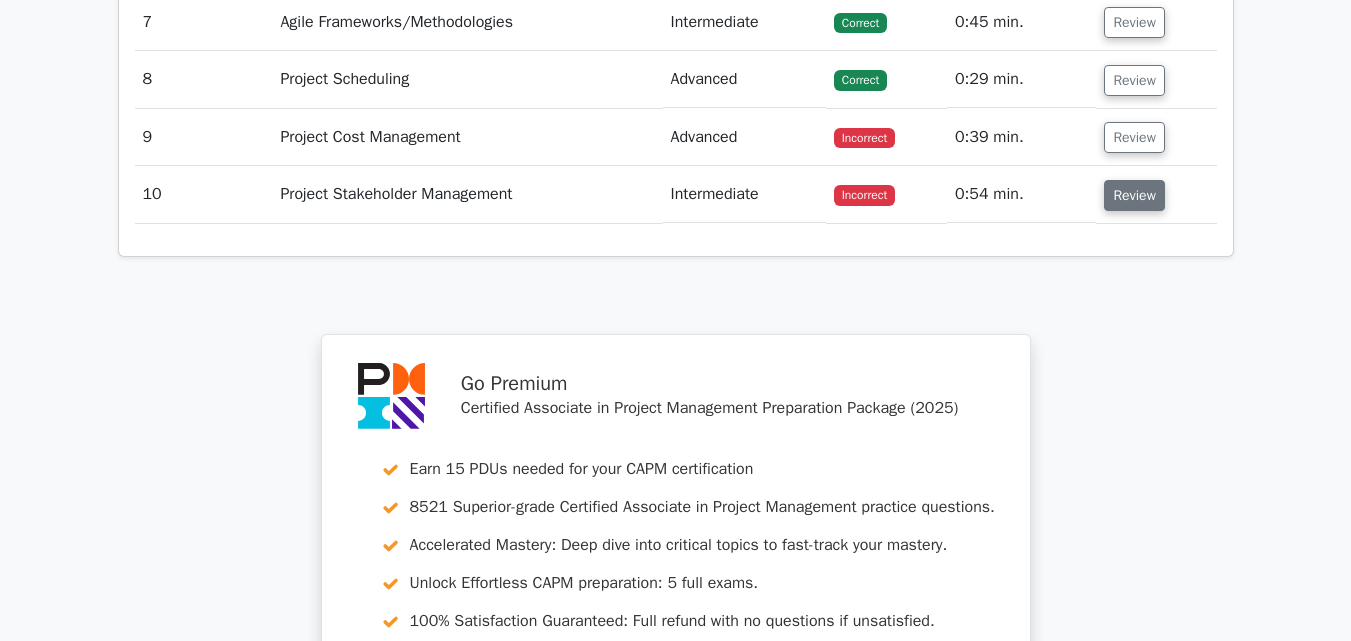 click on "Review" at bounding box center [1134, 195] 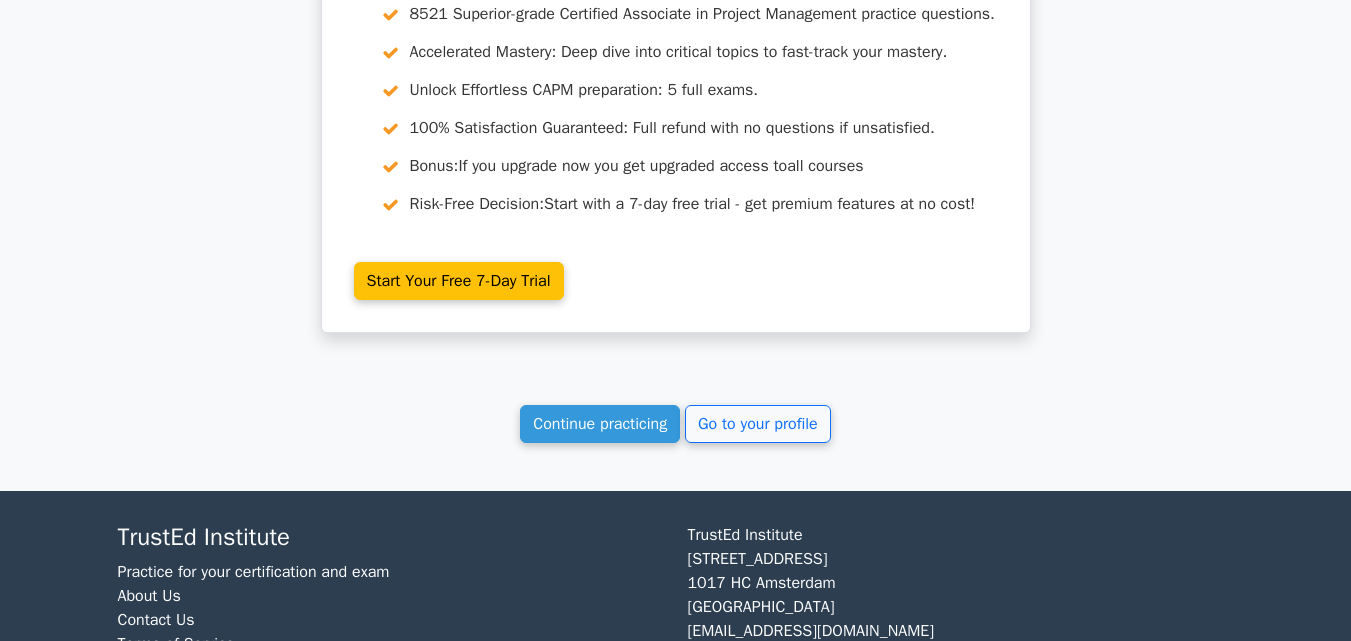 scroll, scrollTop: 3713, scrollLeft: 0, axis: vertical 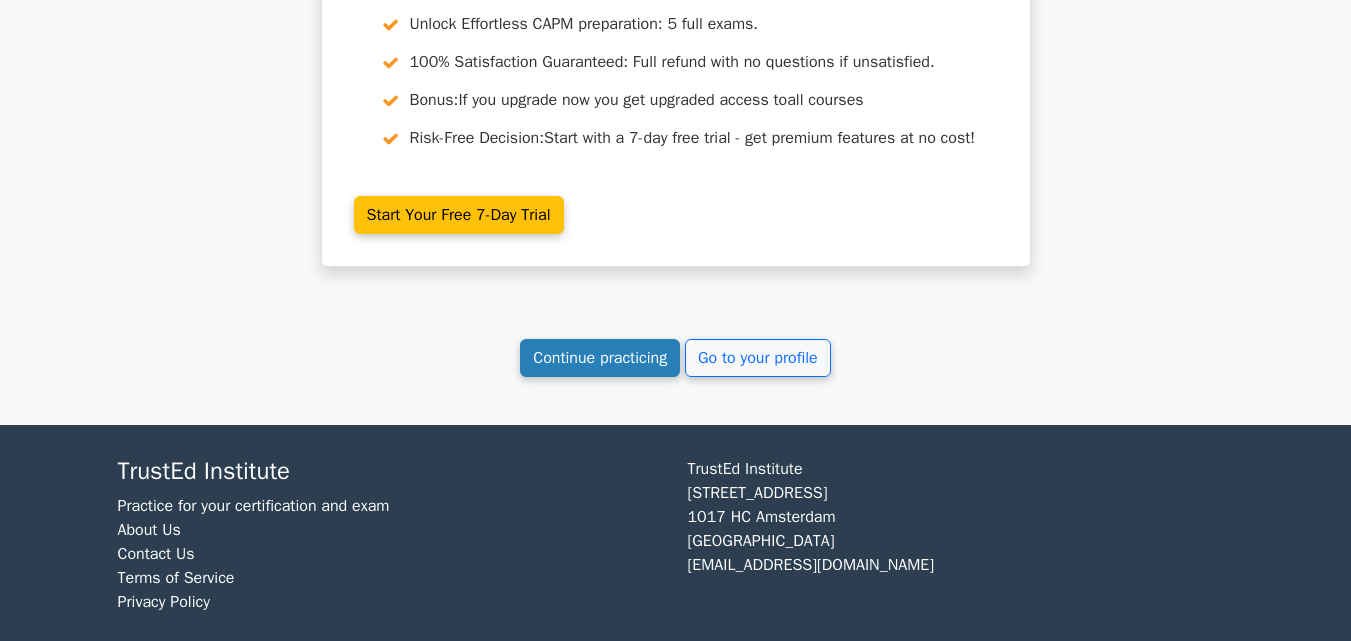 click on "Continue practicing" at bounding box center (600, 358) 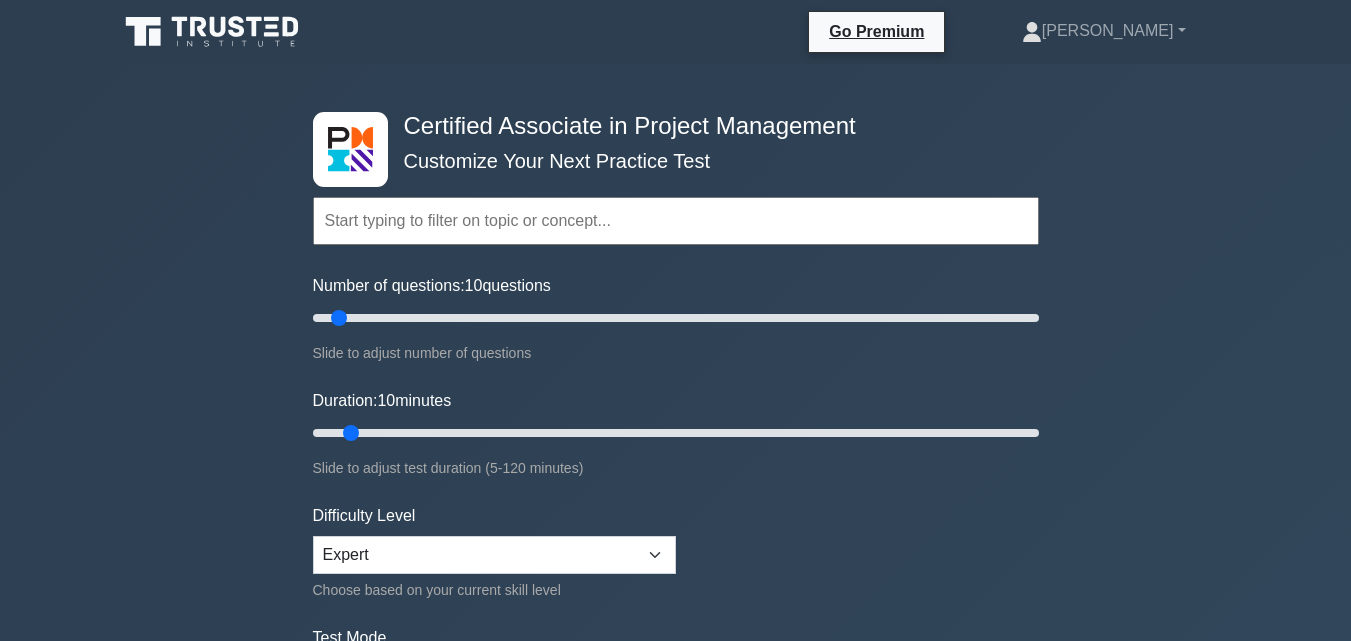 scroll, scrollTop: 0, scrollLeft: 0, axis: both 